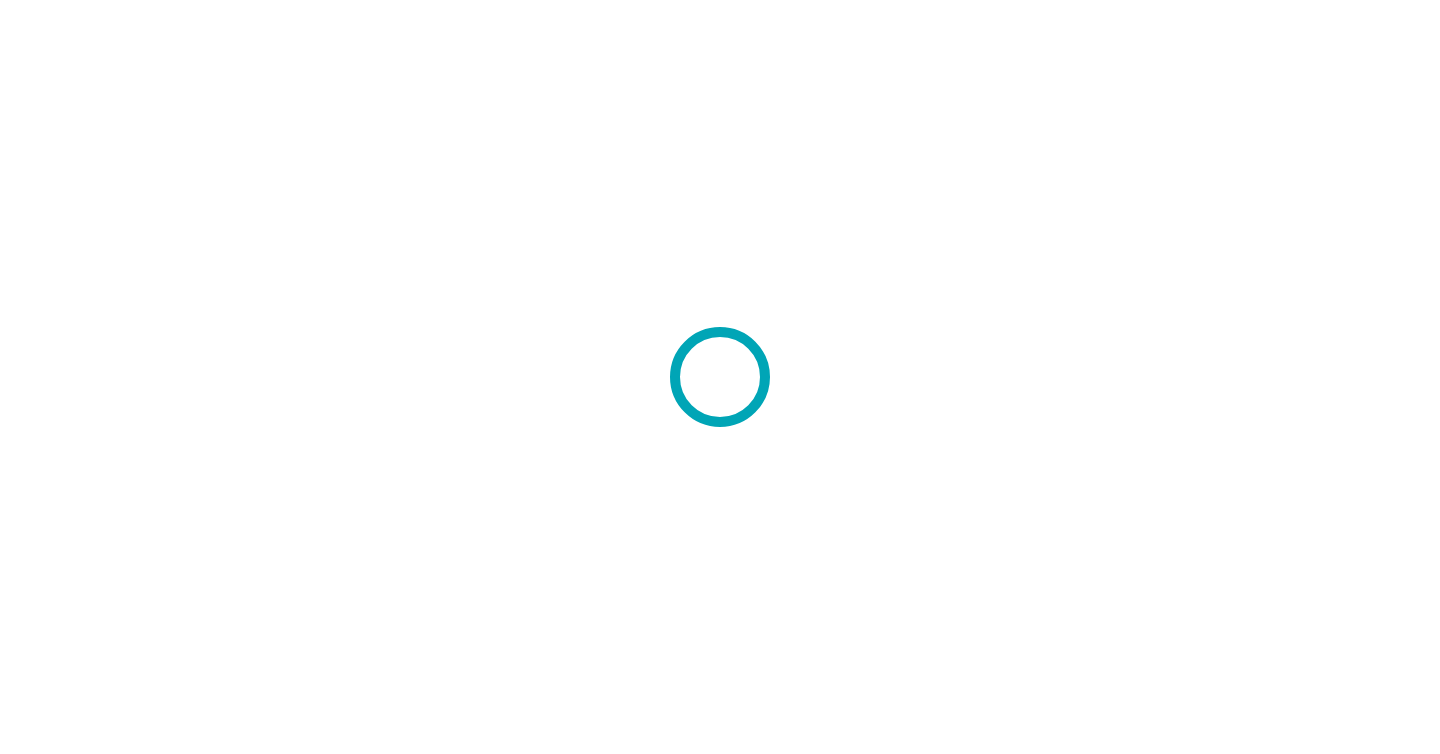 scroll, scrollTop: 0, scrollLeft: 0, axis: both 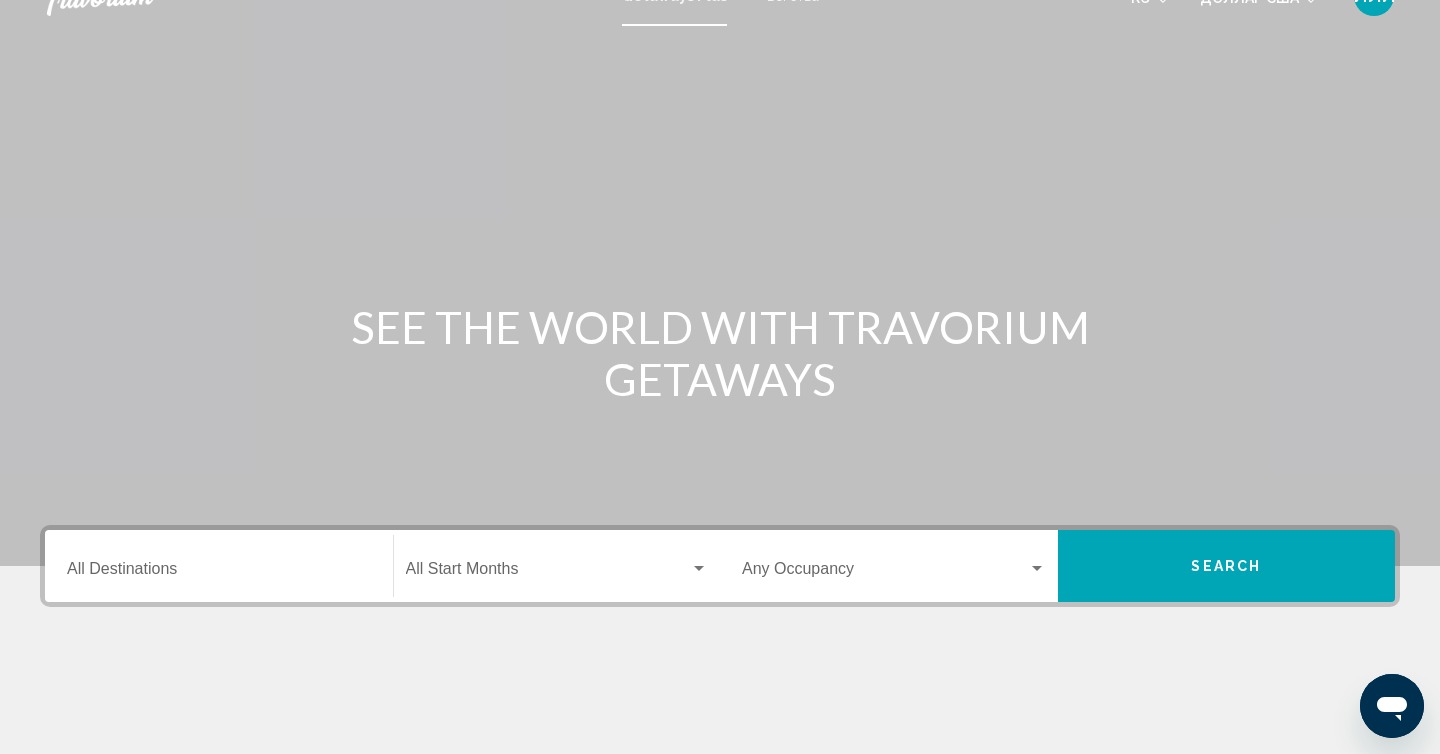 click at bounding box center [720, 266] 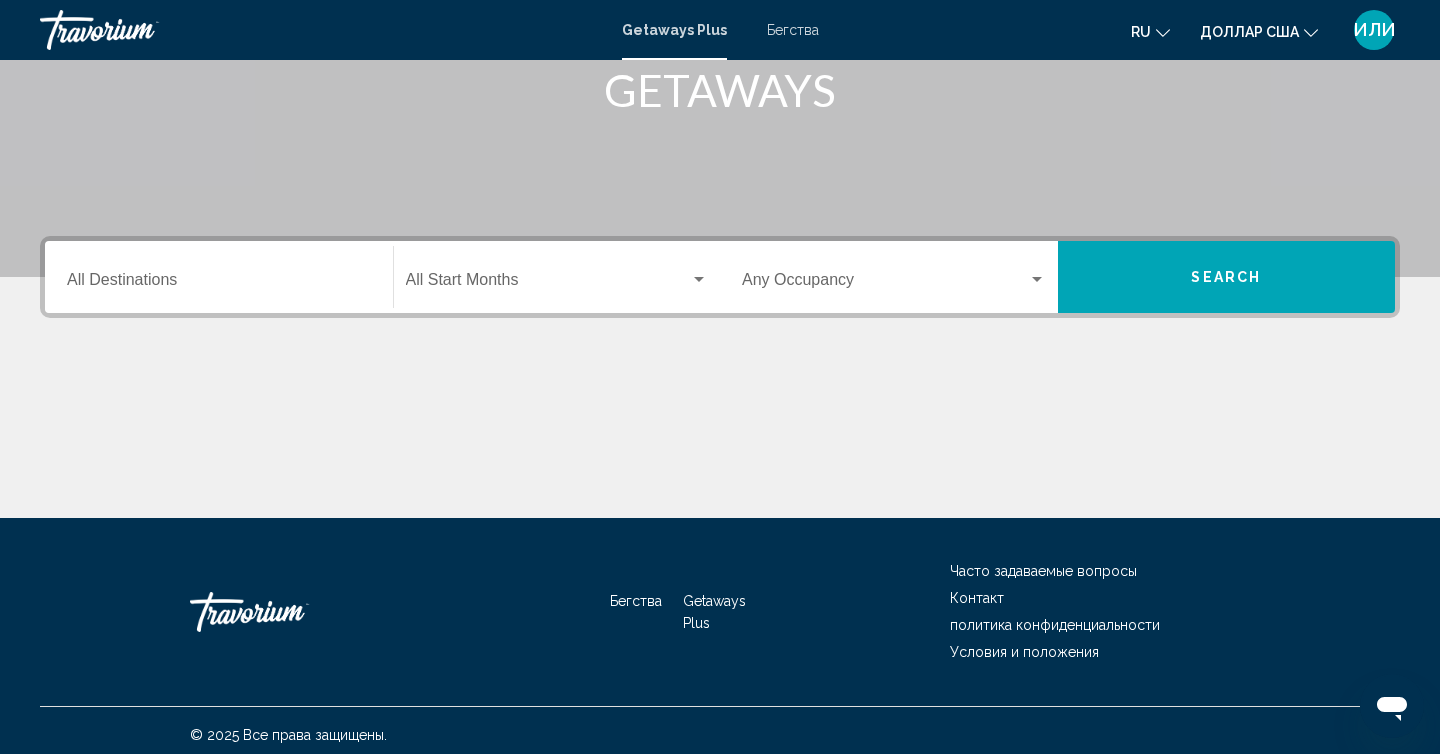 scroll, scrollTop: 332, scrollLeft: 0, axis: vertical 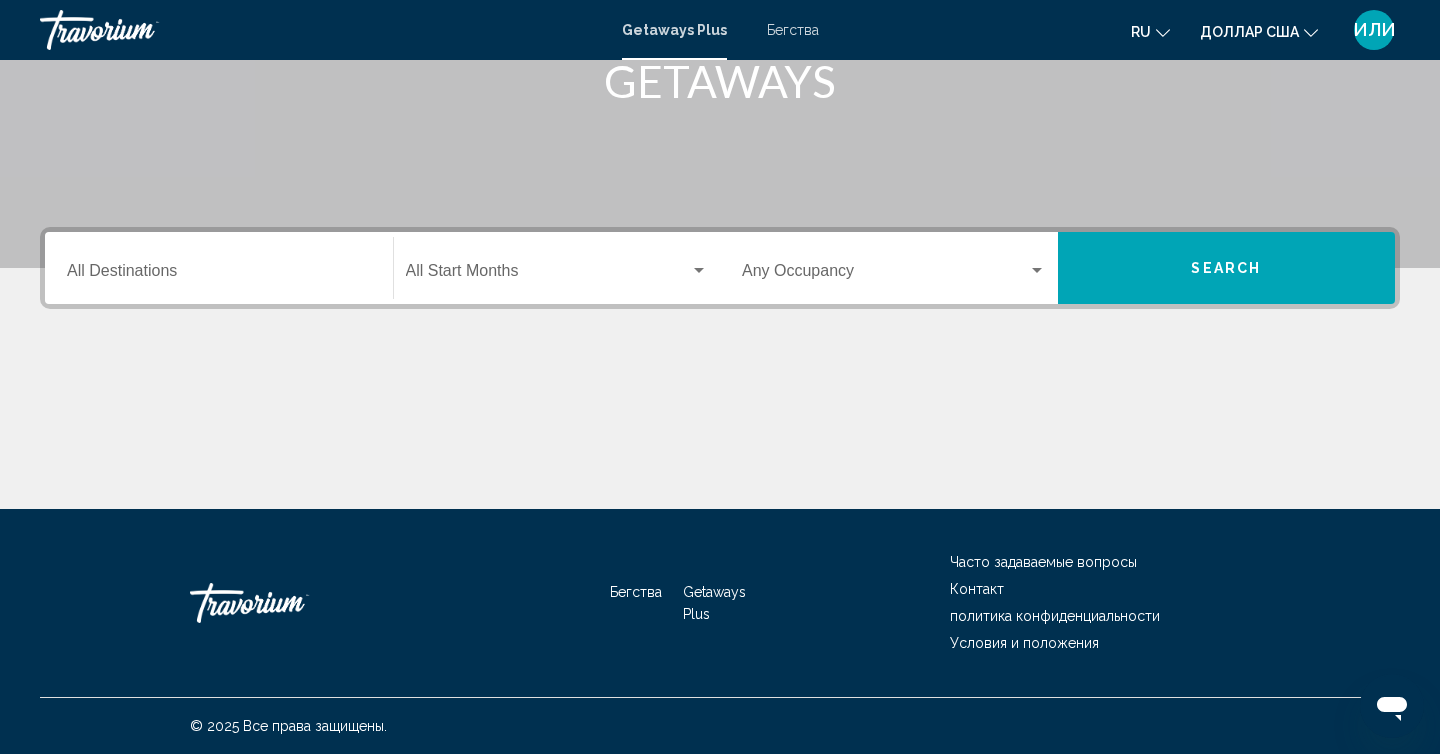 click on "Бегства" at bounding box center [636, 592] 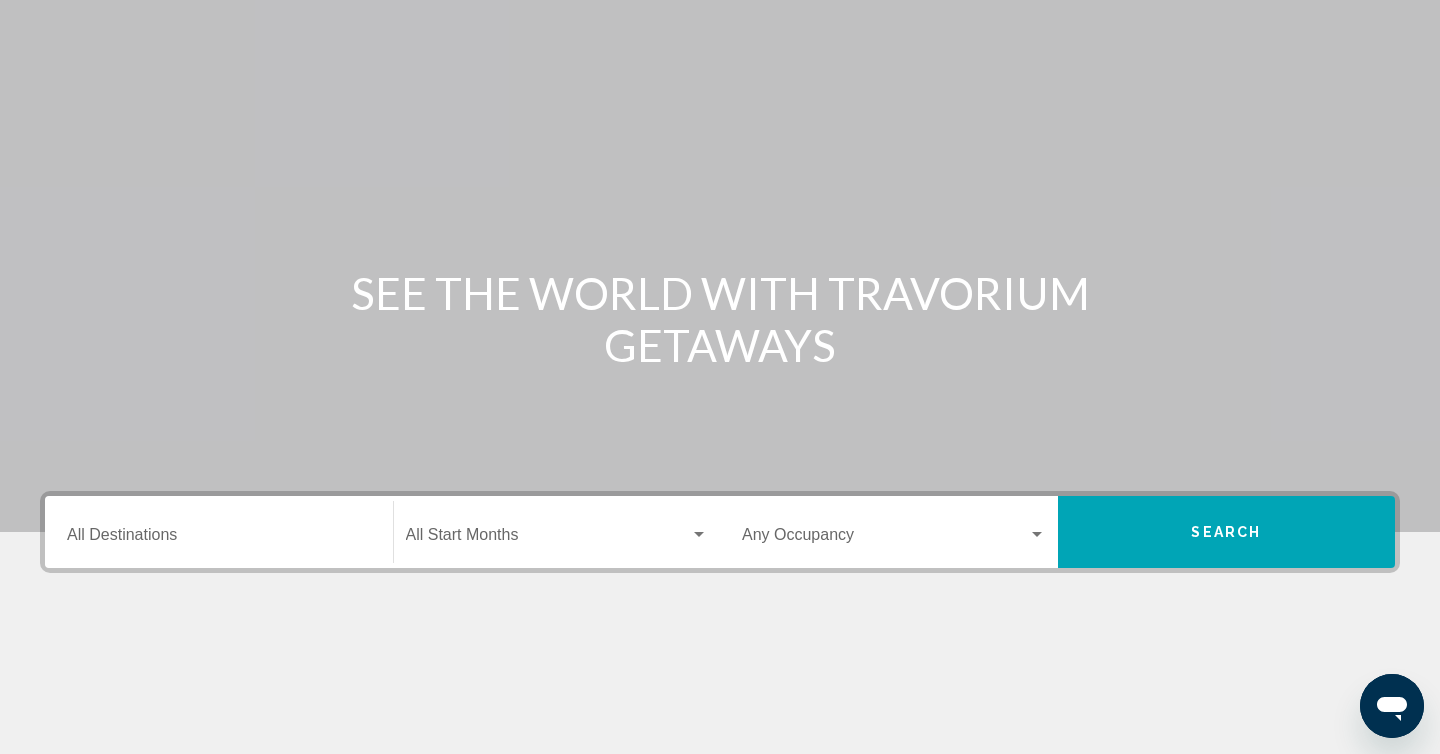 scroll, scrollTop: 59, scrollLeft: 0, axis: vertical 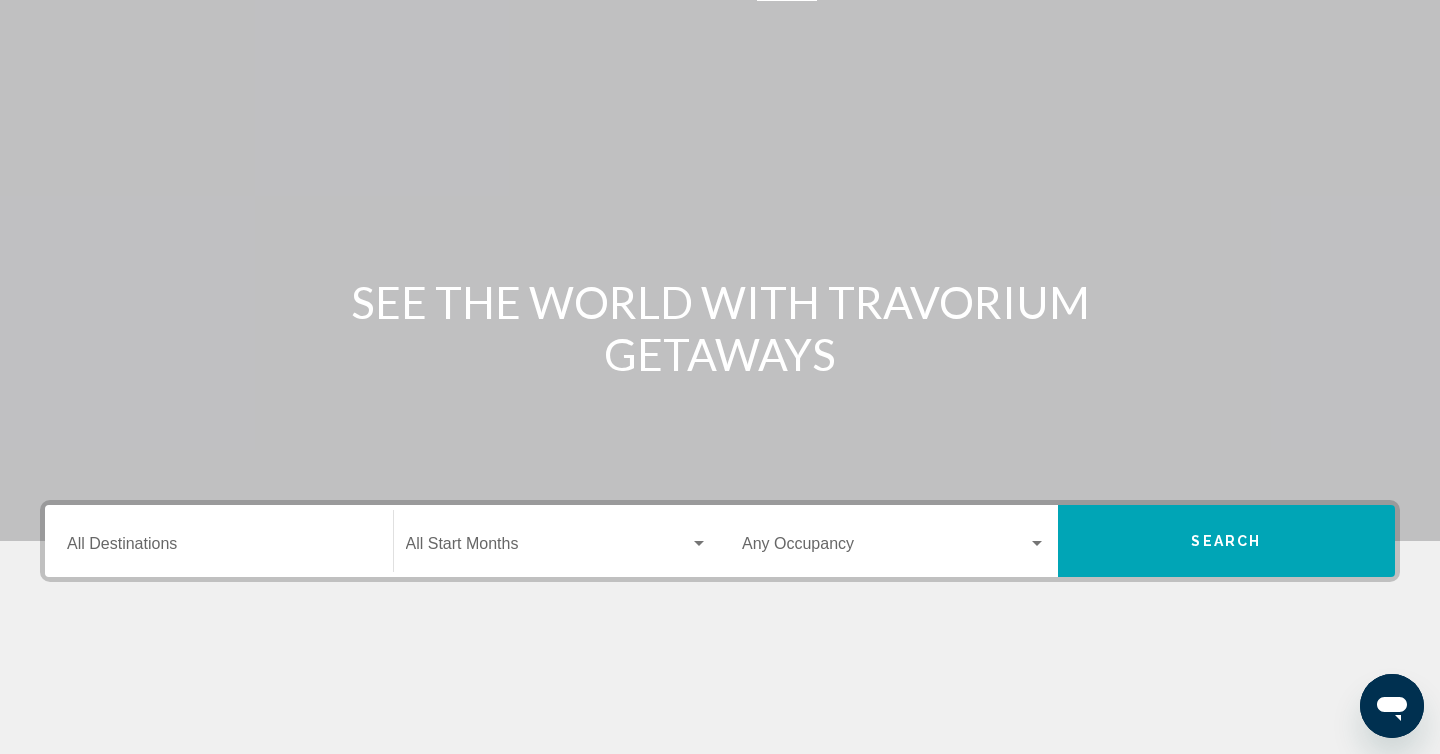 click at bounding box center (720, 241) 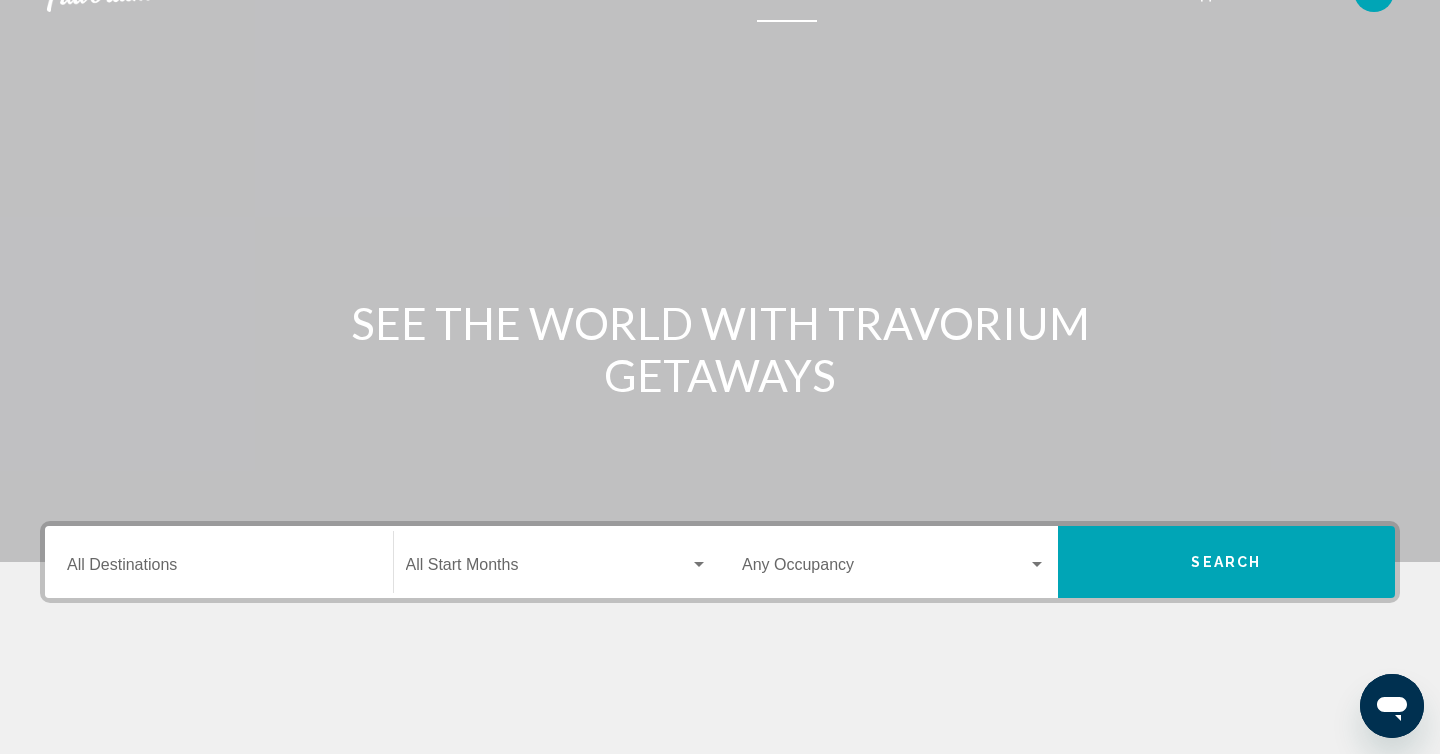 scroll, scrollTop: 0, scrollLeft: 0, axis: both 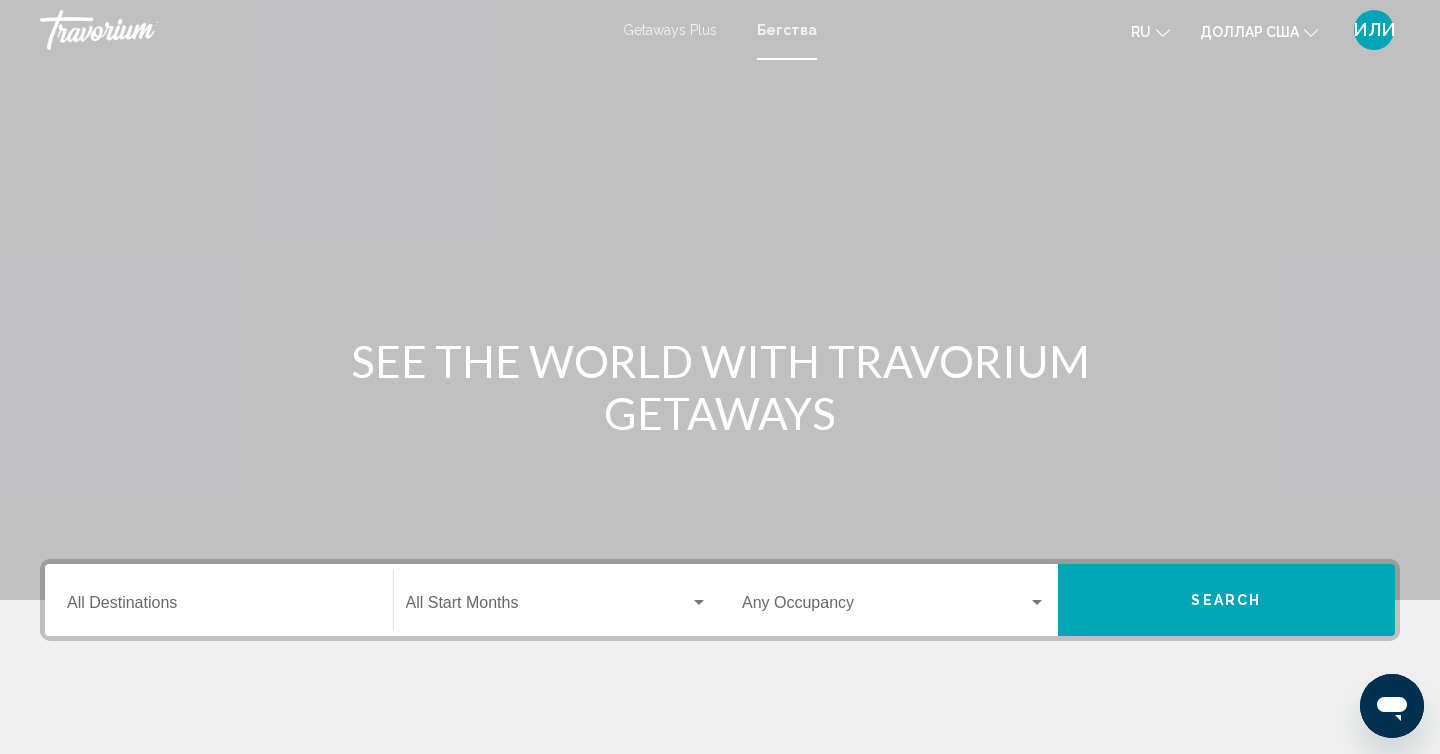 click at bounding box center (1163, 33) 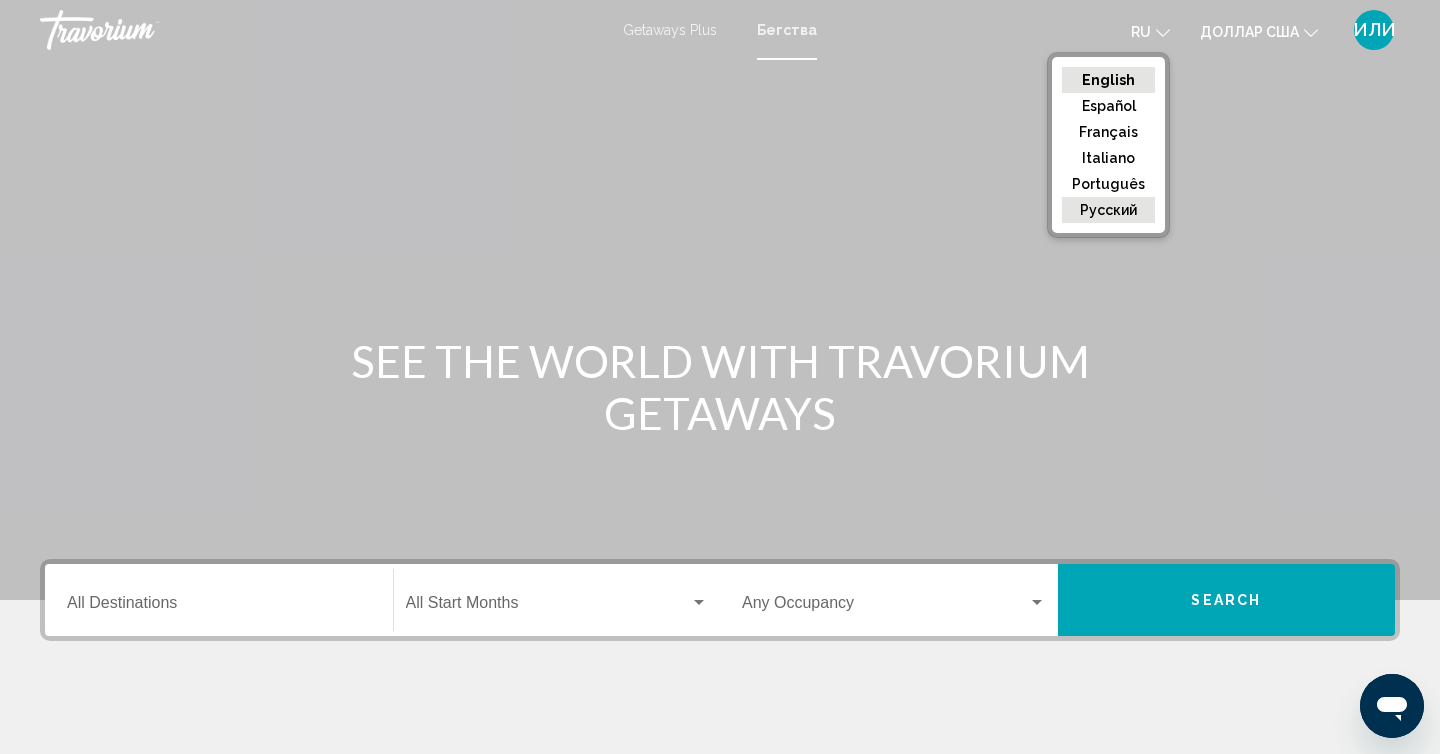click on "русский" at bounding box center [1108, 80] 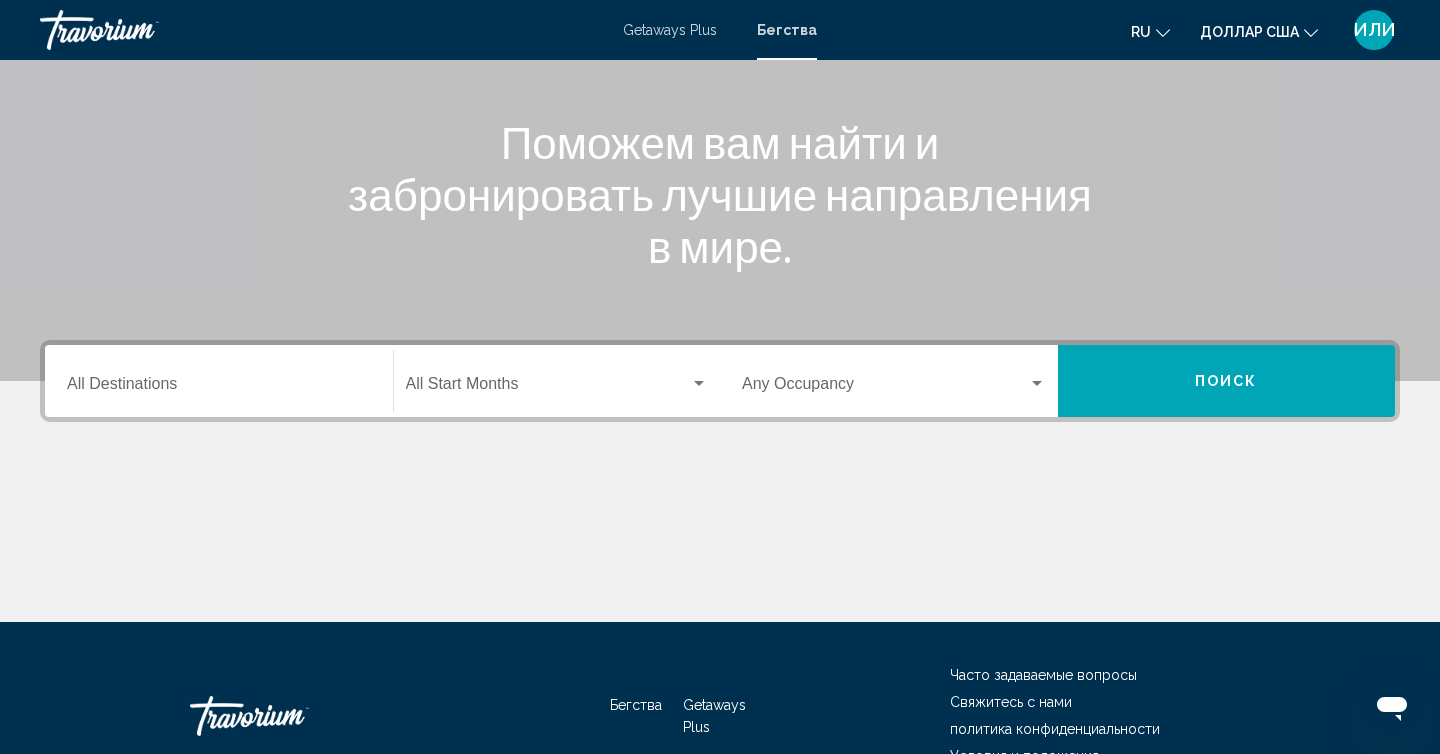 scroll, scrollTop: 221, scrollLeft: 0, axis: vertical 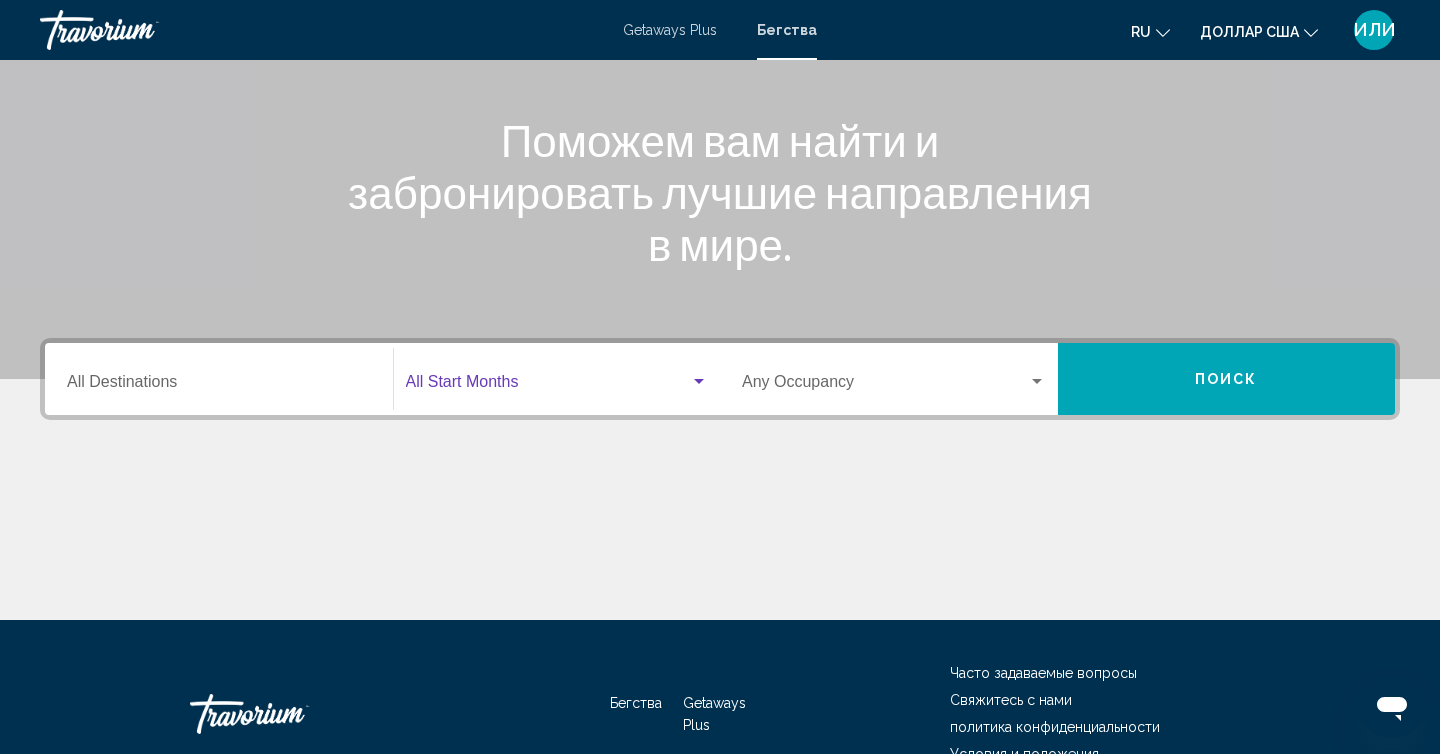 click at bounding box center (548, 386) 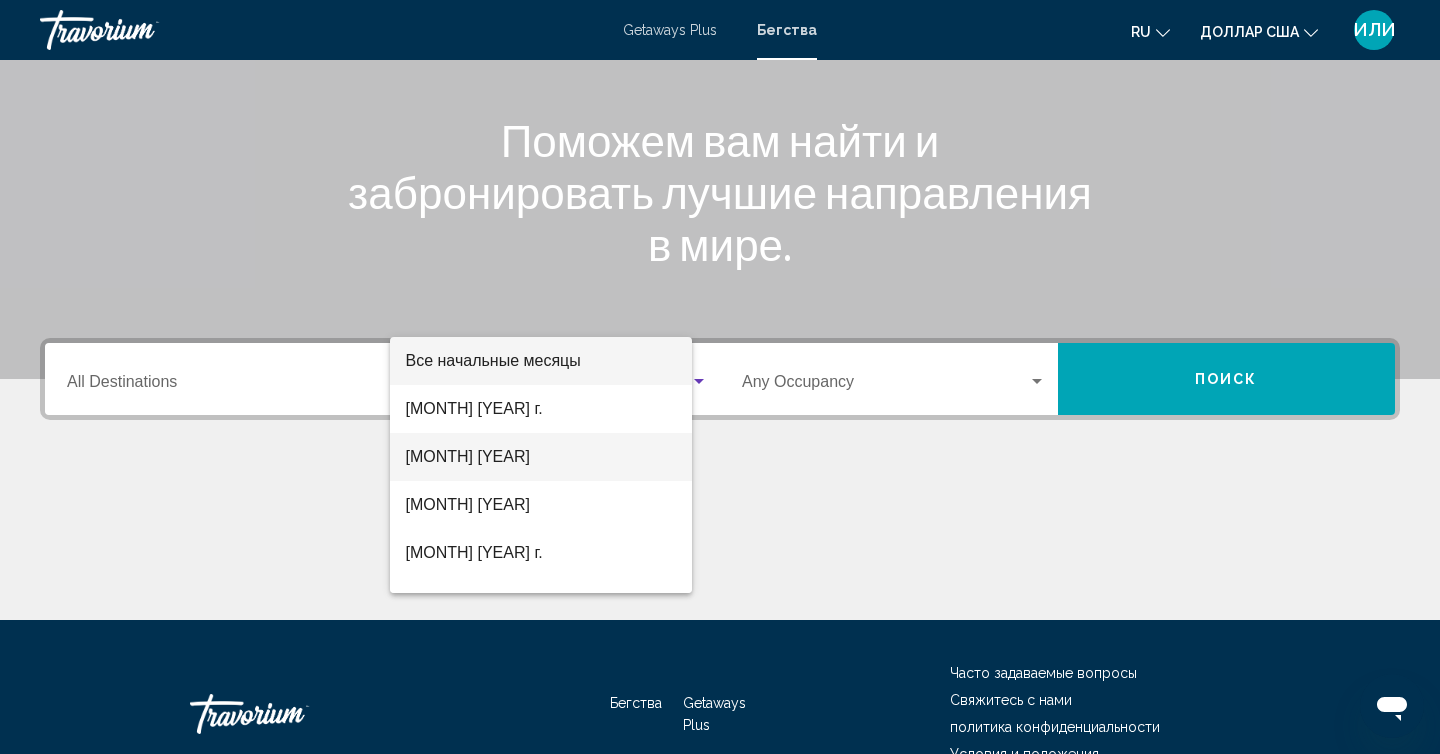 scroll, scrollTop: 332, scrollLeft: 0, axis: vertical 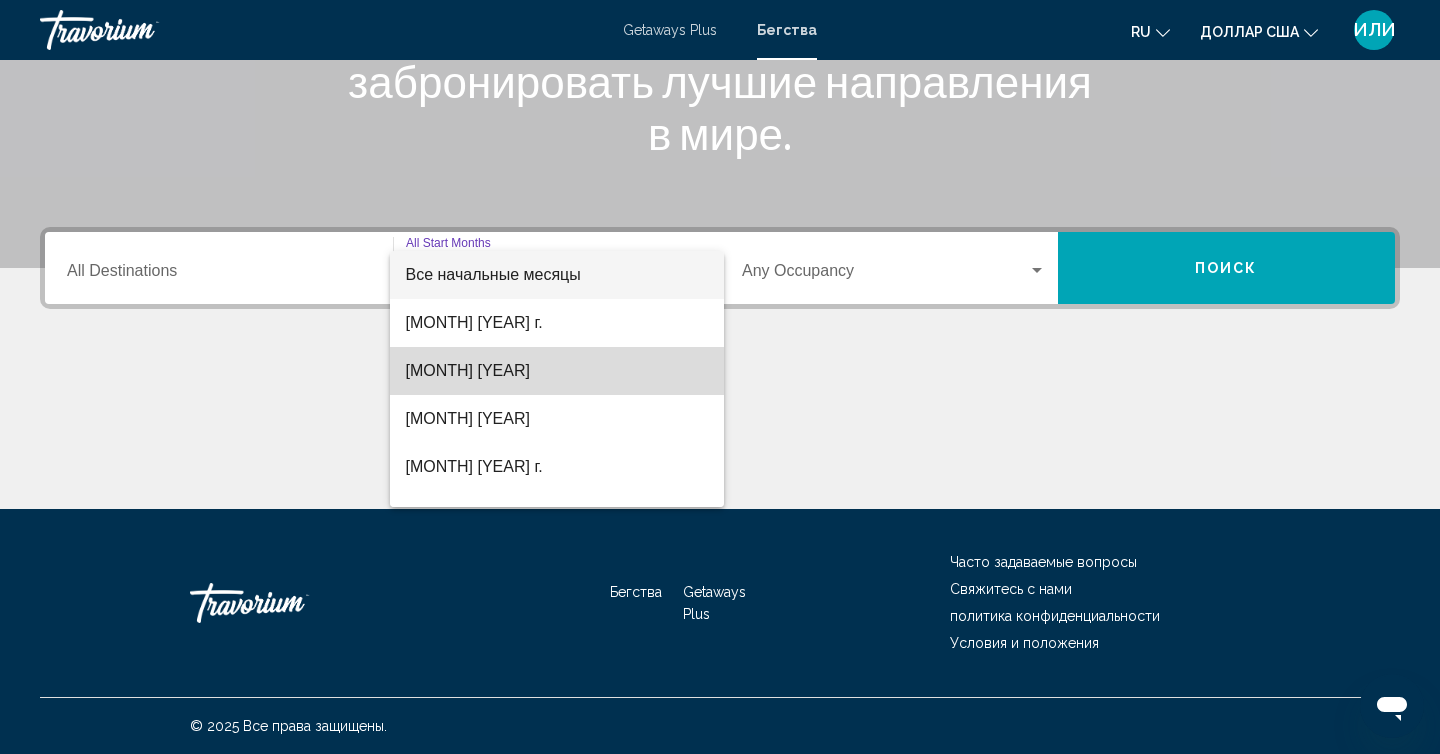 click on "[MONTH] [YEAR]" at bounding box center (557, 371) 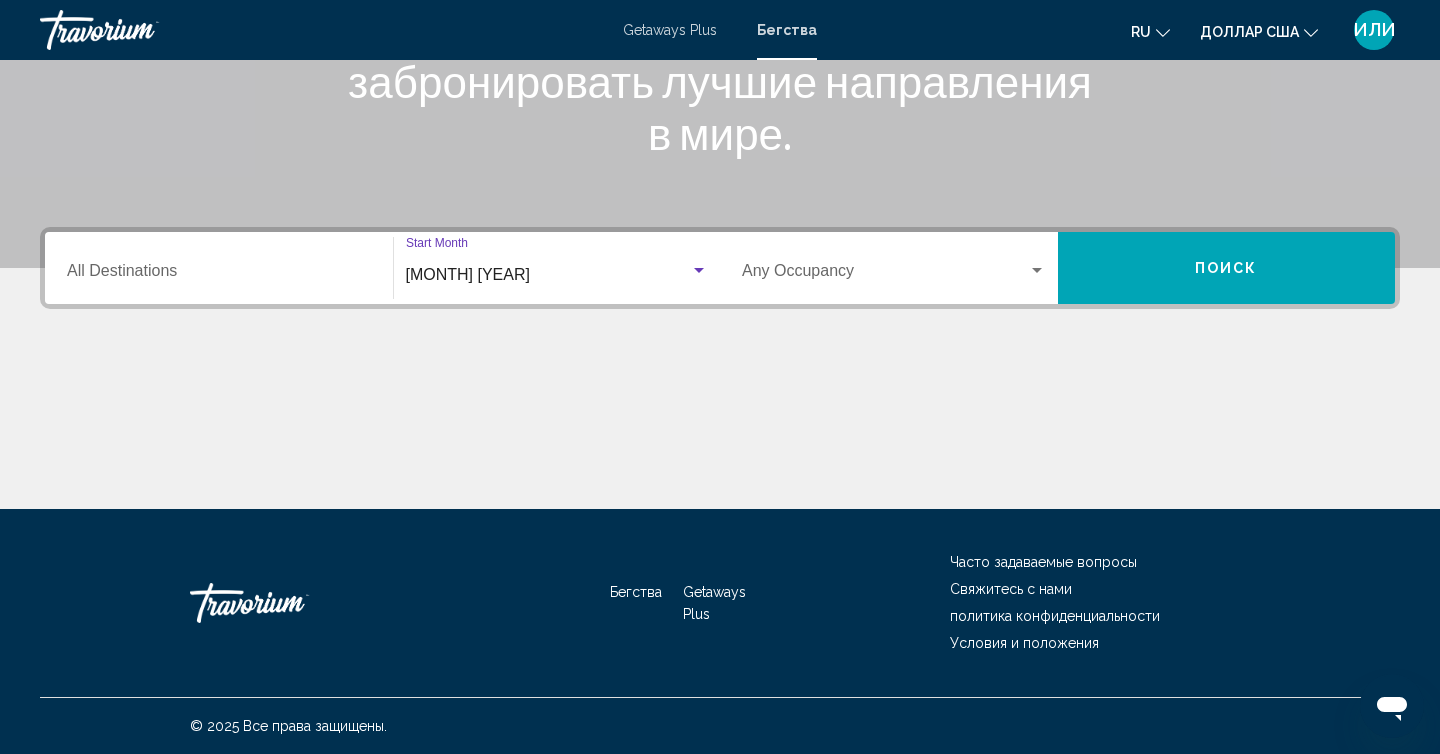 click at bounding box center (699, 271) 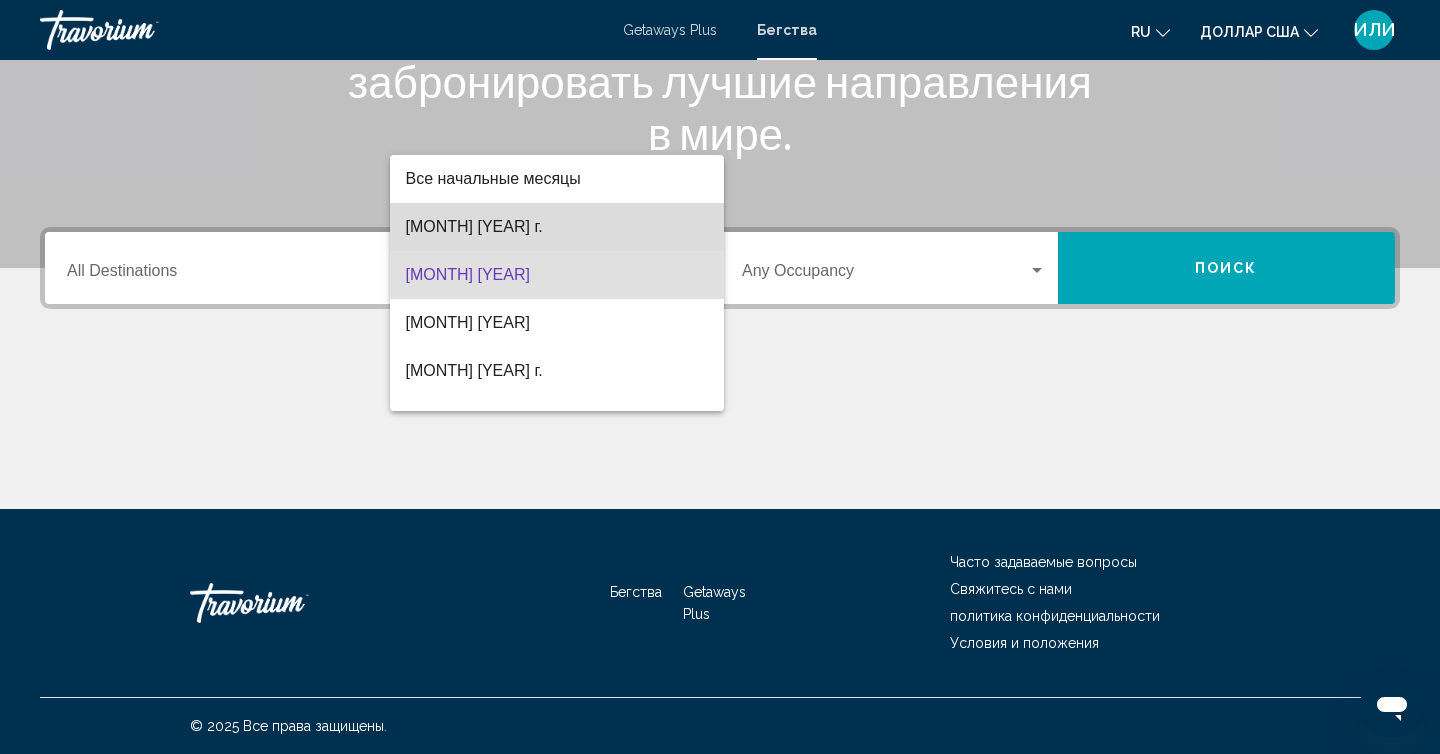 click on "[MONTH] [YEAR] г." at bounding box center (557, 227) 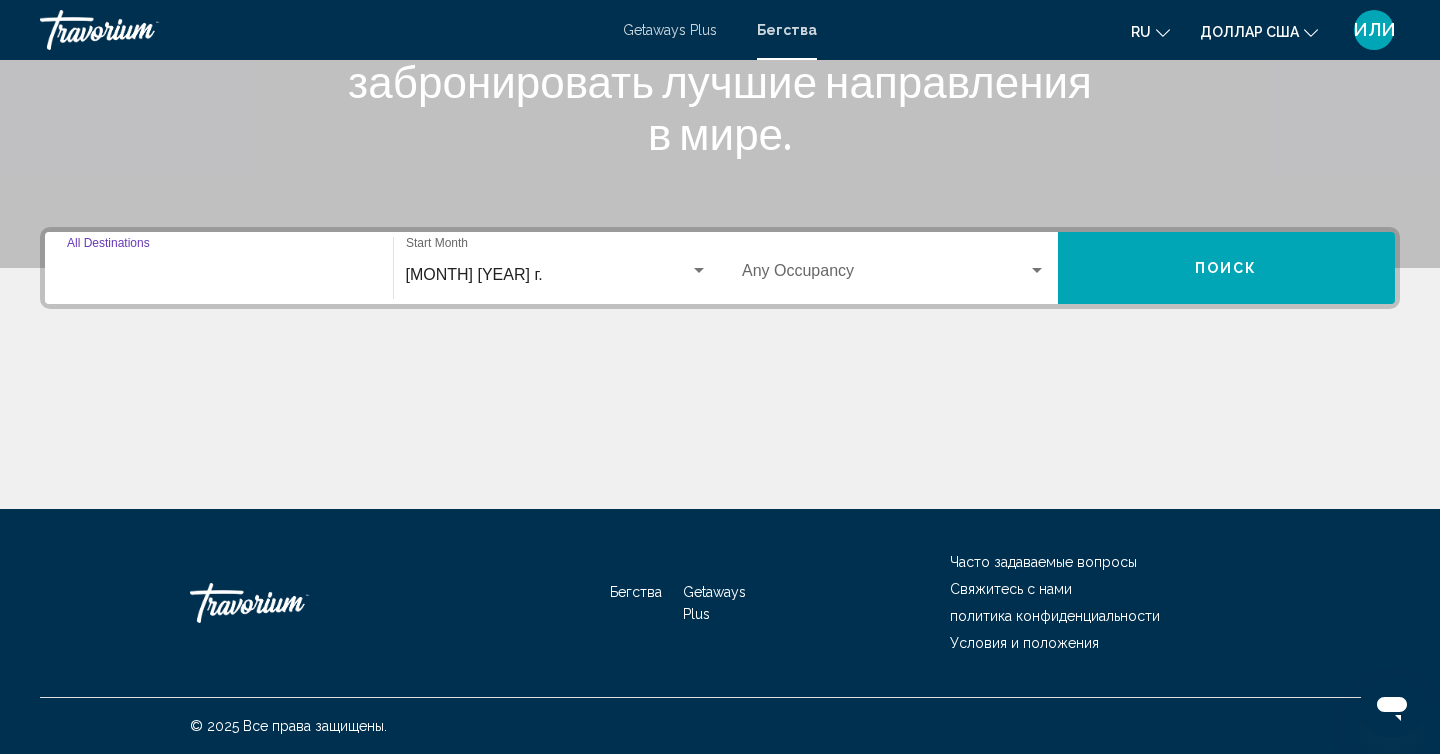click on "Destination All Destinations" at bounding box center [219, 275] 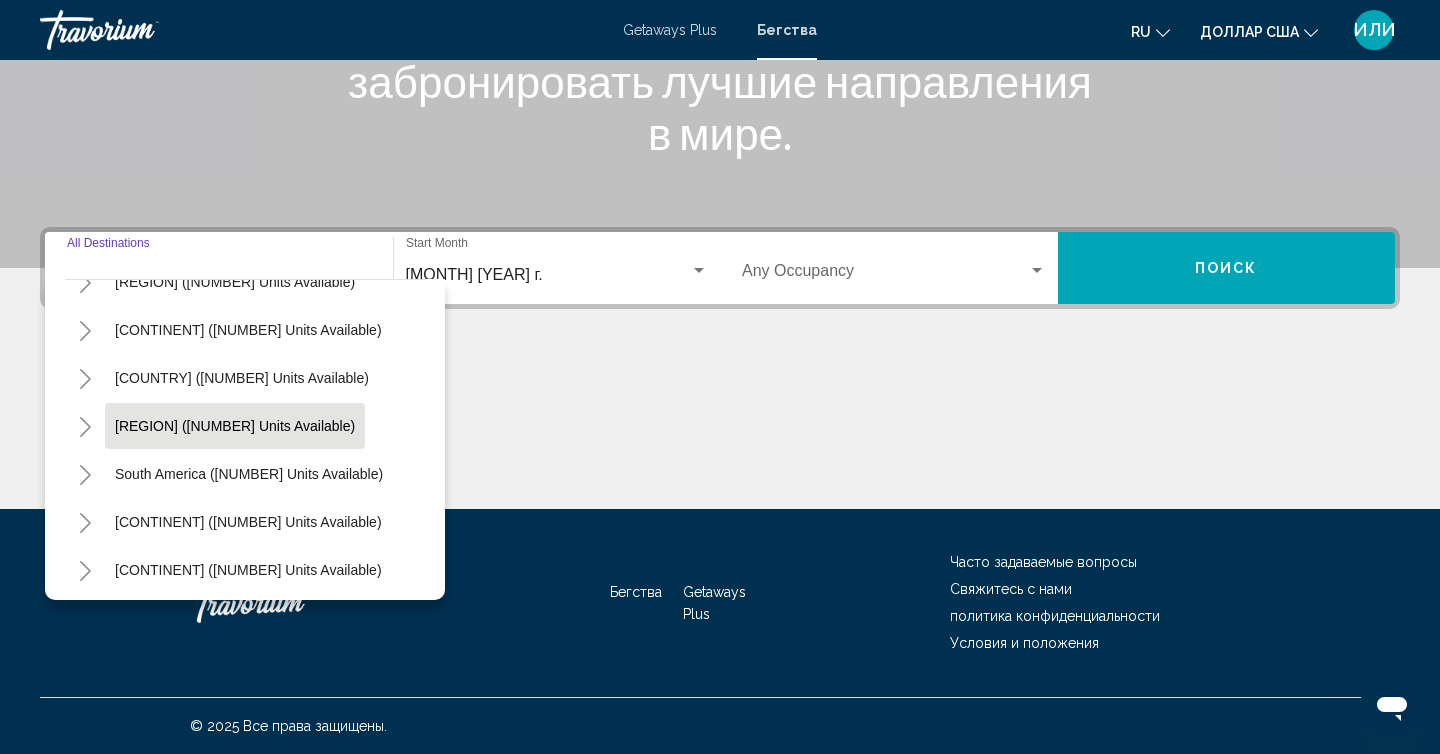 scroll, scrollTop: 324, scrollLeft: 0, axis: vertical 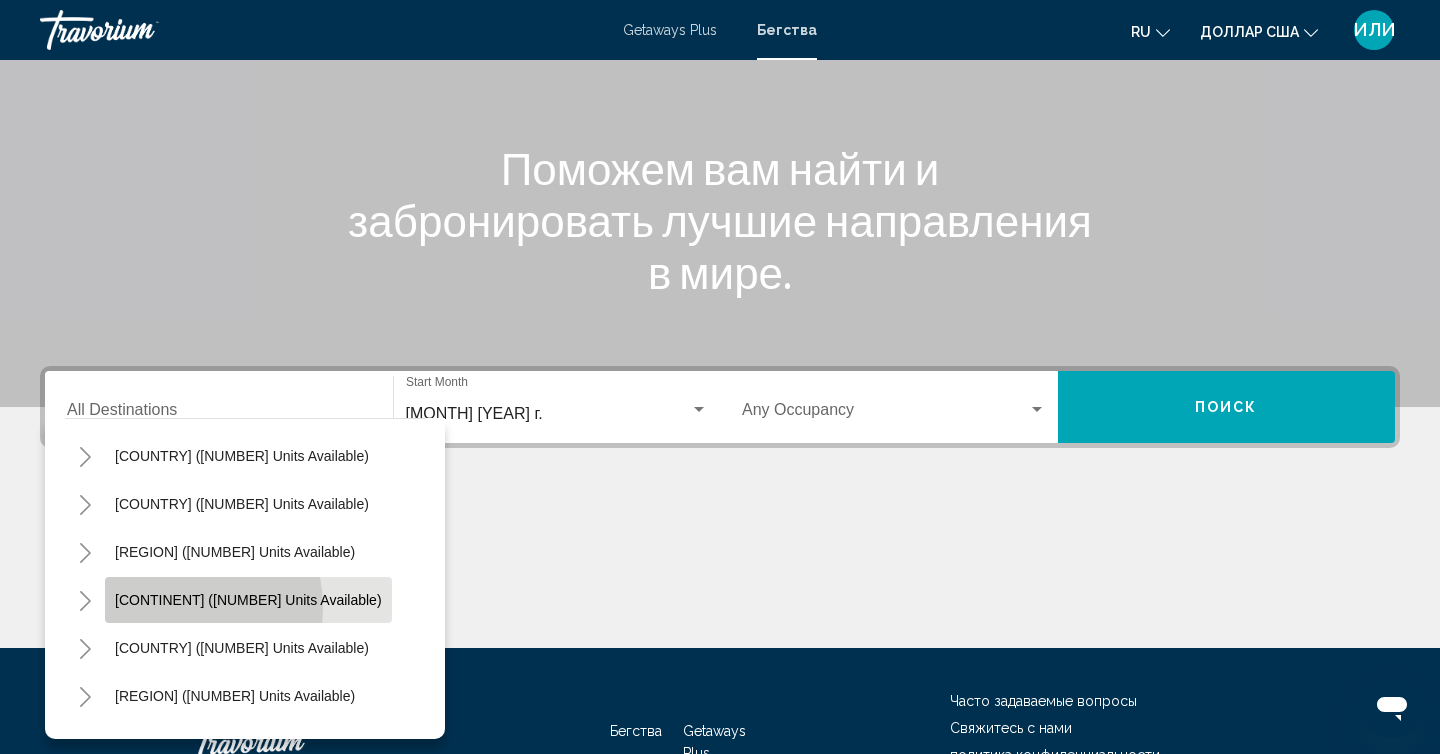 click on "[CONTINENT] ([NUMBER] units available)" at bounding box center (248, 600) 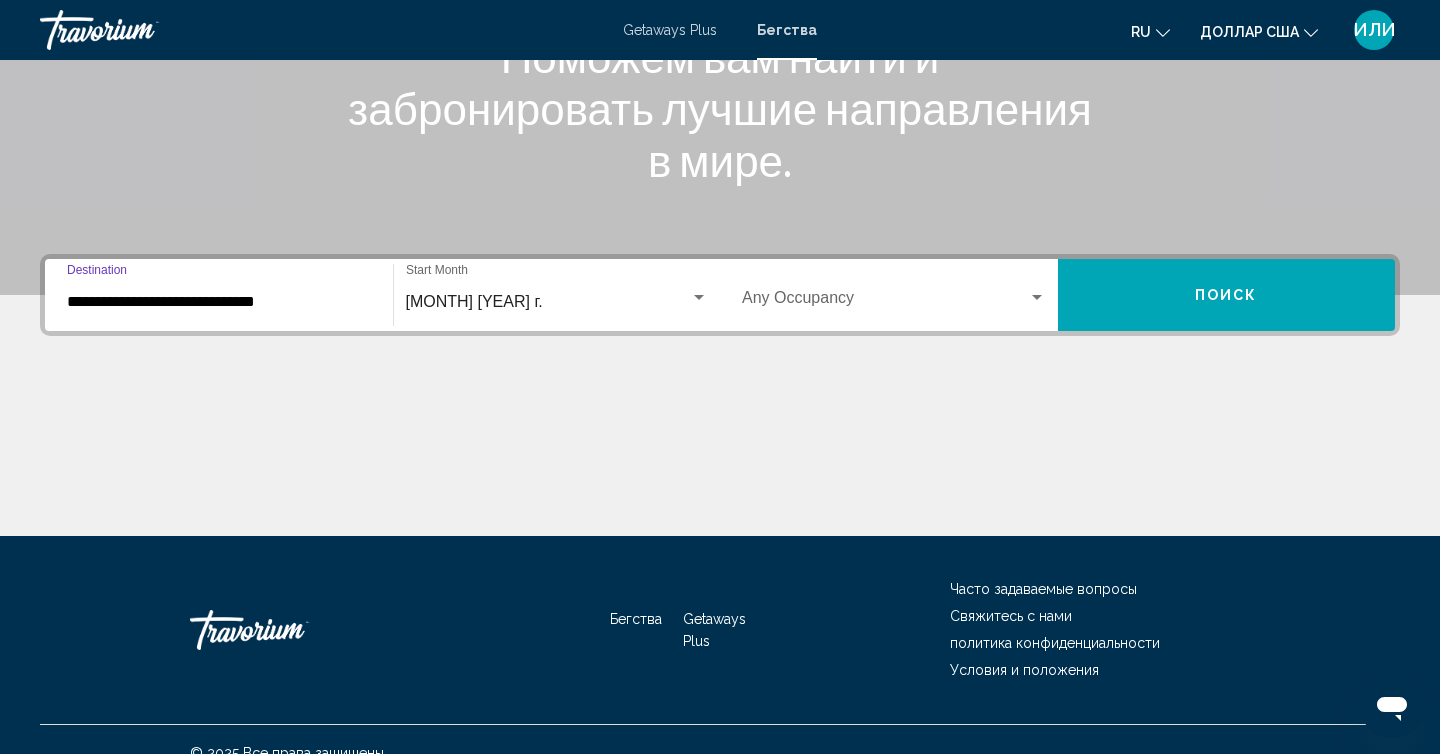 scroll, scrollTop: 332, scrollLeft: 0, axis: vertical 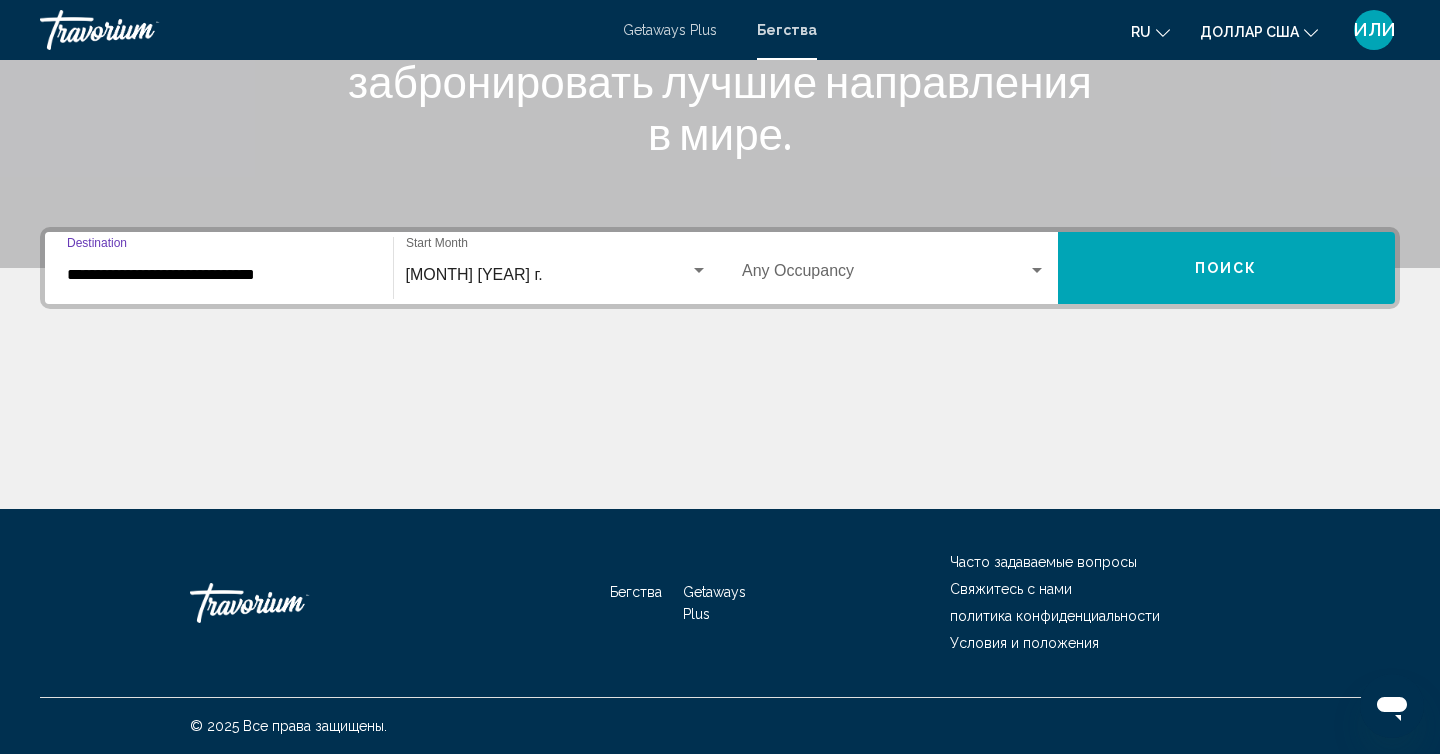 click at bounding box center [1037, 271] 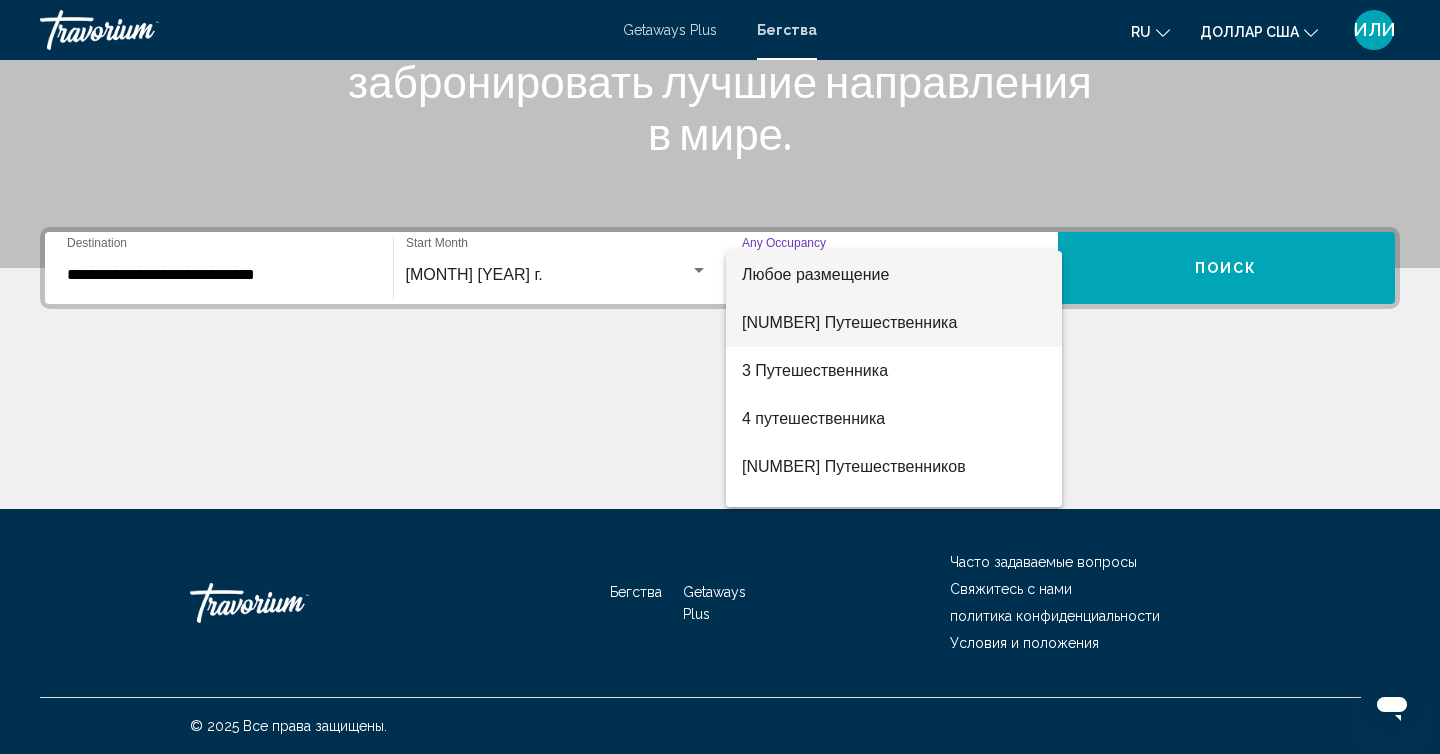 click on "[NUMBER] Путешественника" at bounding box center [894, 323] 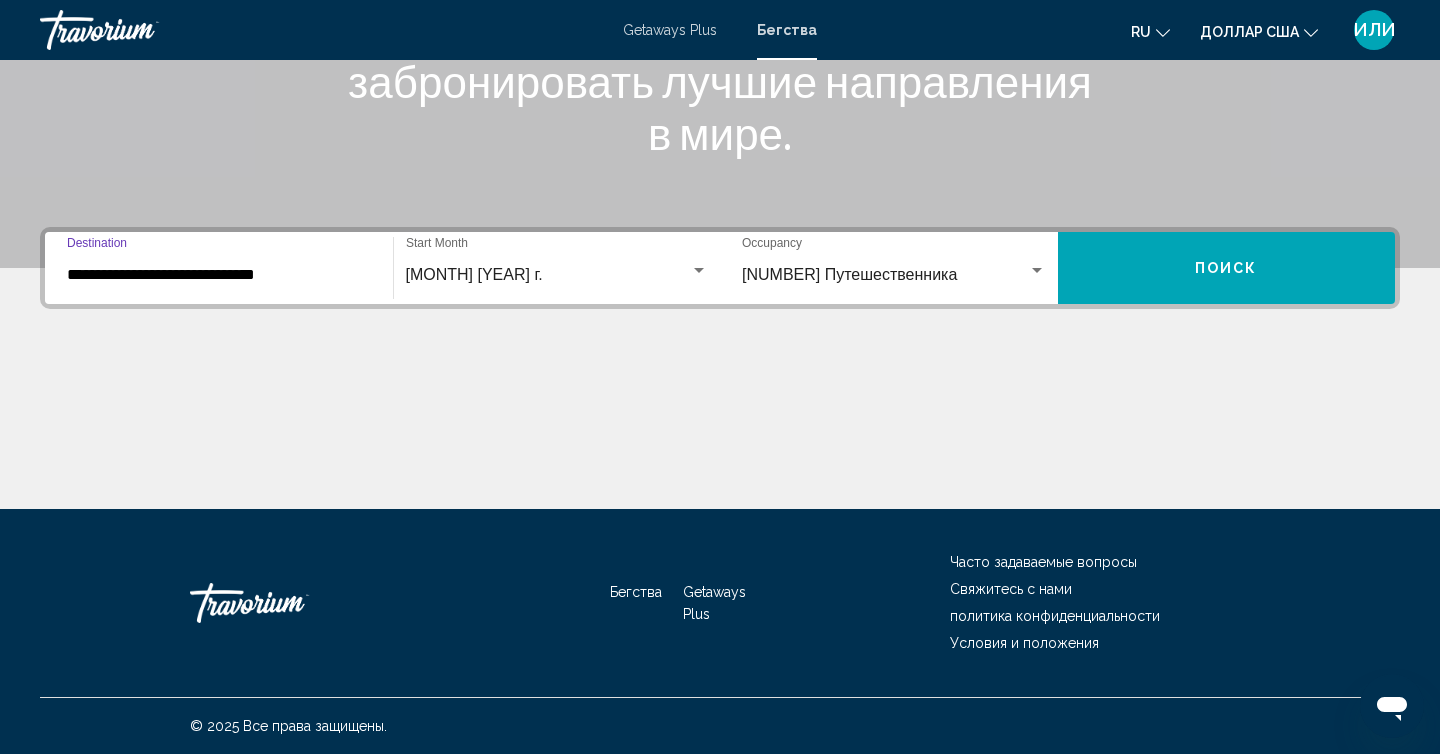 click on "**********" at bounding box center (219, 275) 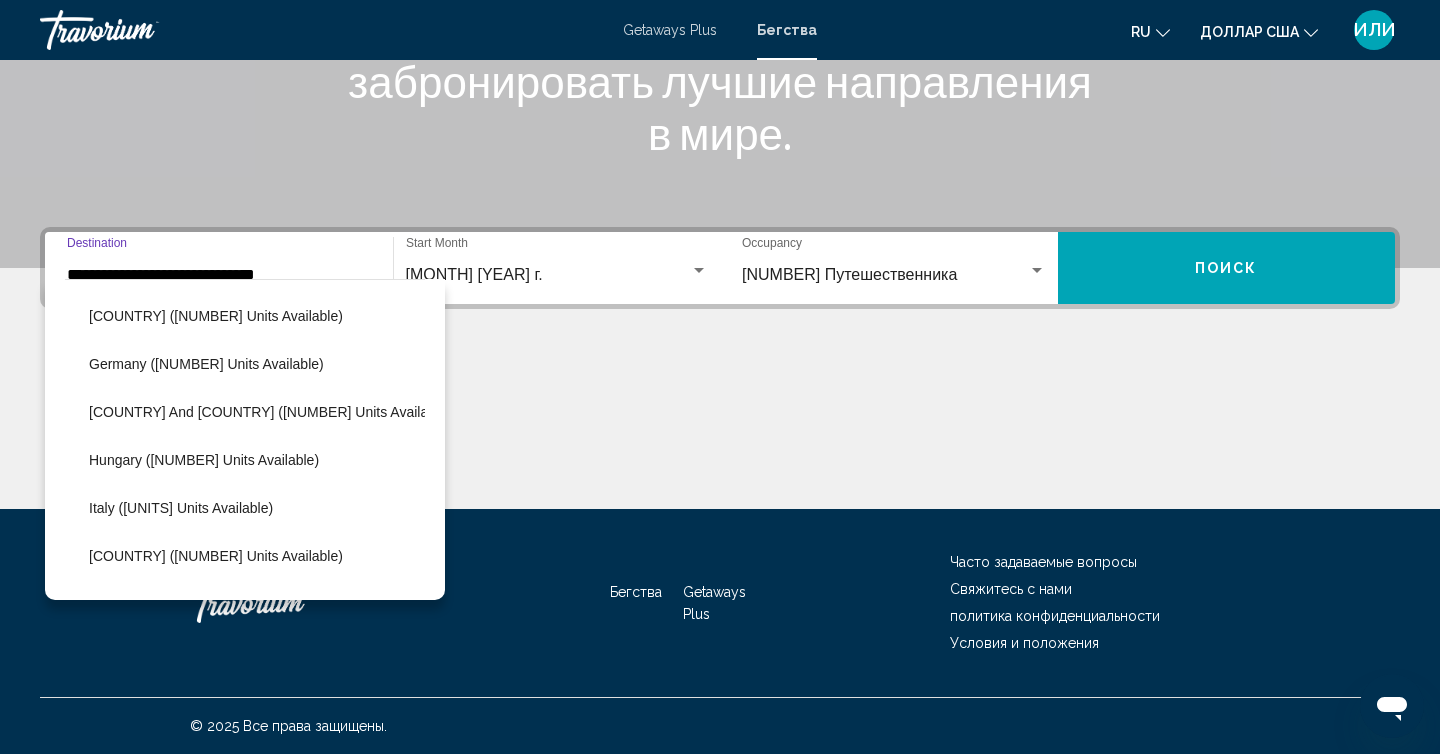 scroll, scrollTop: 567, scrollLeft: 6, axis: both 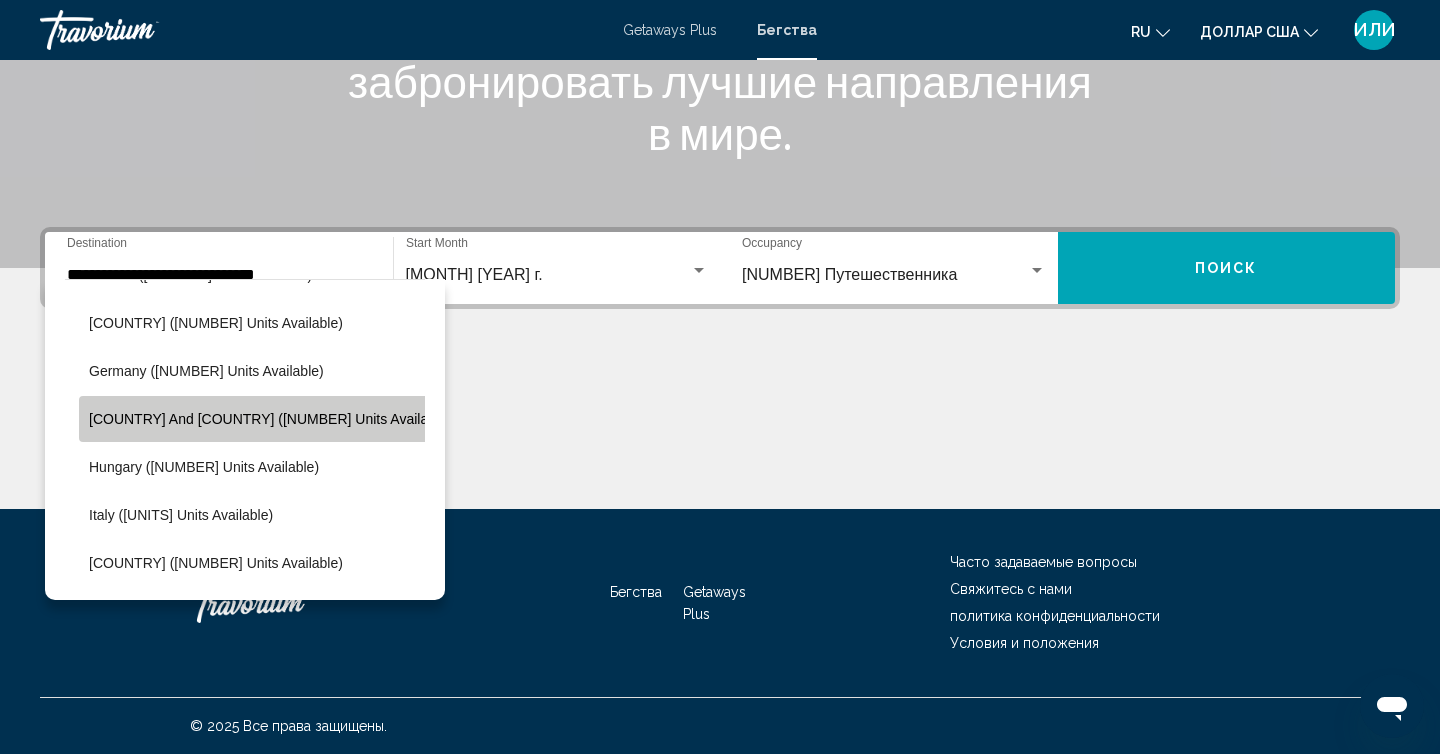 click on "[COUNTRY] and [COUNTRY] ([NUMBER] units available)" at bounding box center (270, 419) 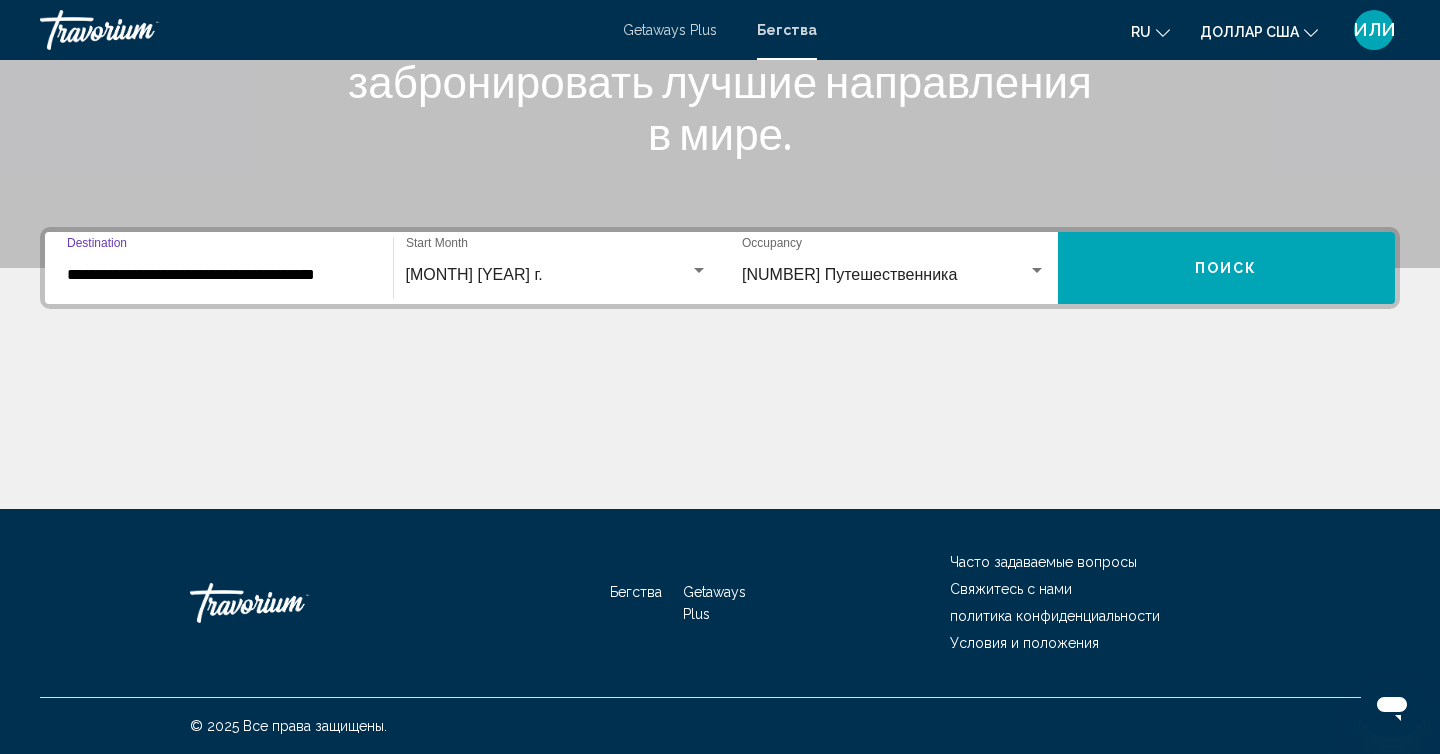 click on "Поиск" at bounding box center [1227, 268] 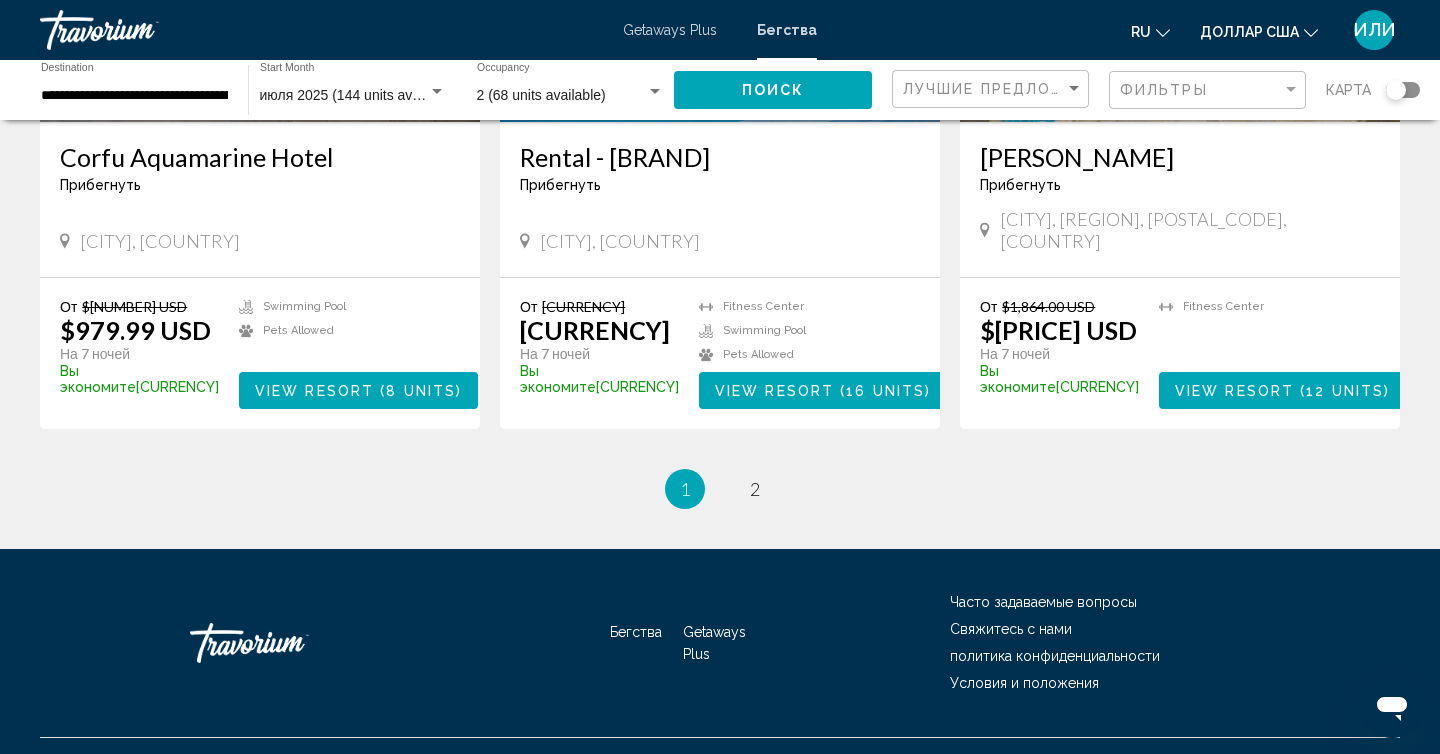 scroll, scrollTop: 2481, scrollLeft: 0, axis: vertical 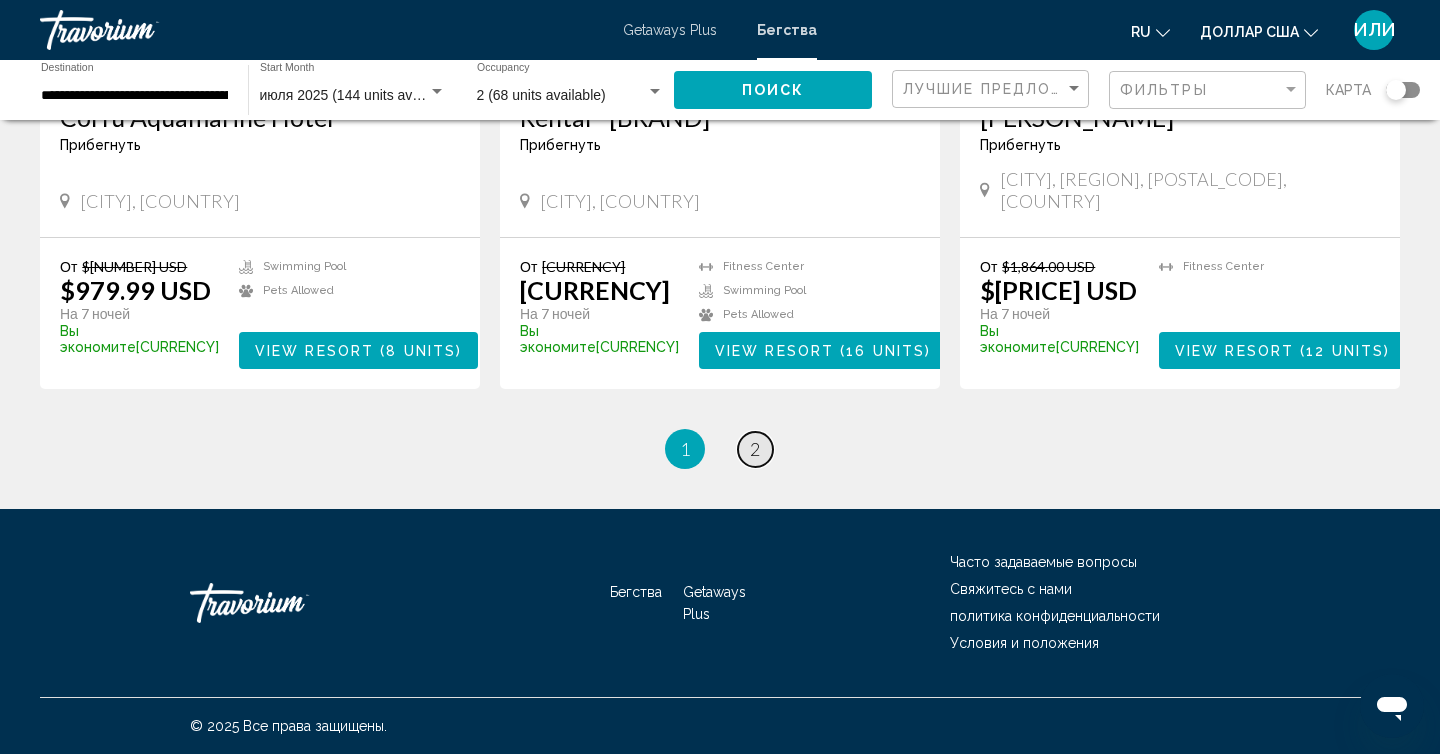 click on "2" at bounding box center (755, 449) 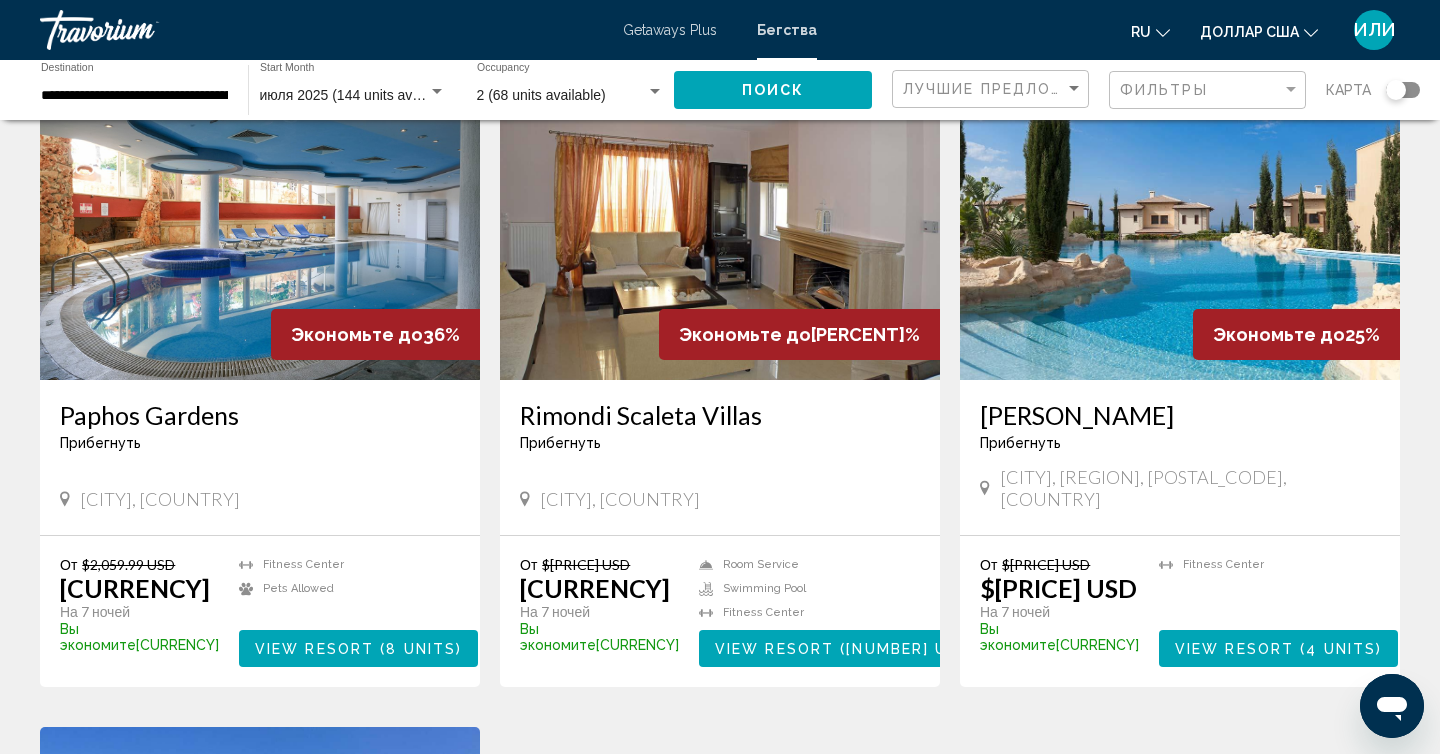 scroll, scrollTop: 143, scrollLeft: 0, axis: vertical 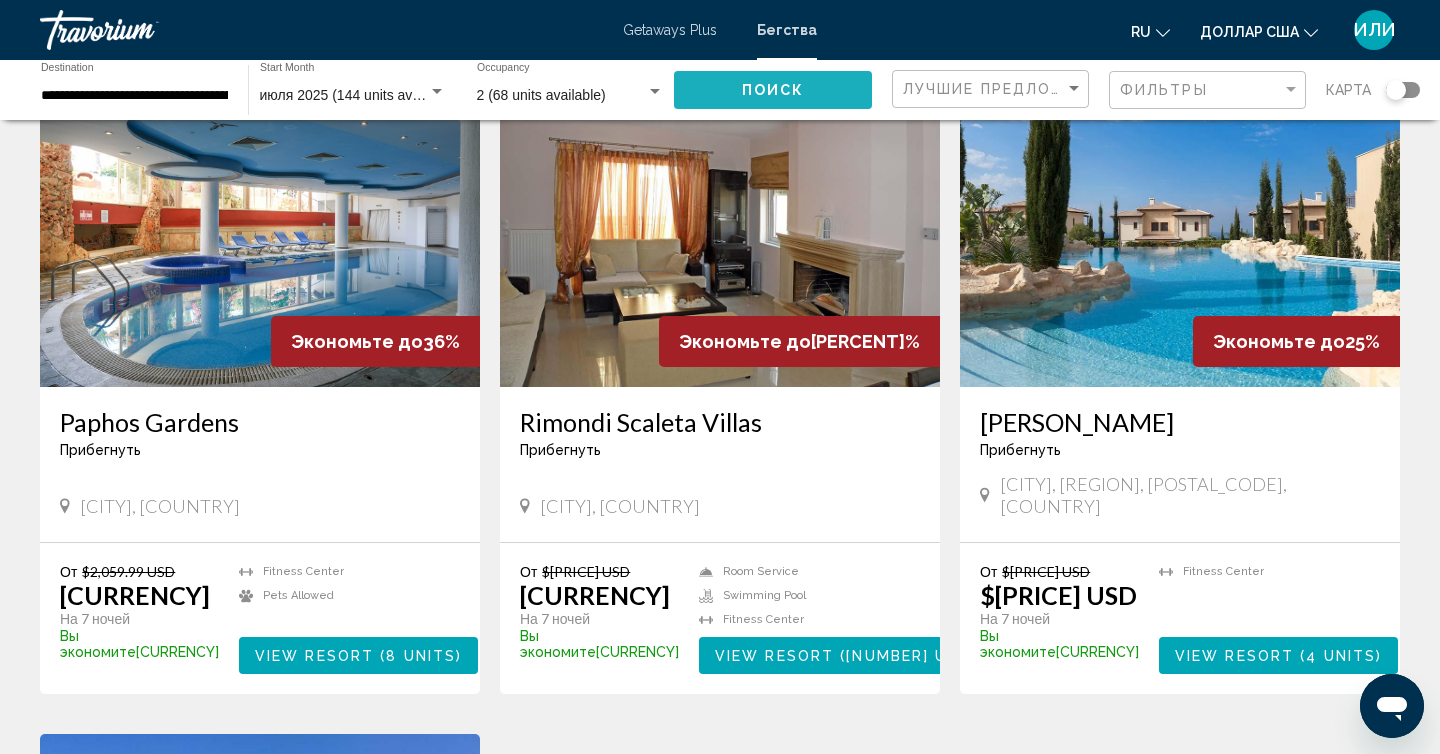 click on "Поиск" at bounding box center (773, 89) 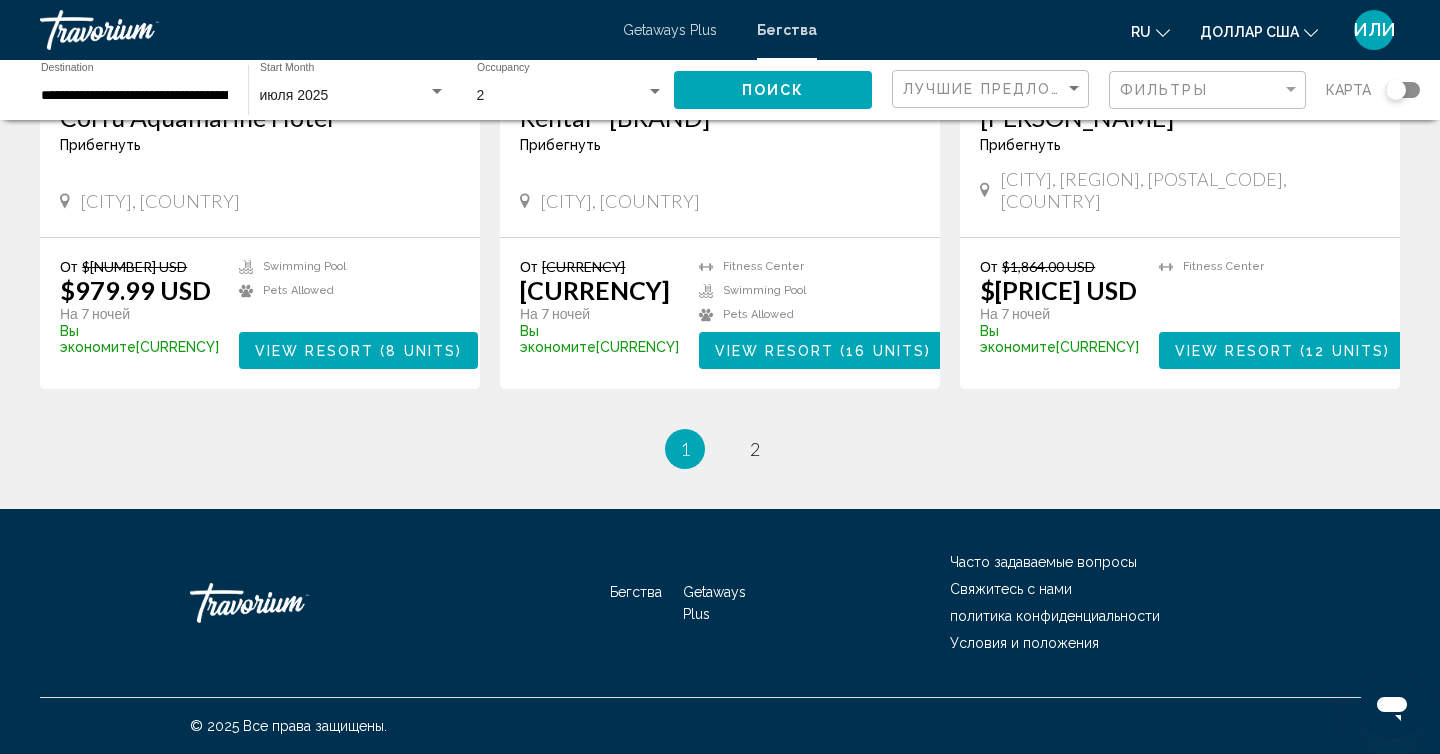 scroll, scrollTop: 2481, scrollLeft: 0, axis: vertical 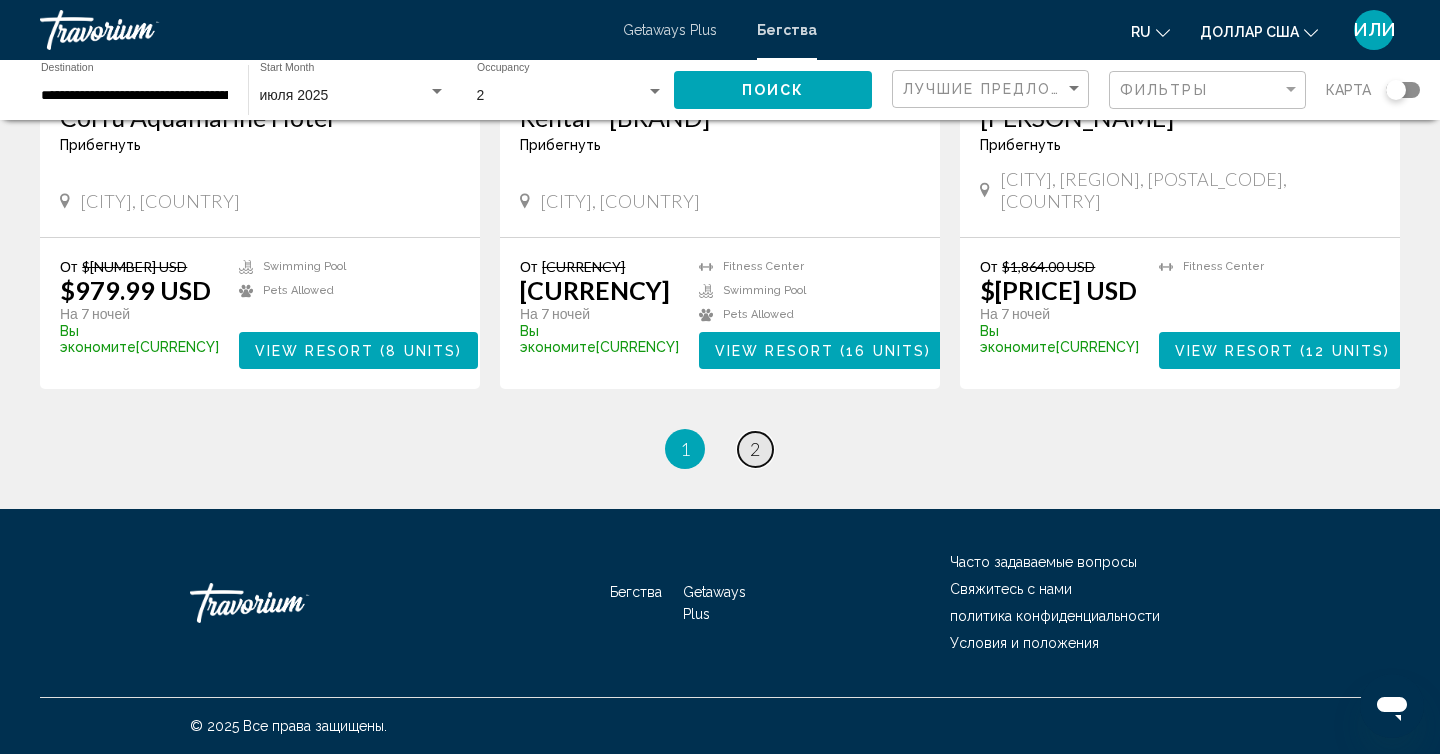 click on "2" at bounding box center [755, 449] 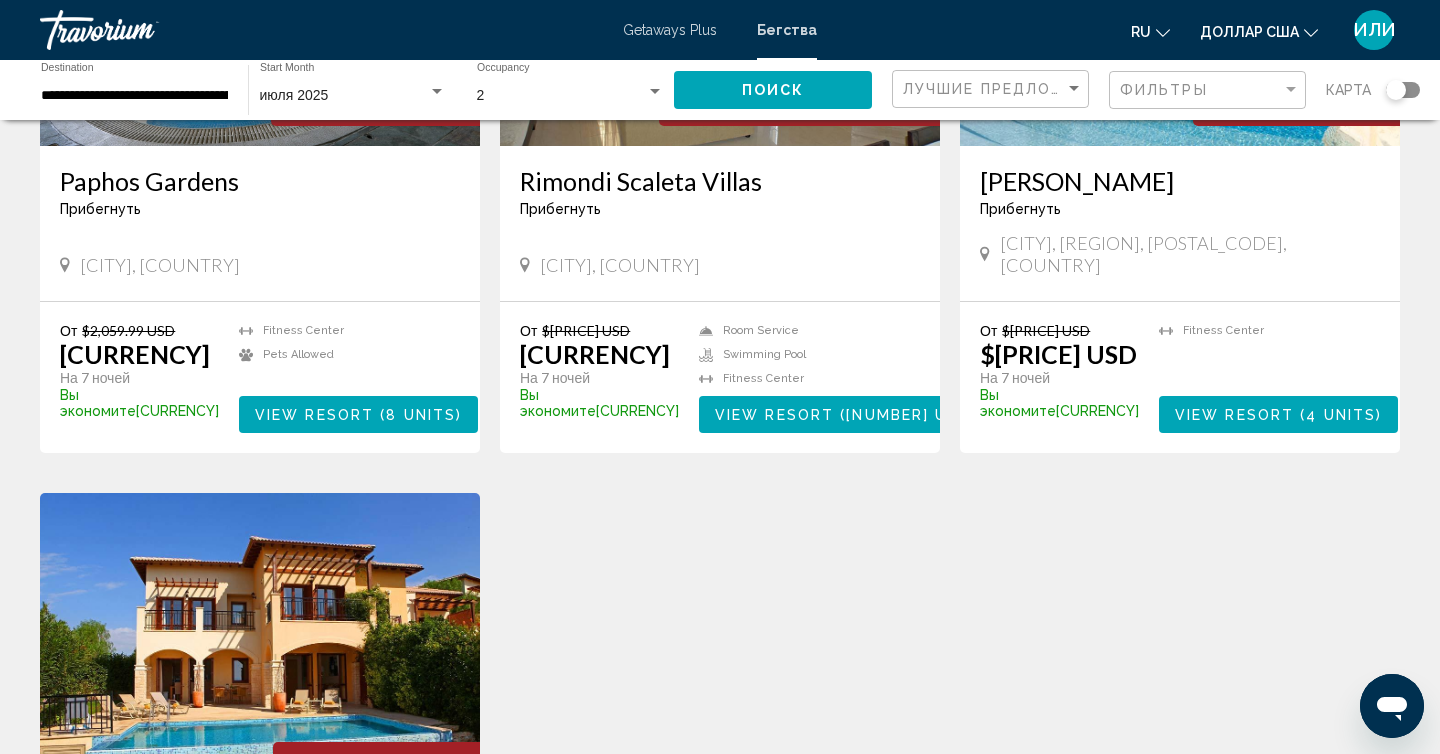 scroll, scrollTop: 375, scrollLeft: 0, axis: vertical 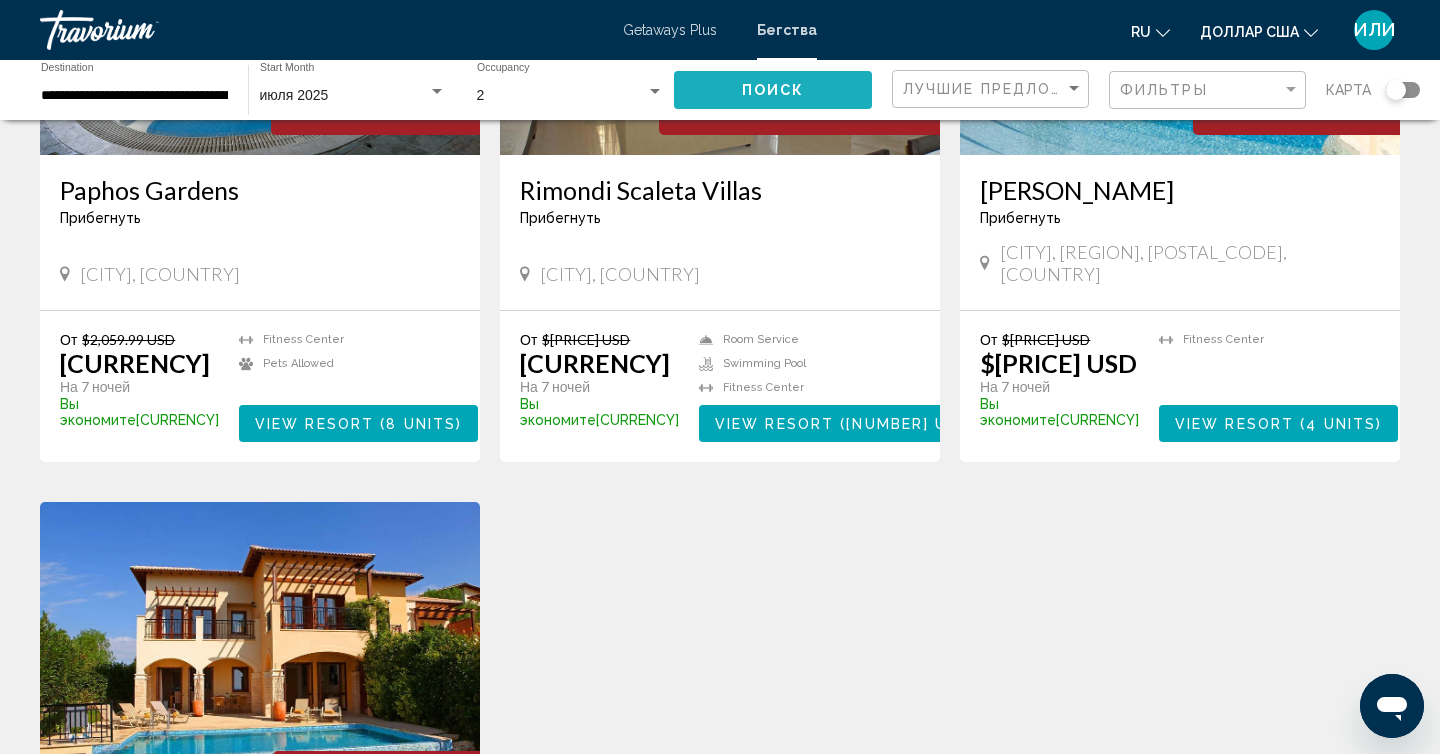 click on "Поиск" at bounding box center [773, 89] 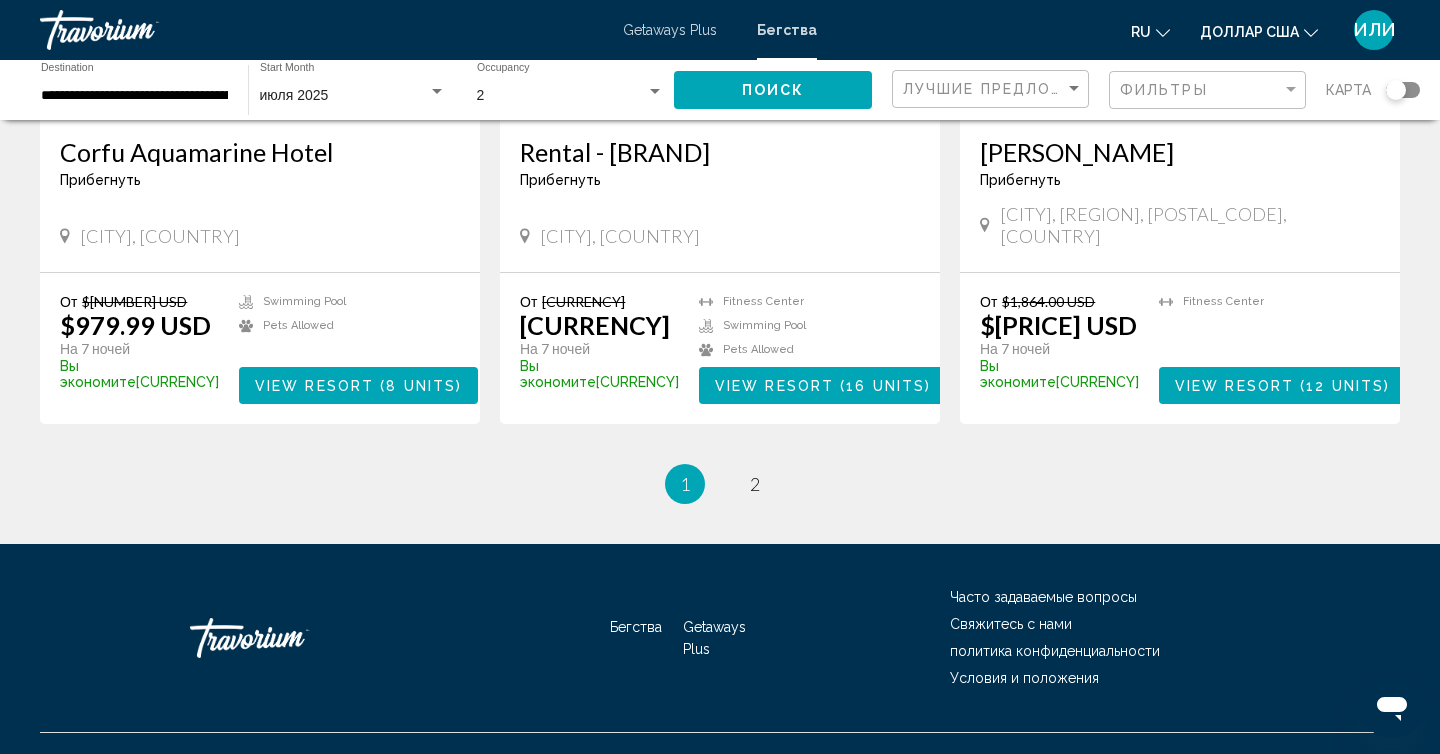 scroll, scrollTop: 2481, scrollLeft: 0, axis: vertical 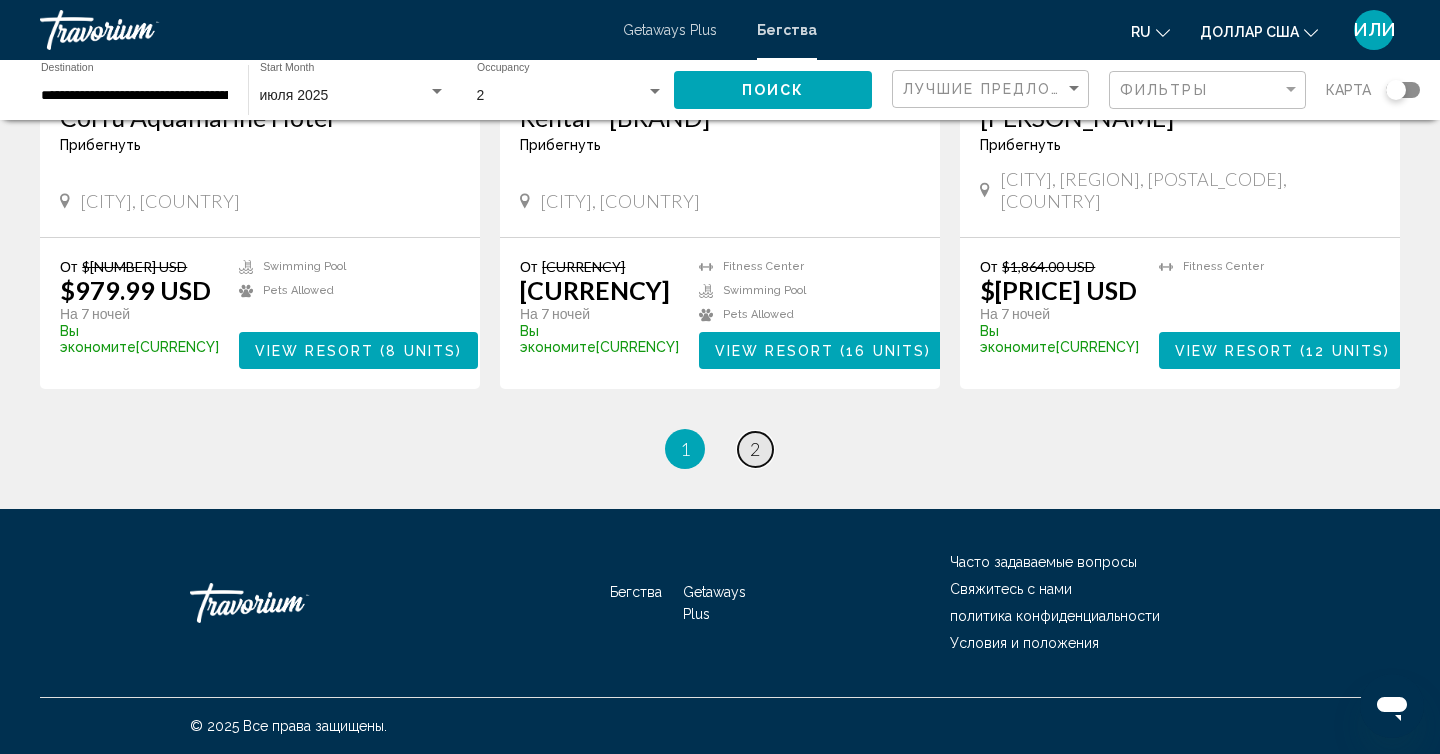 click on "2" at bounding box center (755, 449) 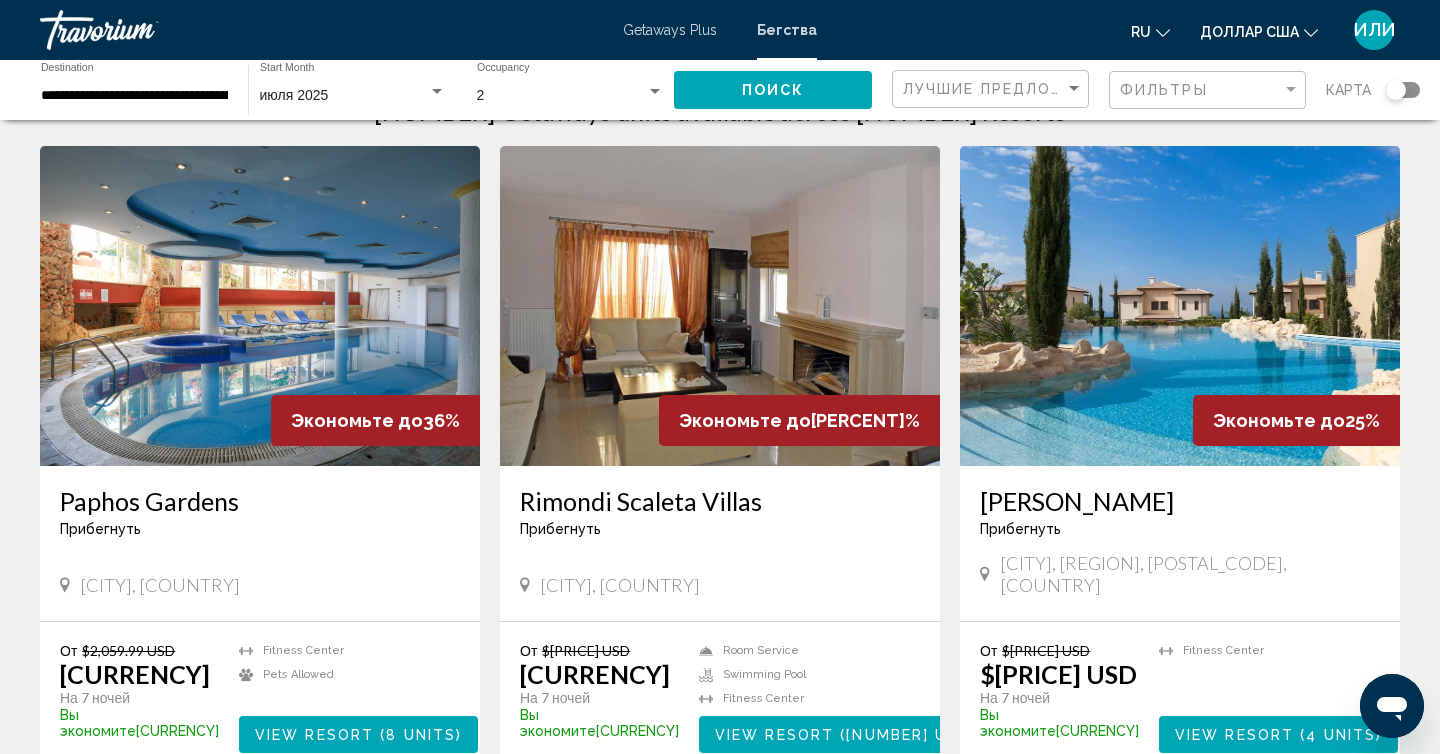 scroll, scrollTop: 0, scrollLeft: 0, axis: both 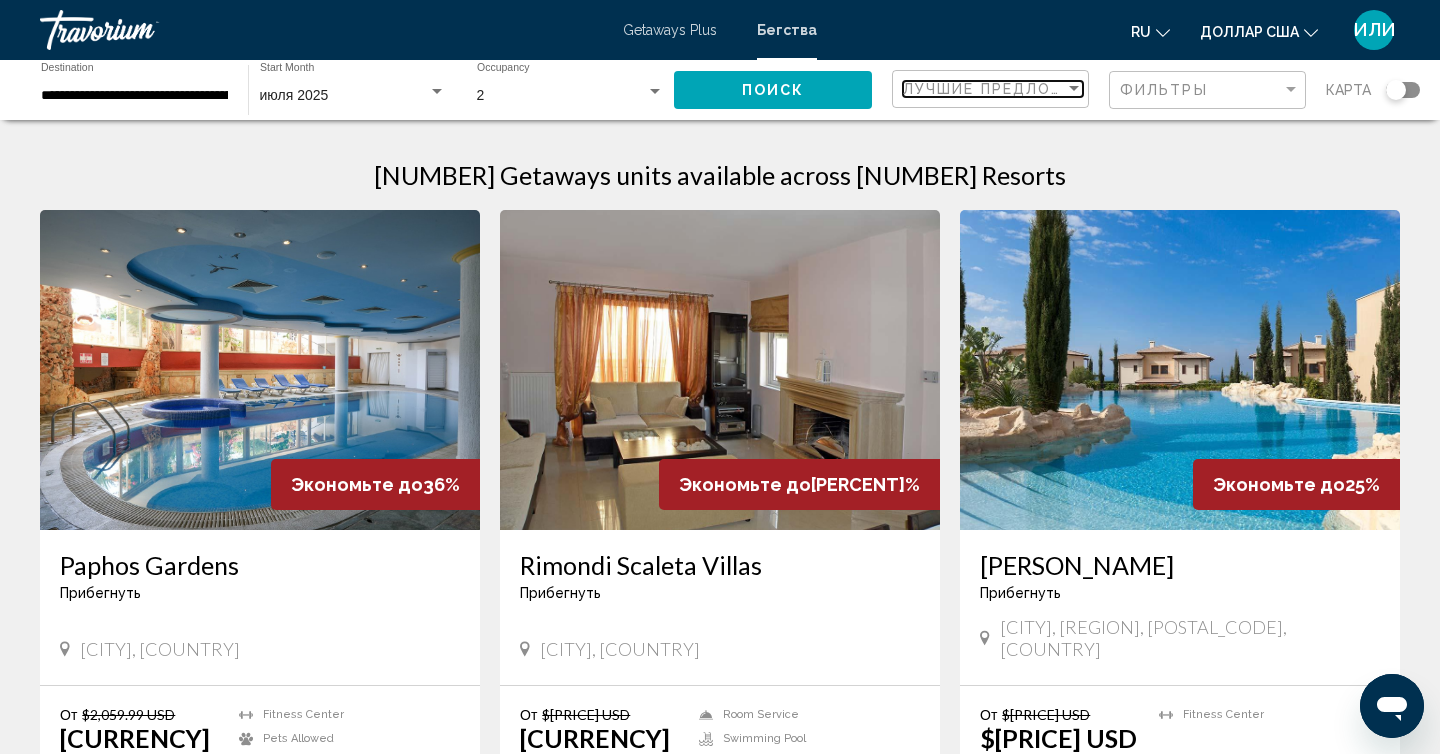 click at bounding box center [1074, 88] 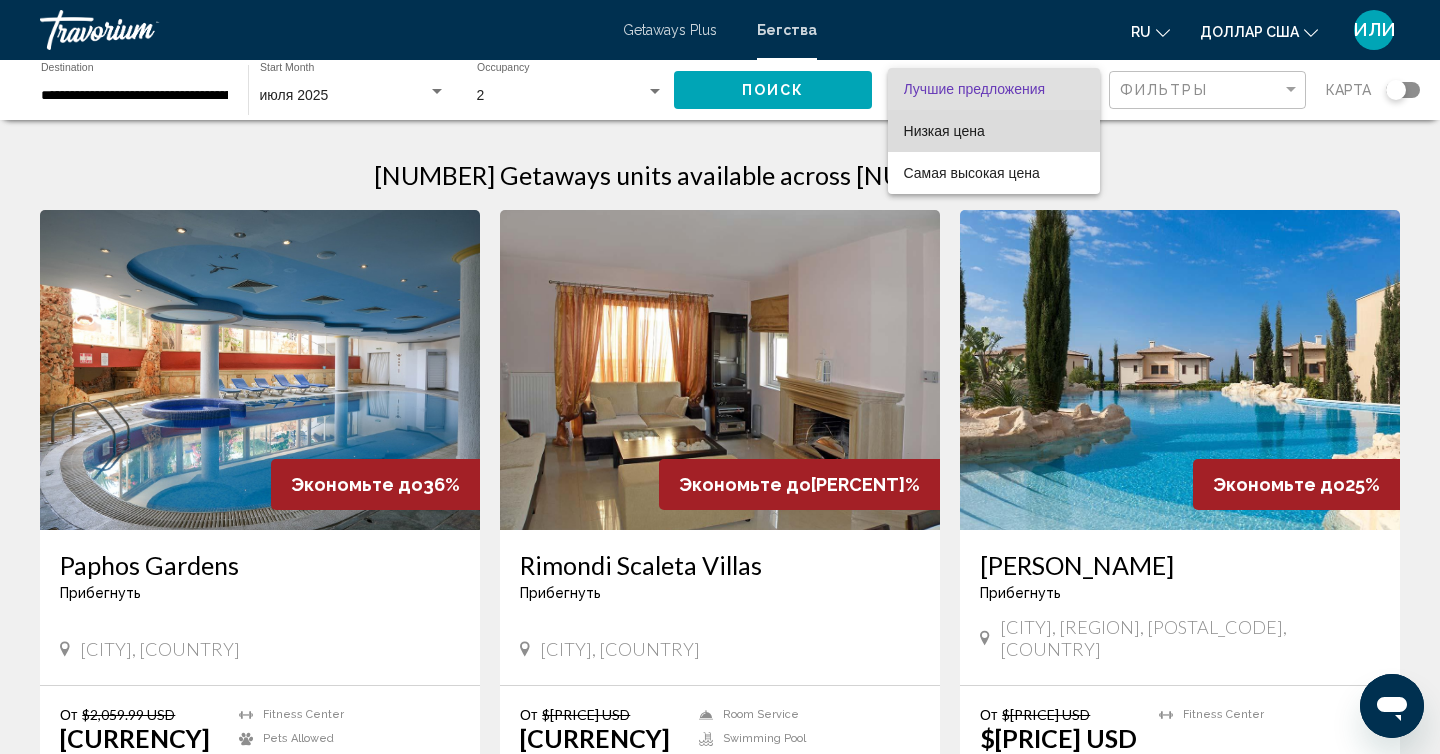 click on "Низкая цена" at bounding box center [994, 131] 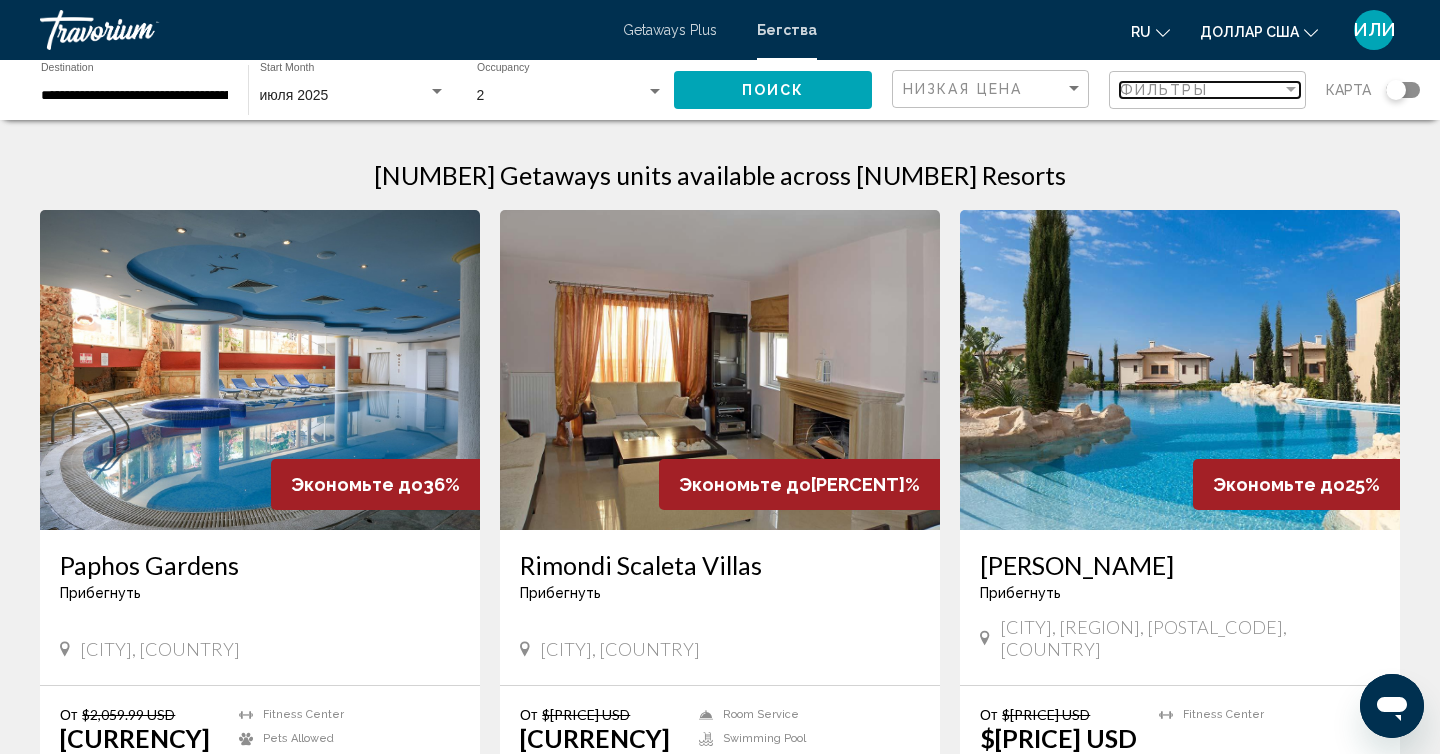 click on "Фильтры" at bounding box center [1164, 90] 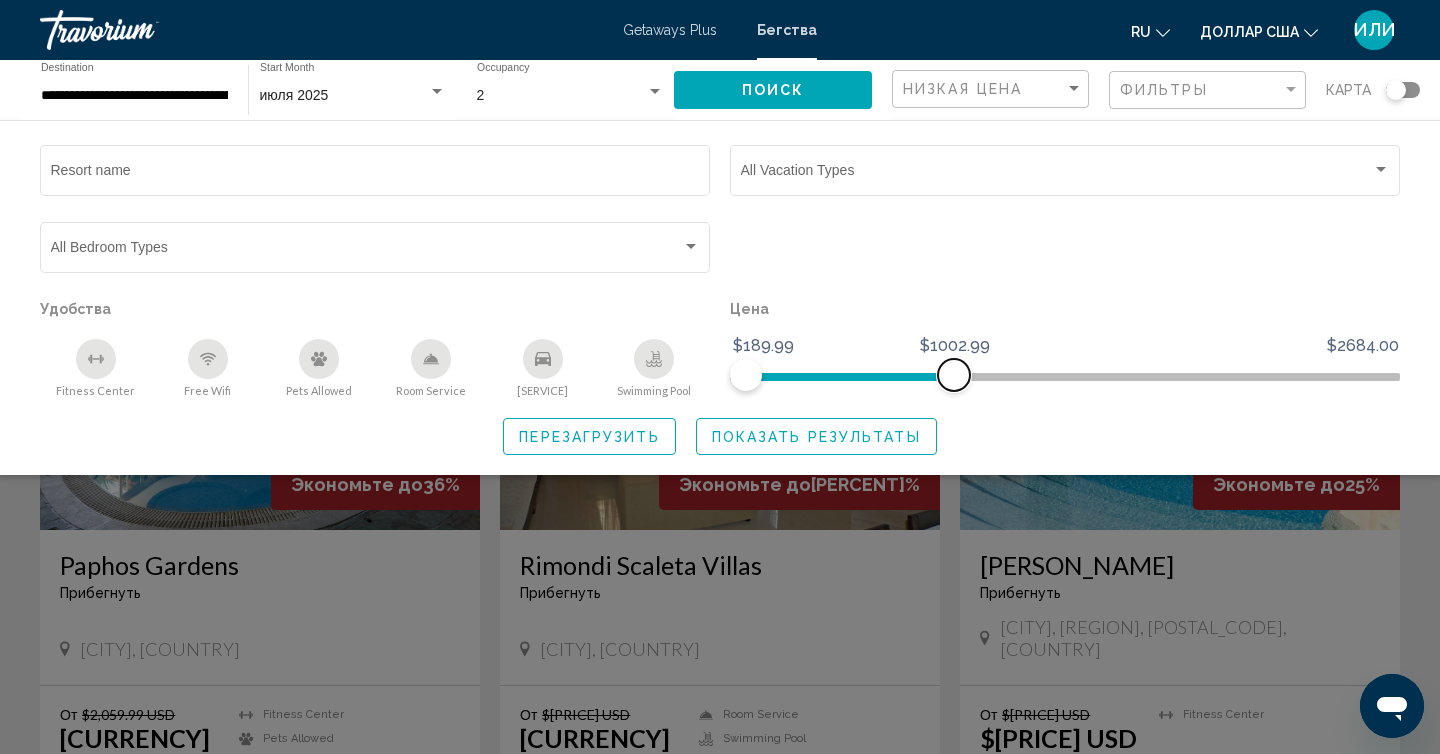 drag, startPoint x: 1376, startPoint y: 376, endPoint x: 954, endPoint y: 366, distance: 422.11847 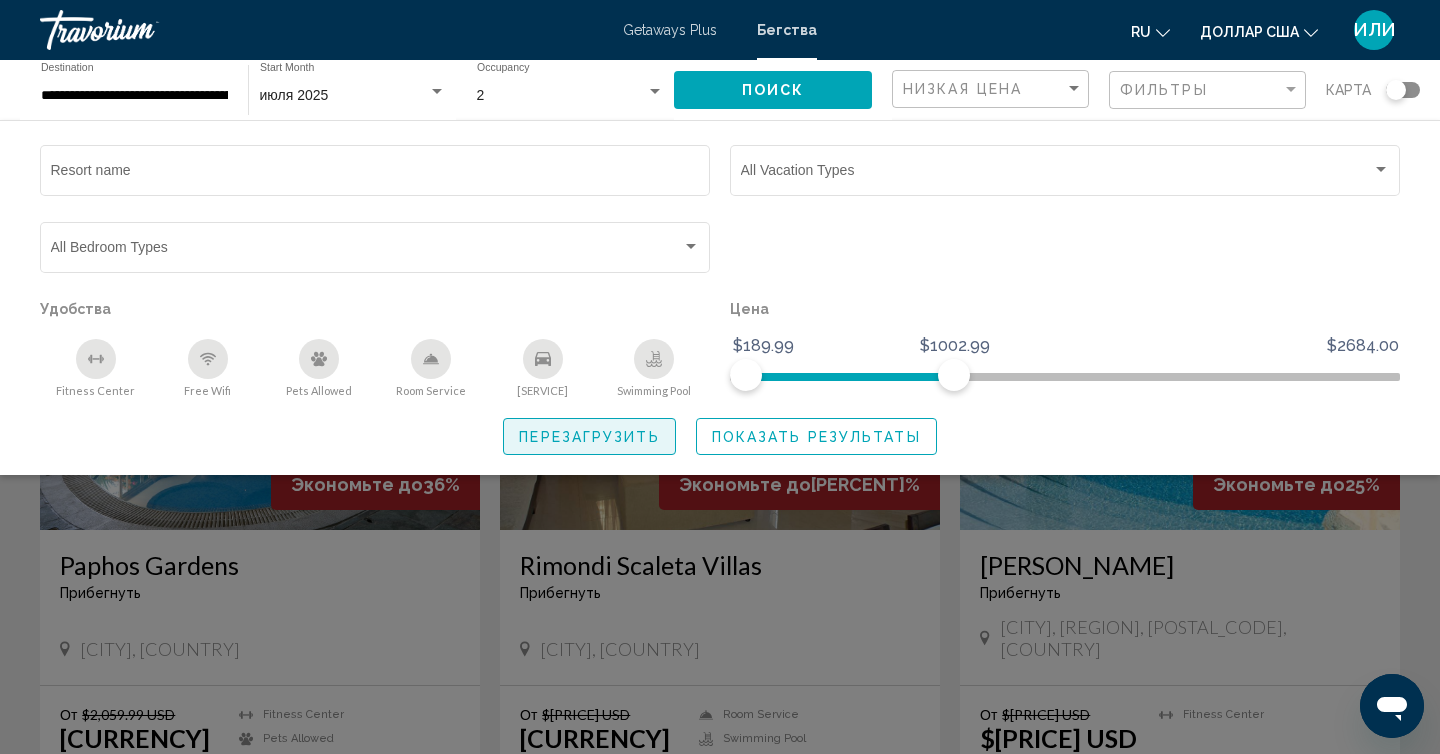 click on "Перезагрузить" at bounding box center (589, 437) 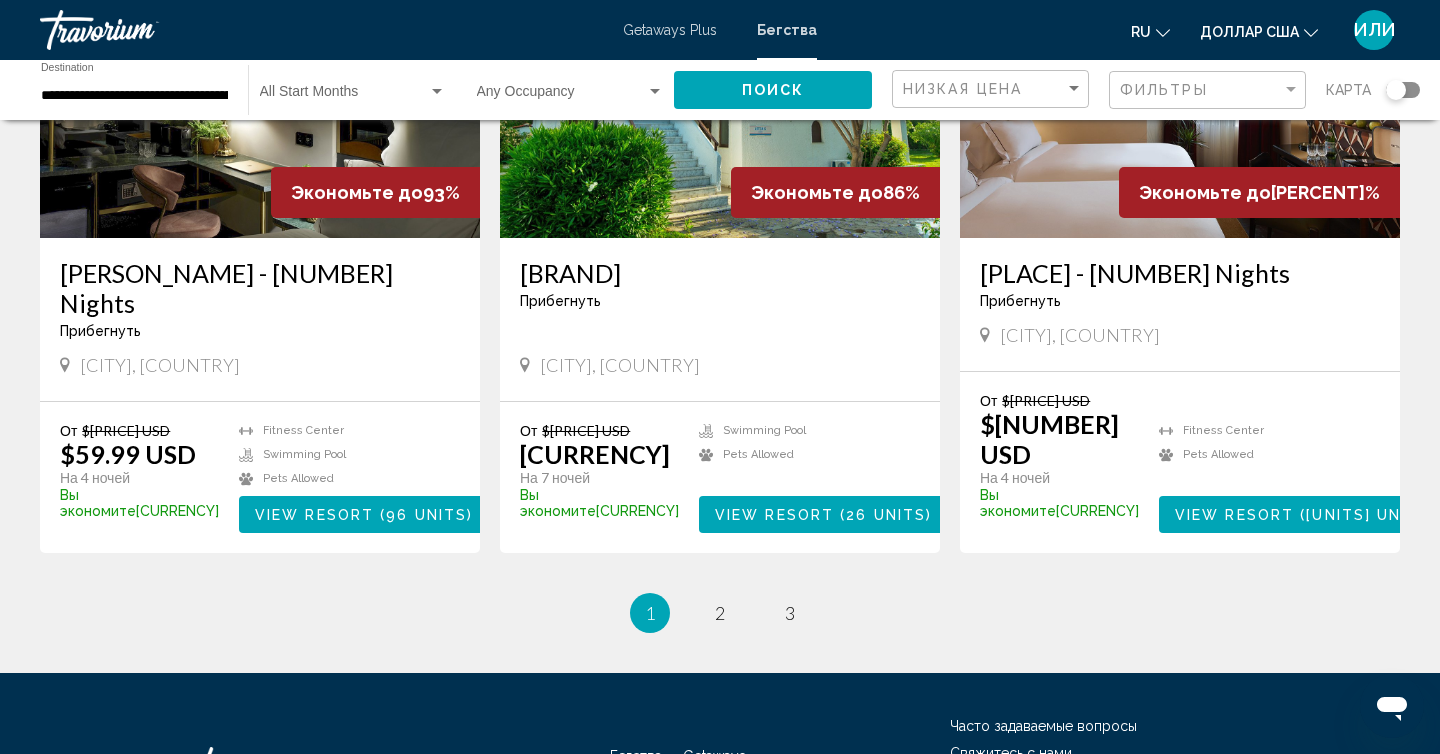 scroll, scrollTop: 2306, scrollLeft: 0, axis: vertical 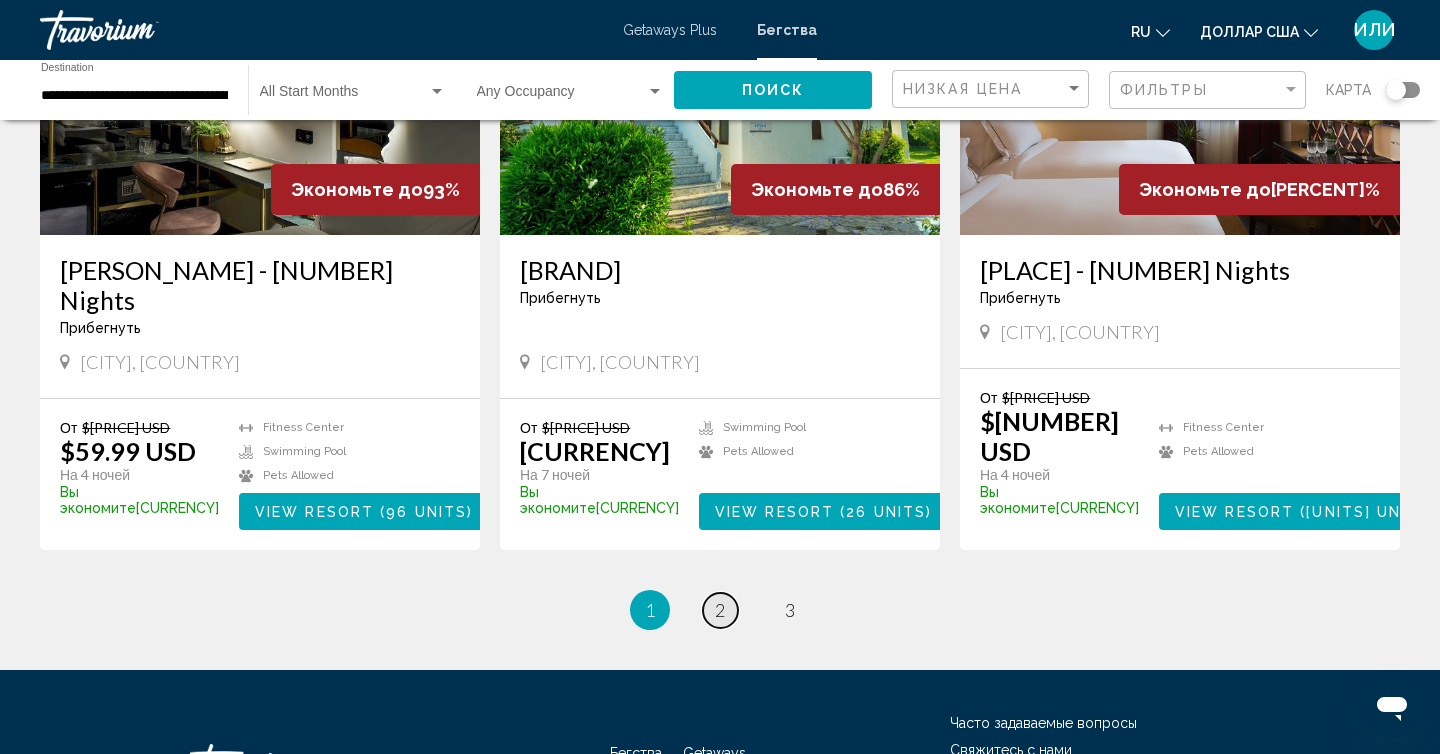 click on "2" at bounding box center [720, 610] 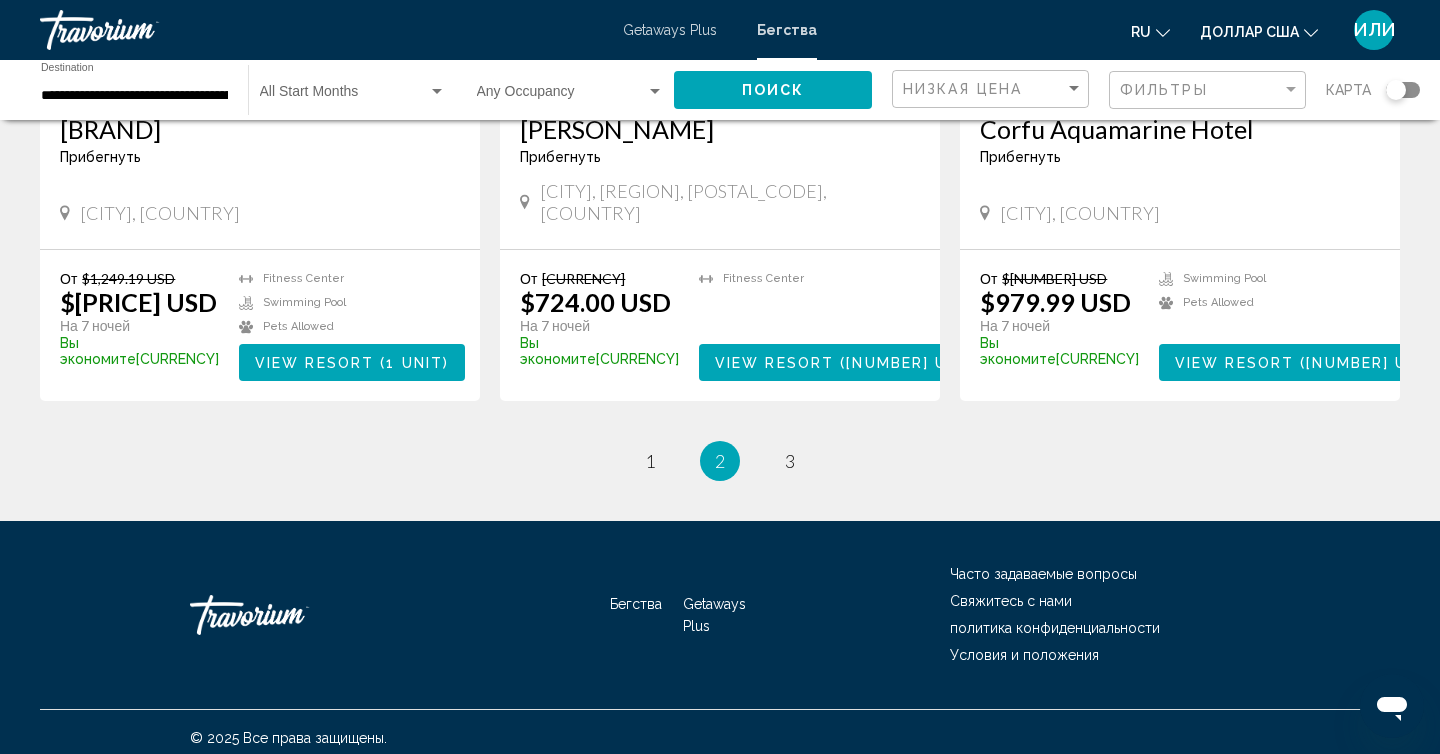 scroll, scrollTop: 2394, scrollLeft: 0, axis: vertical 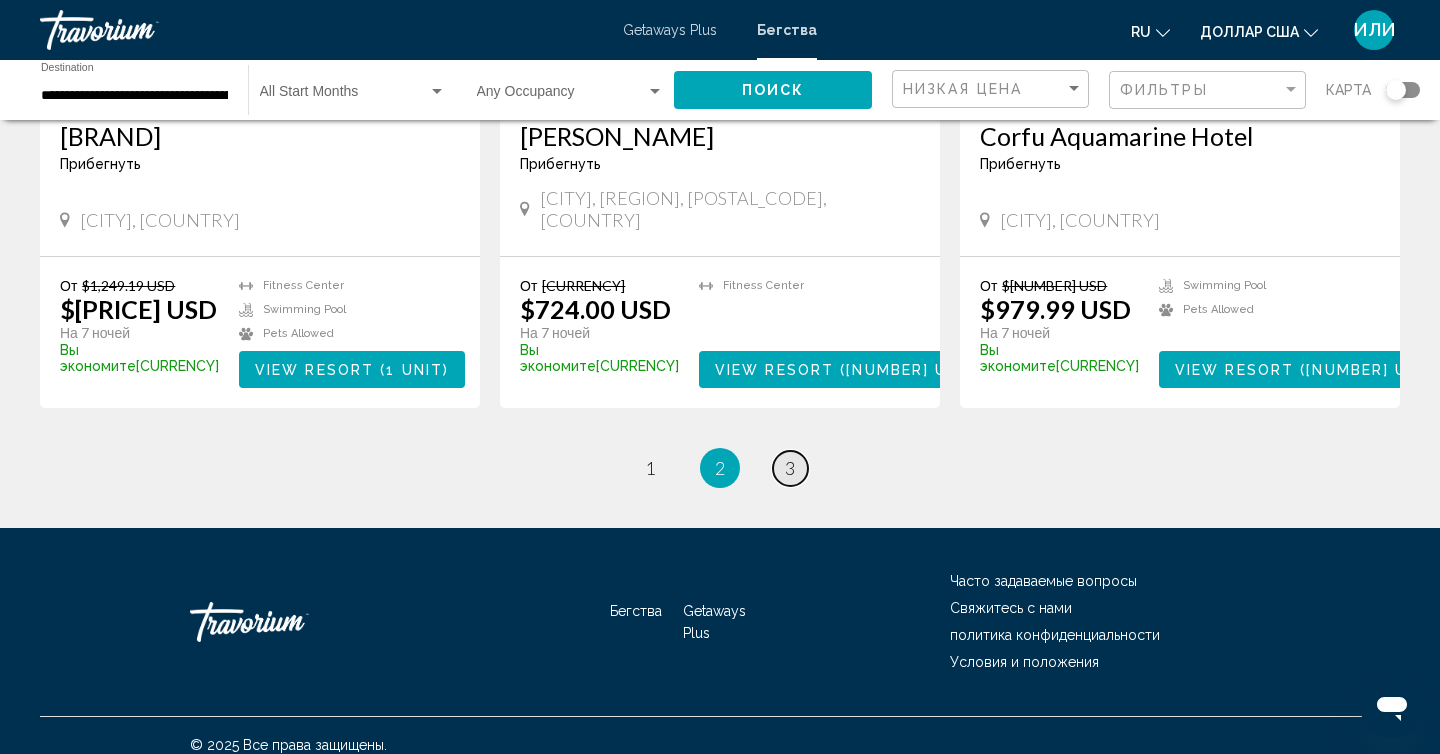click on "page  [NUMBER]" at bounding box center (650, 468) 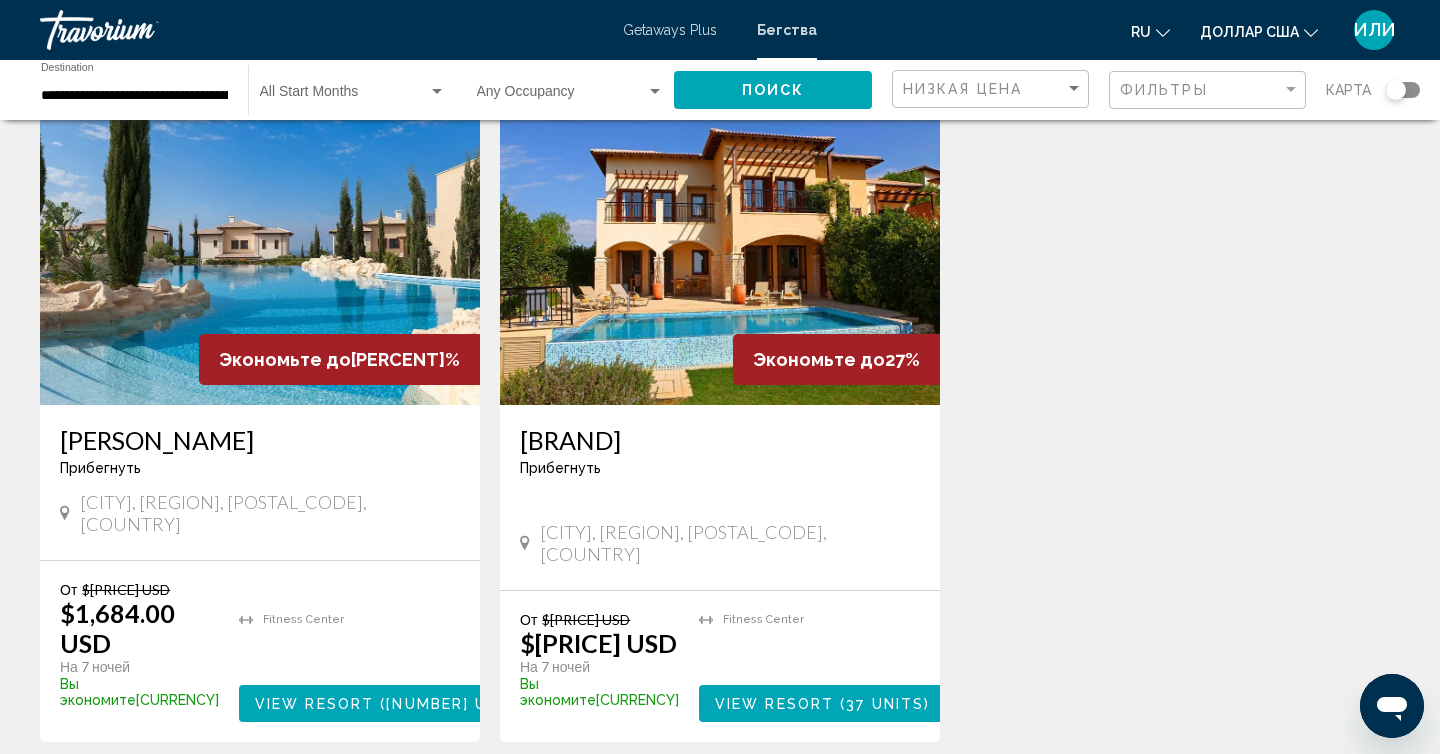 scroll, scrollTop: 147, scrollLeft: 0, axis: vertical 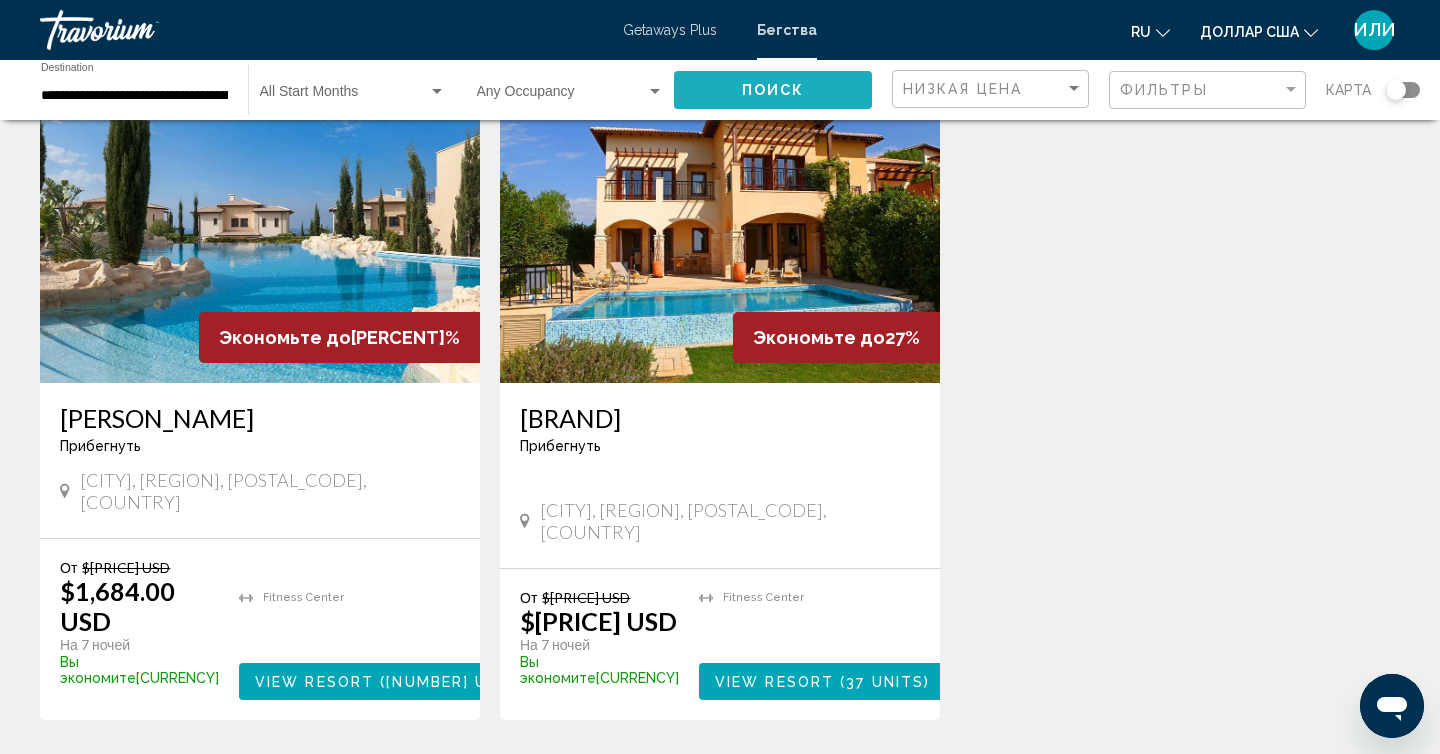 click on "Поиск" at bounding box center (773, 89) 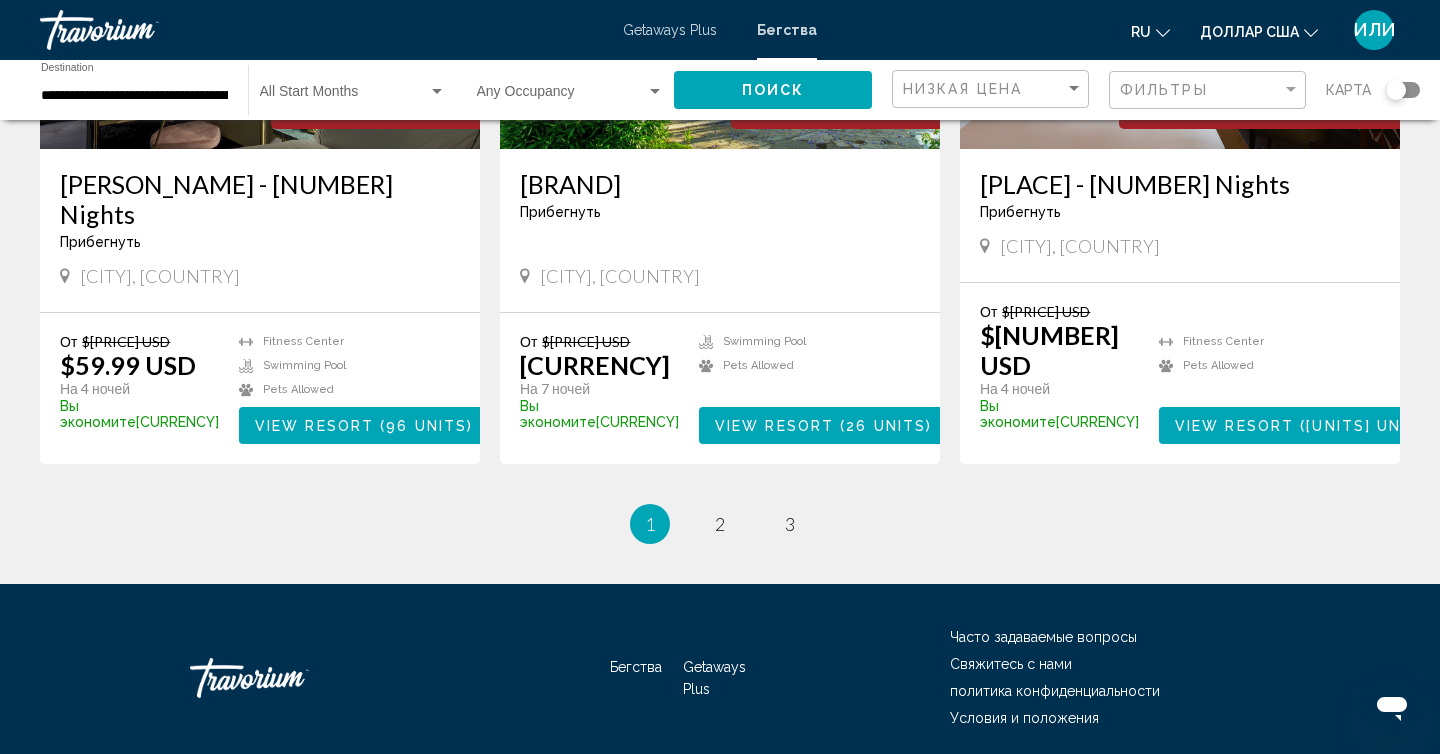 scroll, scrollTop: 2393, scrollLeft: 0, axis: vertical 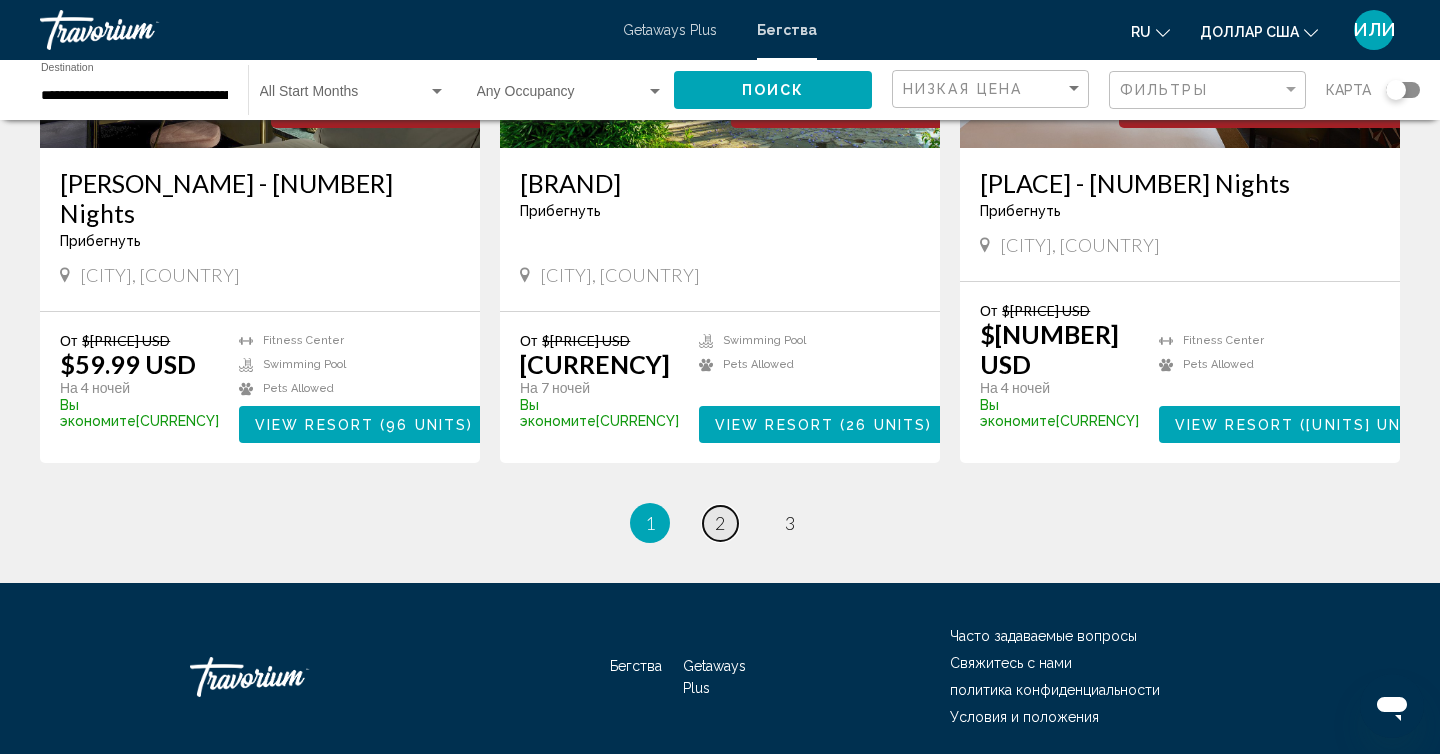 click on "page [PAGE_NUM]" at bounding box center [720, 523] 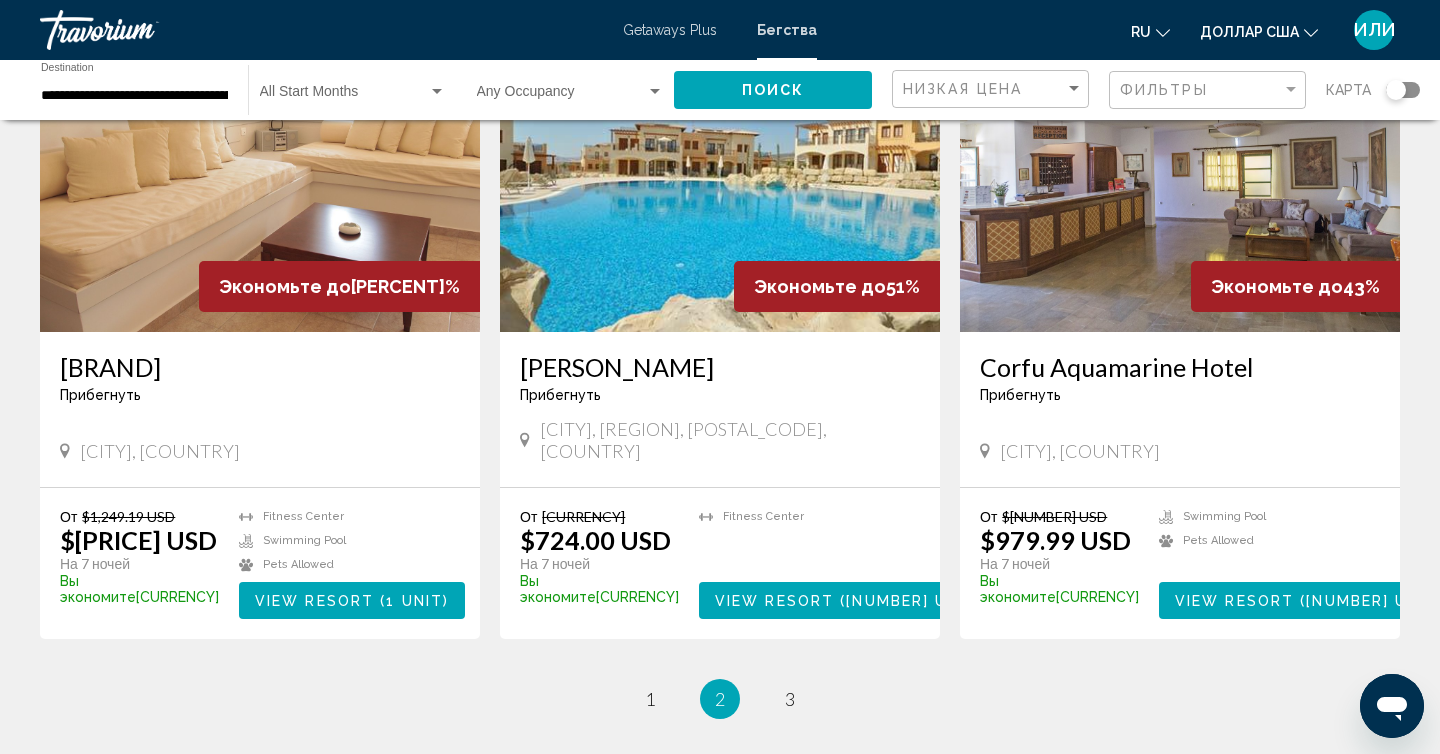 scroll, scrollTop: 2481, scrollLeft: 0, axis: vertical 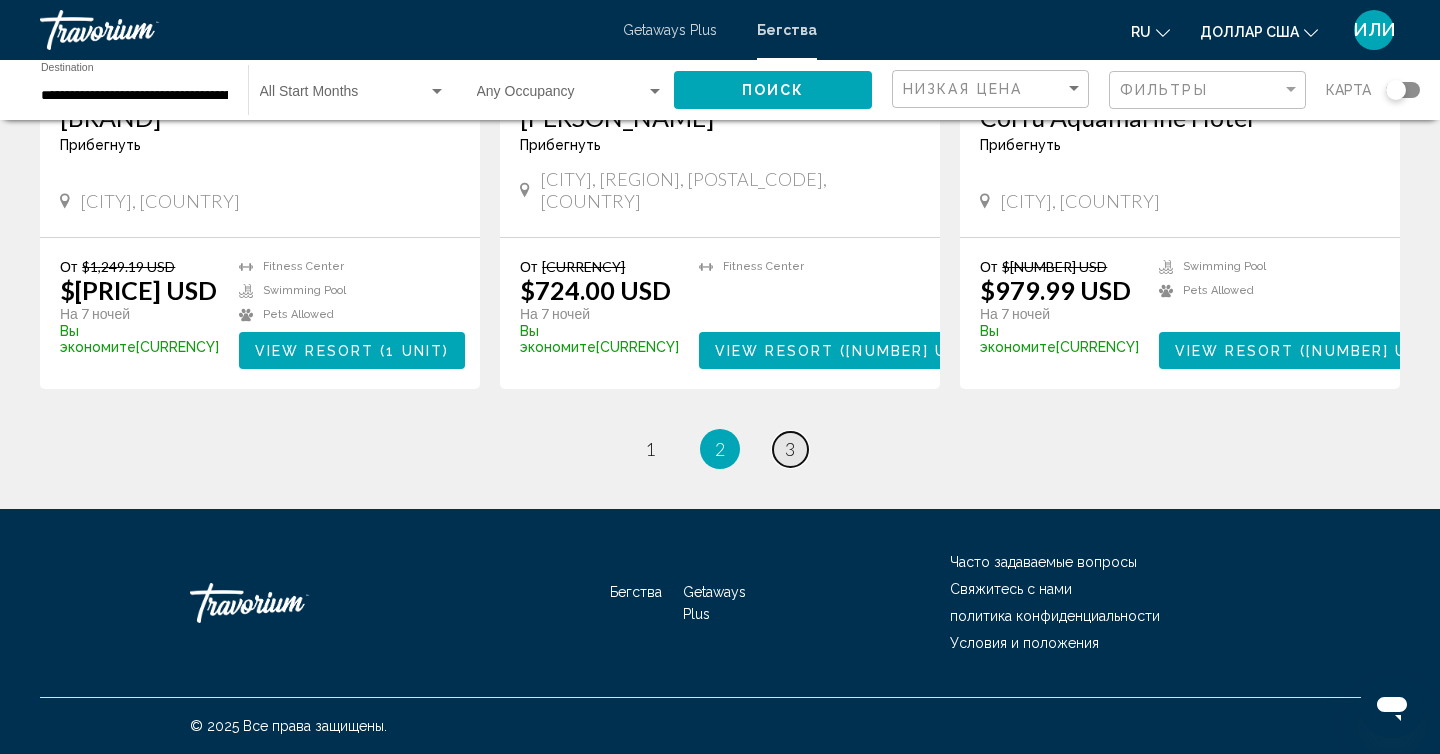 click on "3" at bounding box center [650, 449] 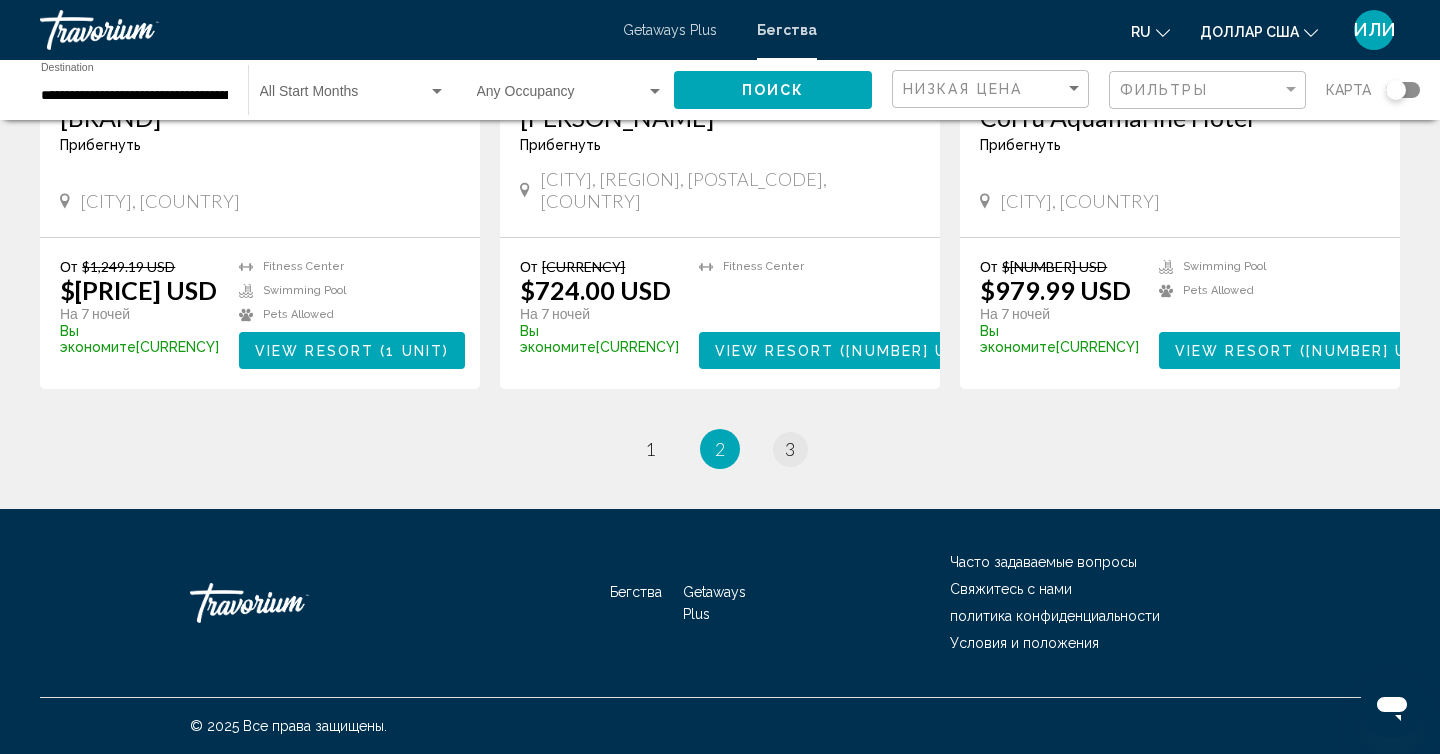 scroll, scrollTop: 0, scrollLeft: 0, axis: both 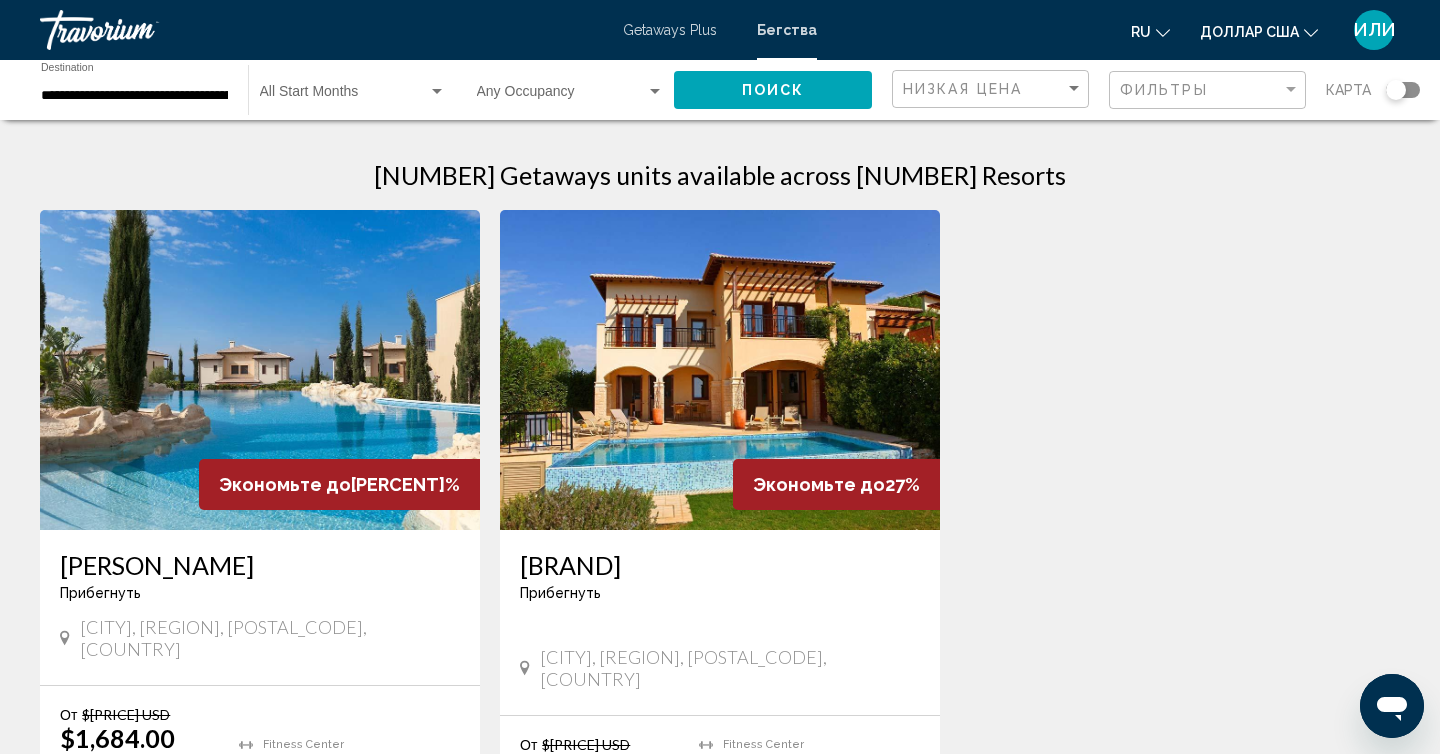 click at bounding box center (437, 91) 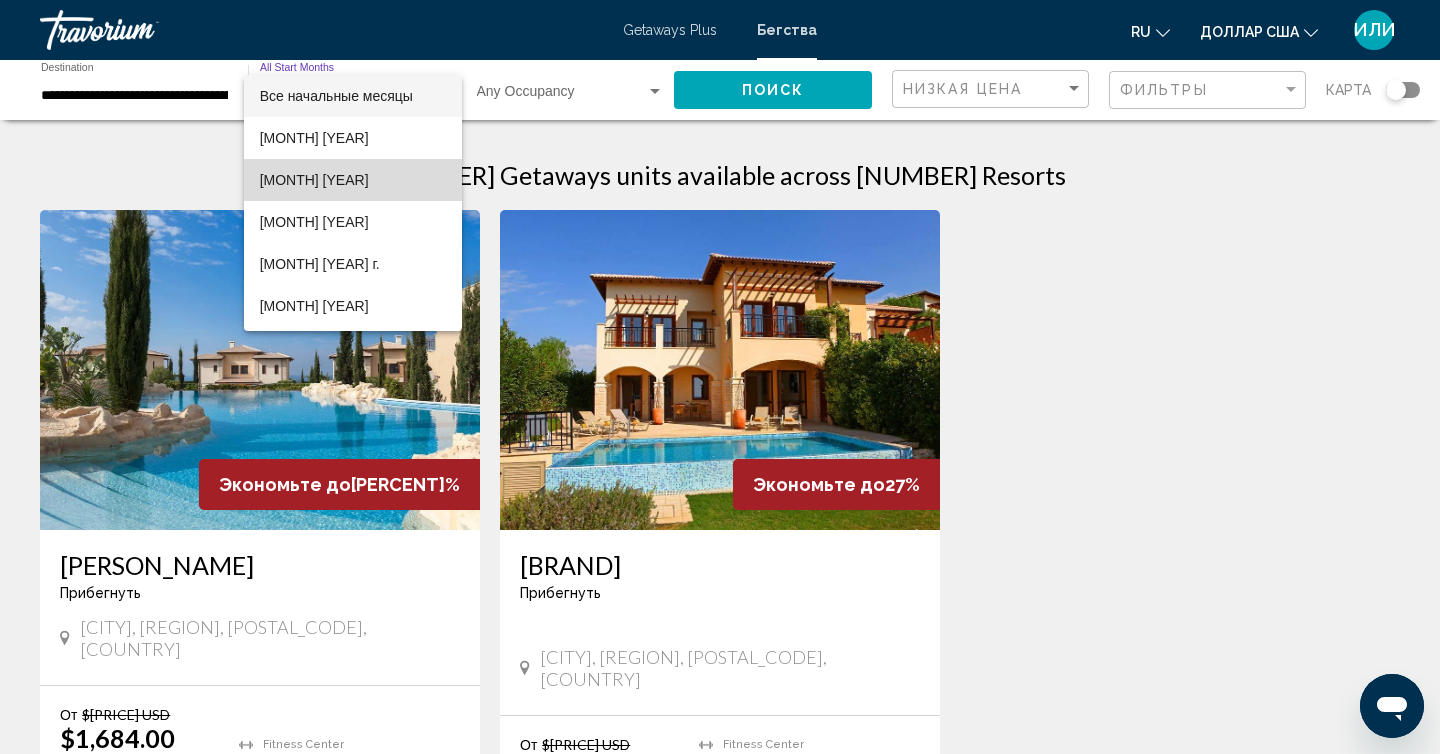 click on "[MONTH] [YEAR]" at bounding box center [353, 180] 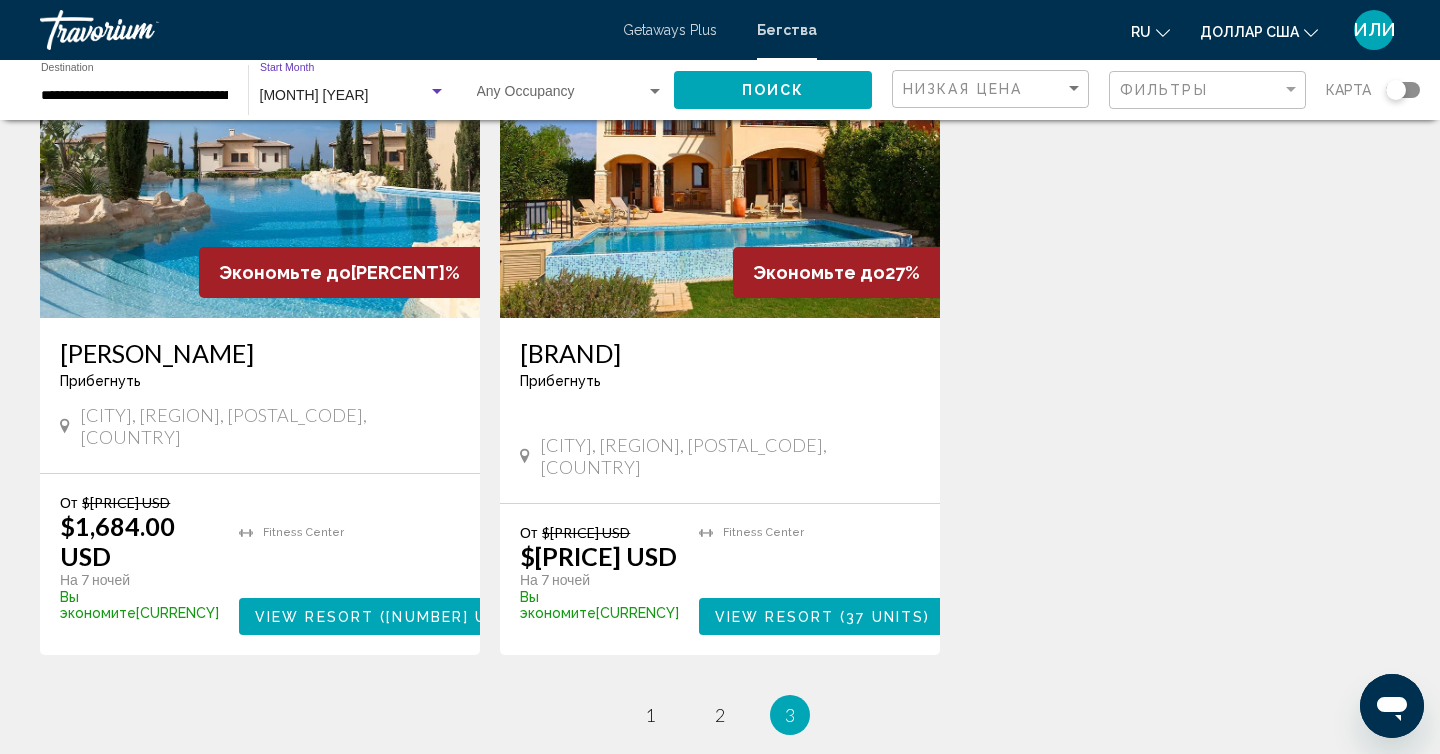 scroll, scrollTop: 0, scrollLeft: 0, axis: both 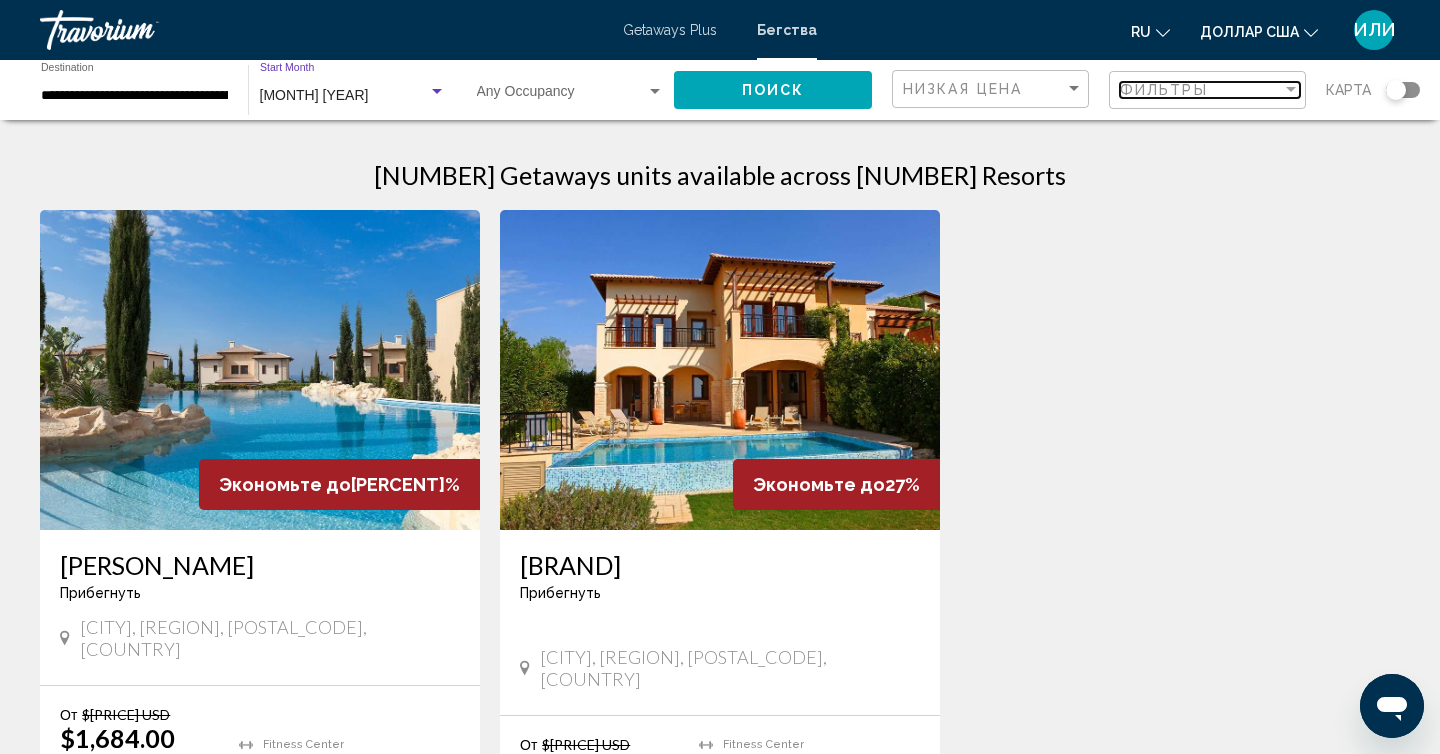 click at bounding box center (1291, 89) 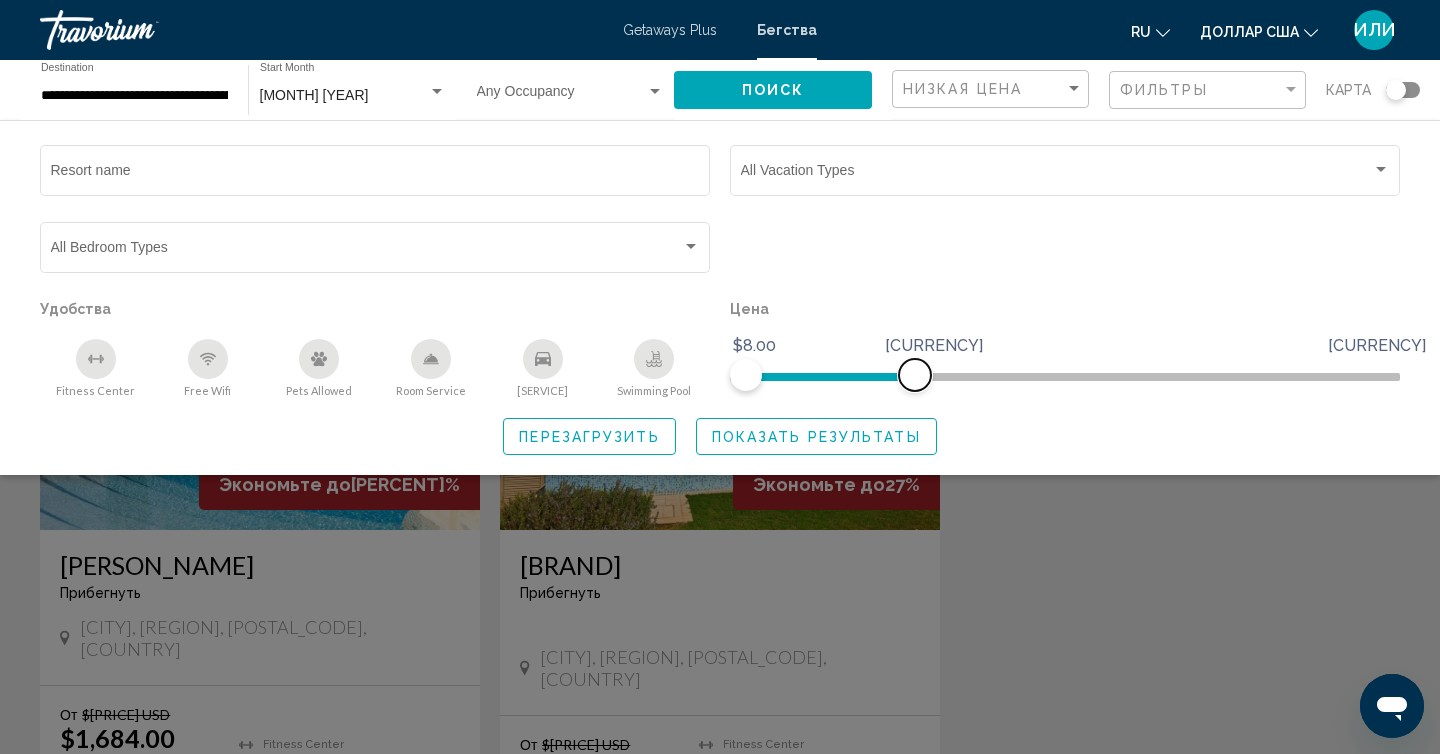 drag, startPoint x: 1386, startPoint y: 377, endPoint x: 915, endPoint y: 372, distance: 471.02655 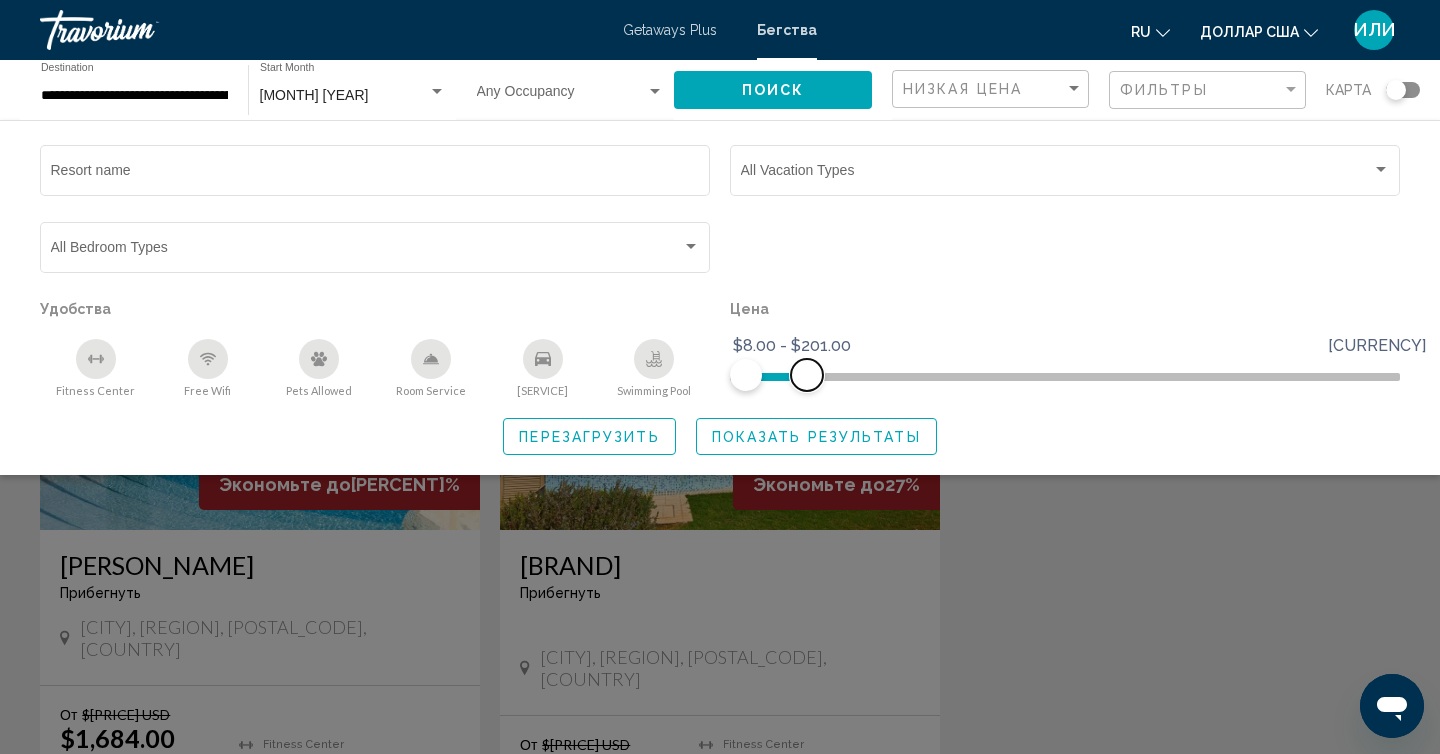drag, startPoint x: 913, startPoint y: 370, endPoint x: 805, endPoint y: 370, distance: 108 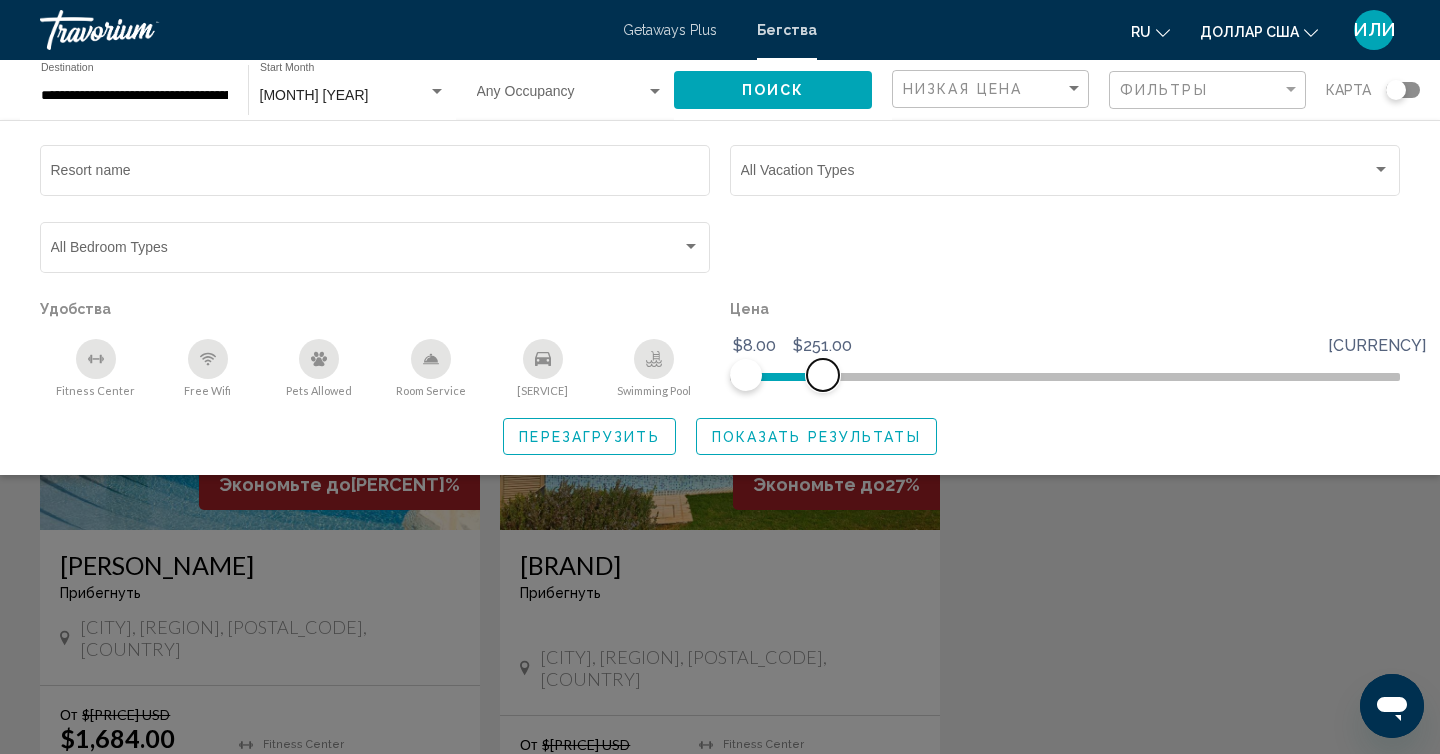 drag, startPoint x: 805, startPoint y: 370, endPoint x: 822, endPoint y: 369, distance: 17.029387 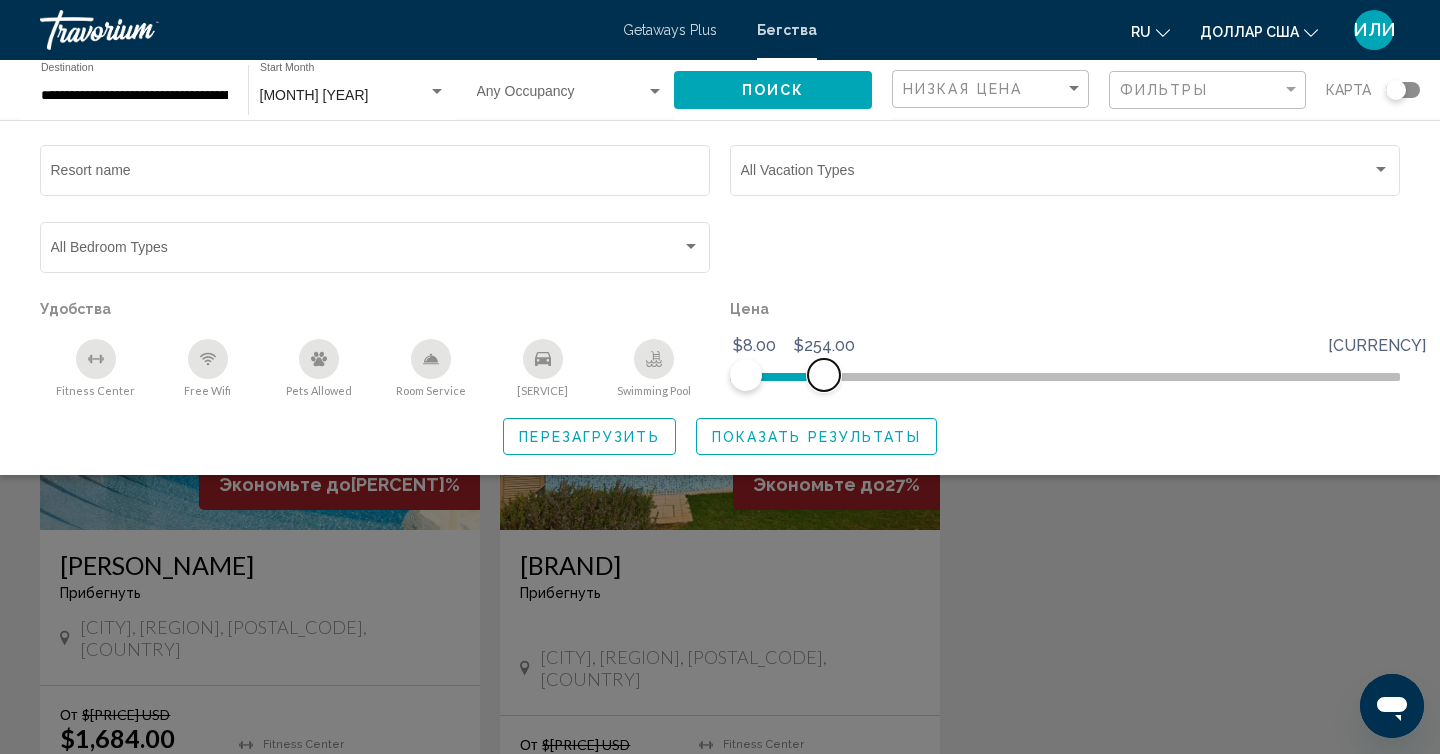 click at bounding box center [824, 375] 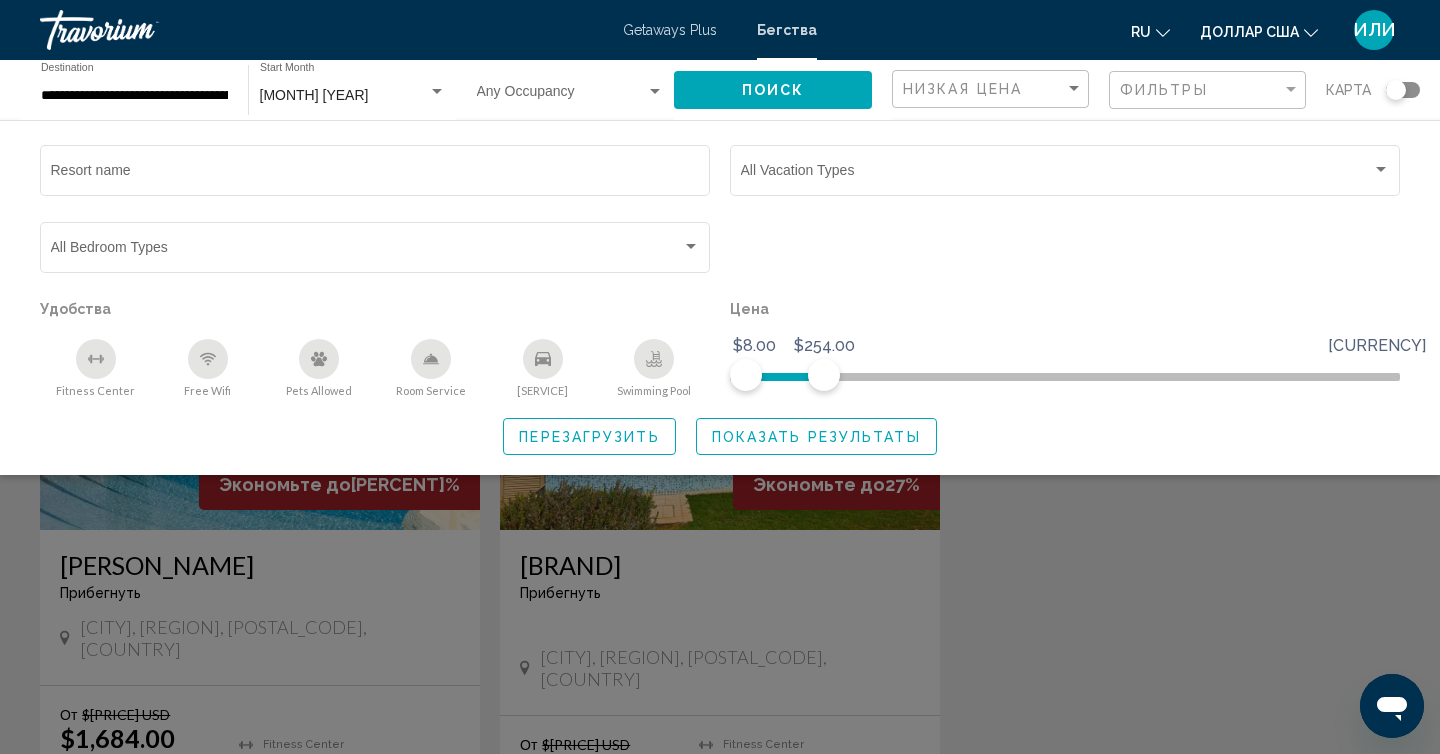 click on "Поиск" at bounding box center [773, 89] 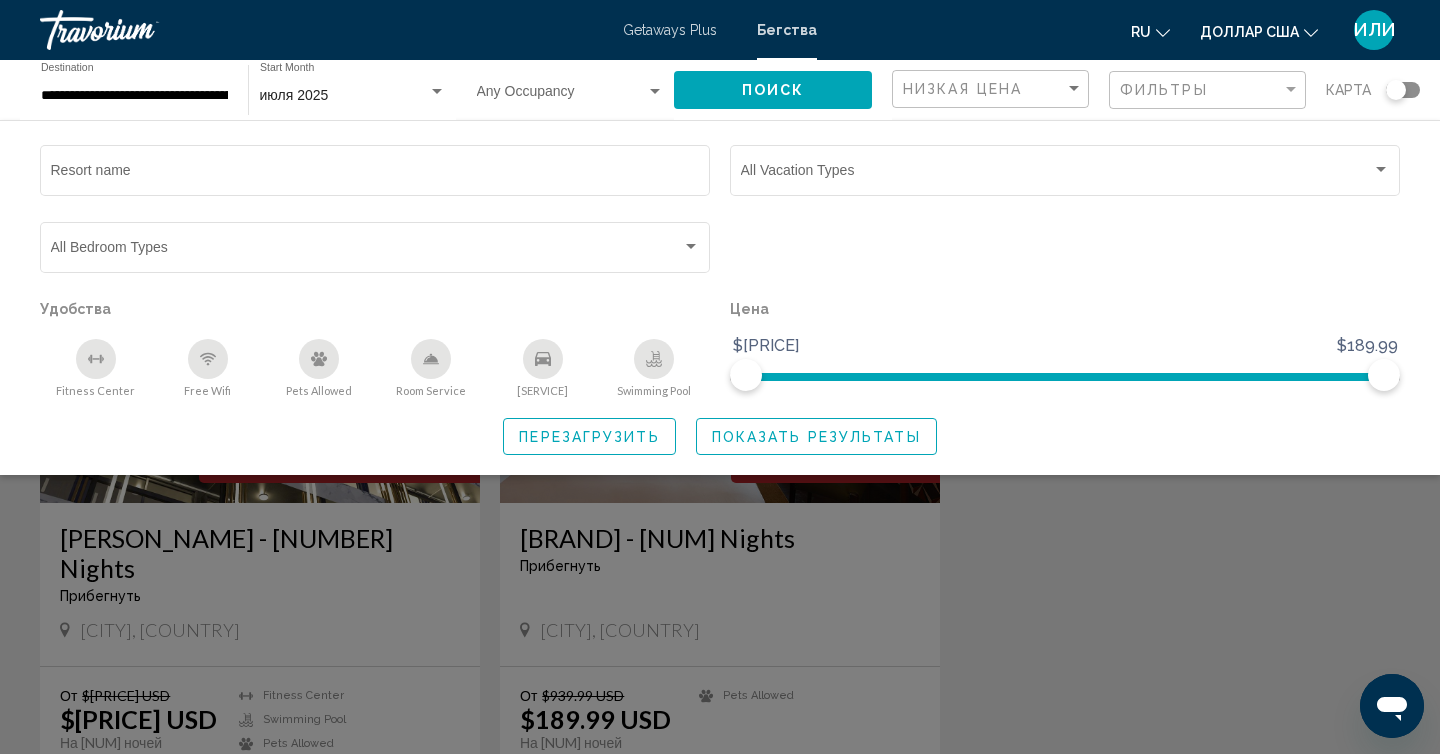 scroll, scrollTop: 0, scrollLeft: 0, axis: both 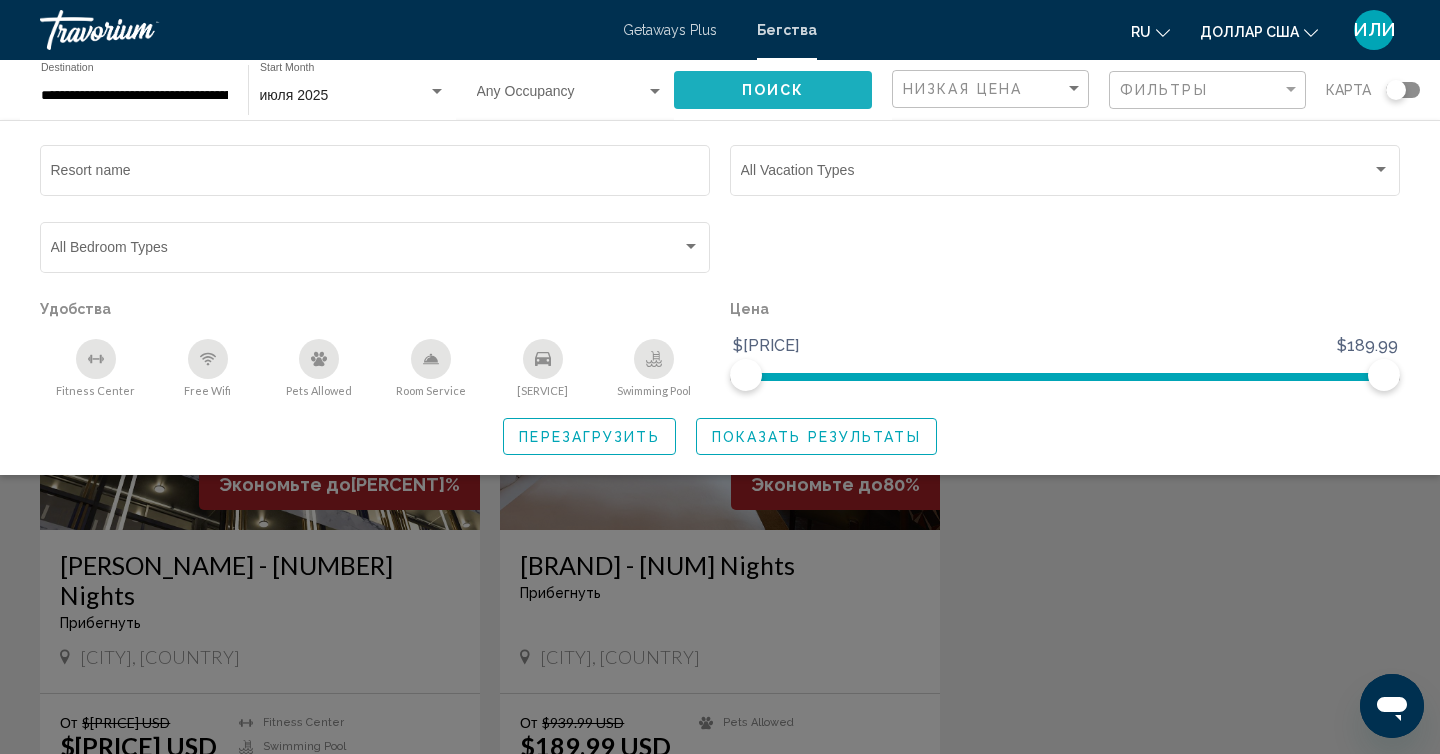 click on "Поиск" at bounding box center (773, 91) 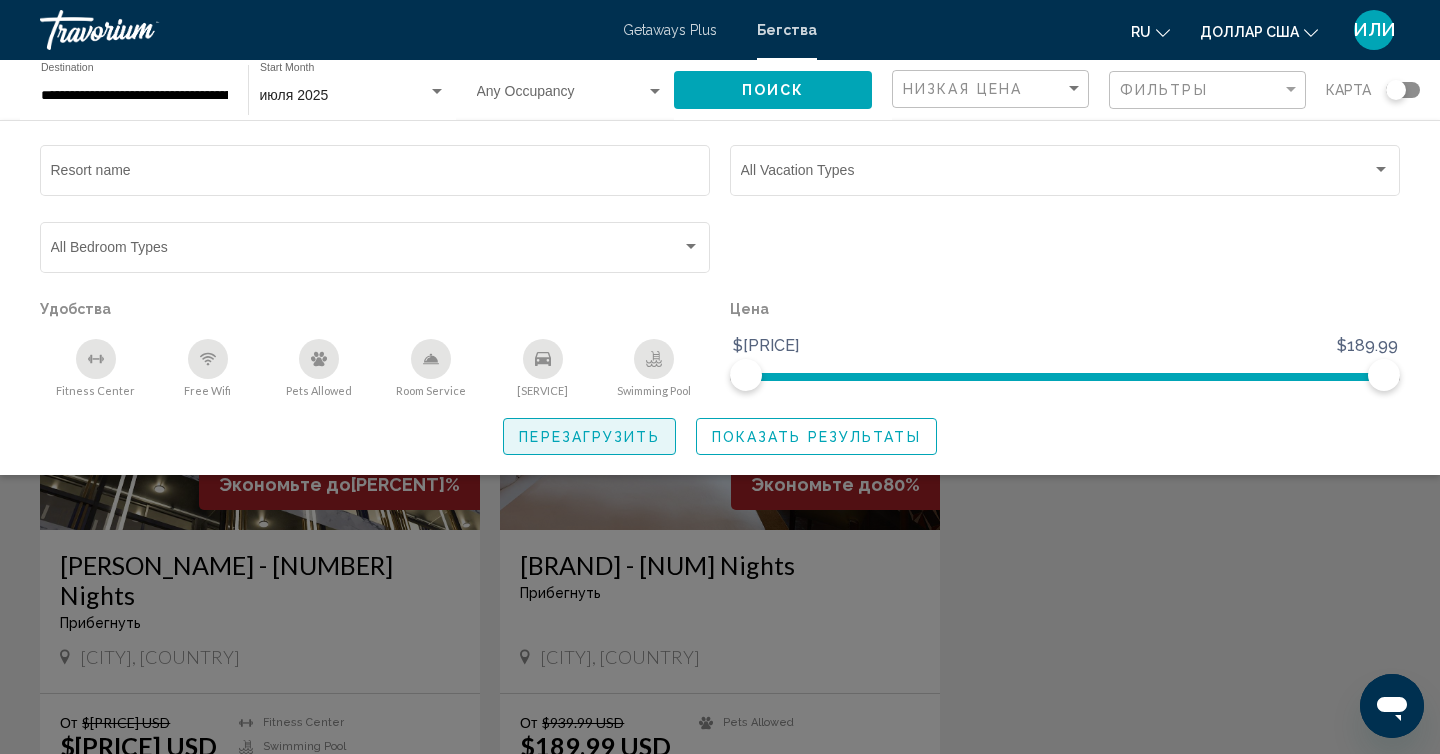 click on "Перезагрузить" at bounding box center [589, 437] 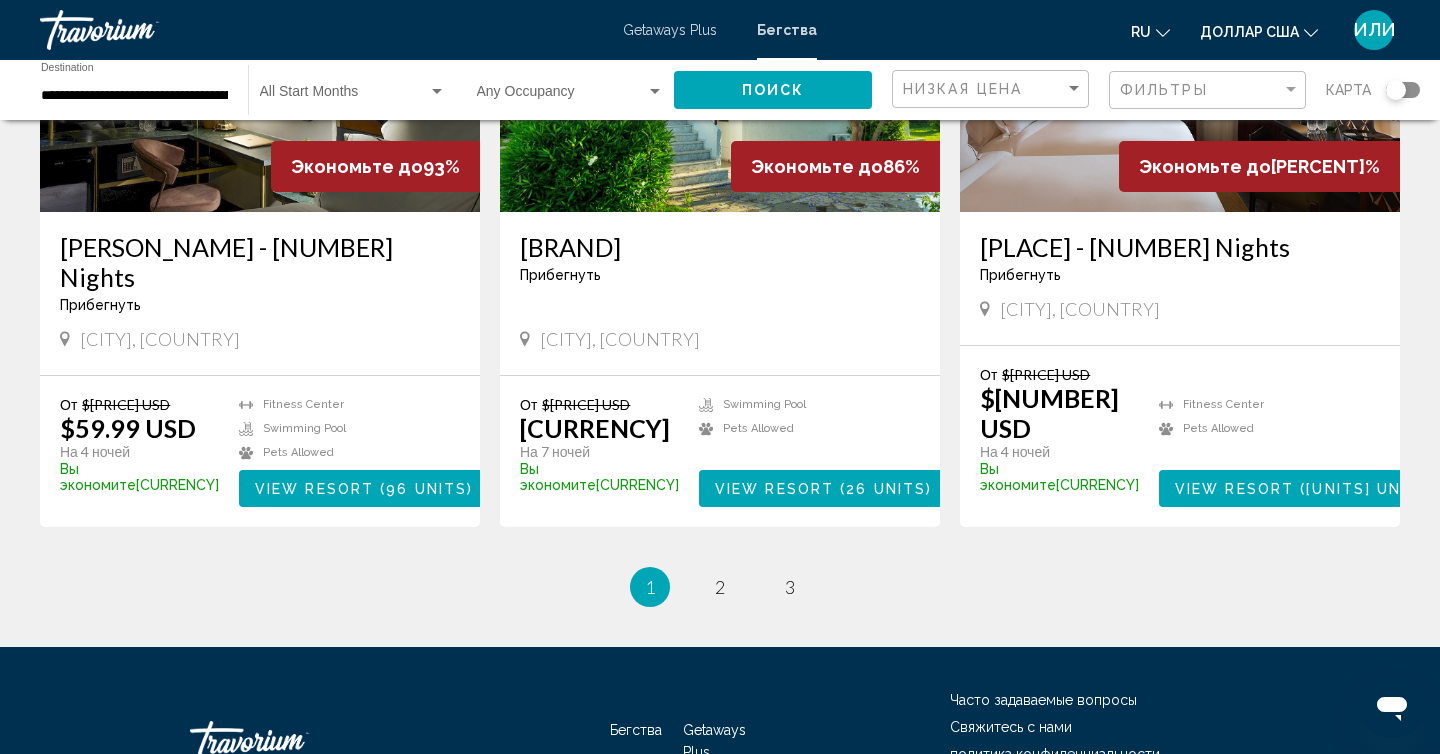 scroll, scrollTop: 2338, scrollLeft: 0, axis: vertical 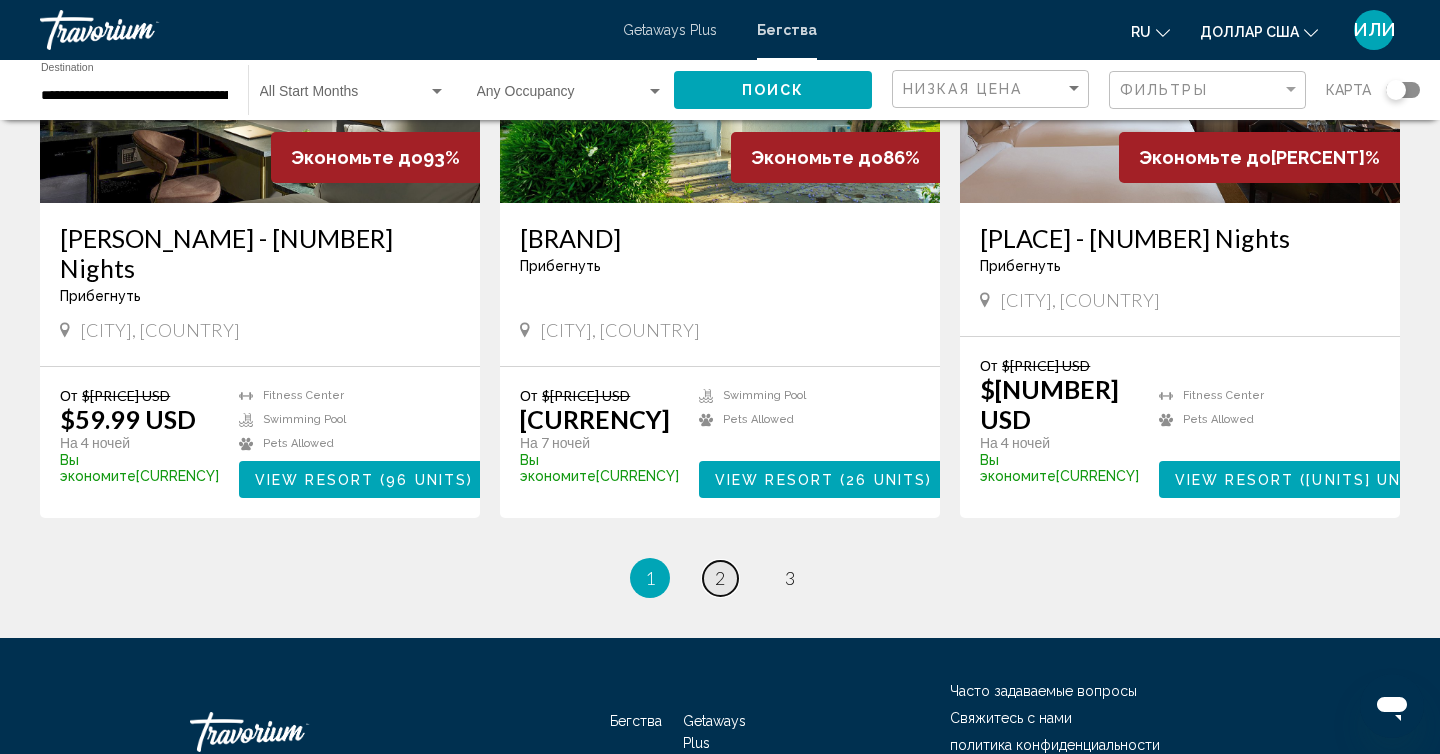 click on "2" at bounding box center [720, 578] 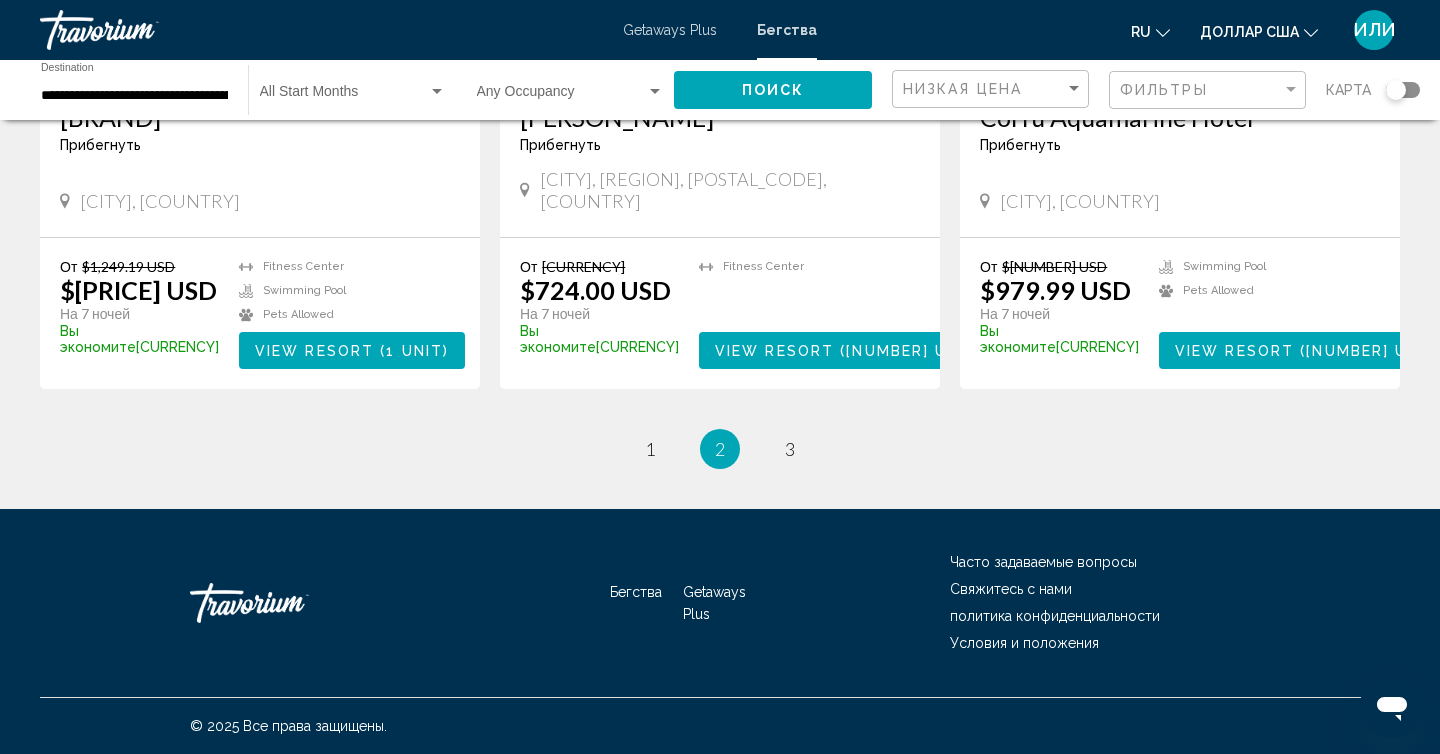 scroll, scrollTop: 2481, scrollLeft: 0, axis: vertical 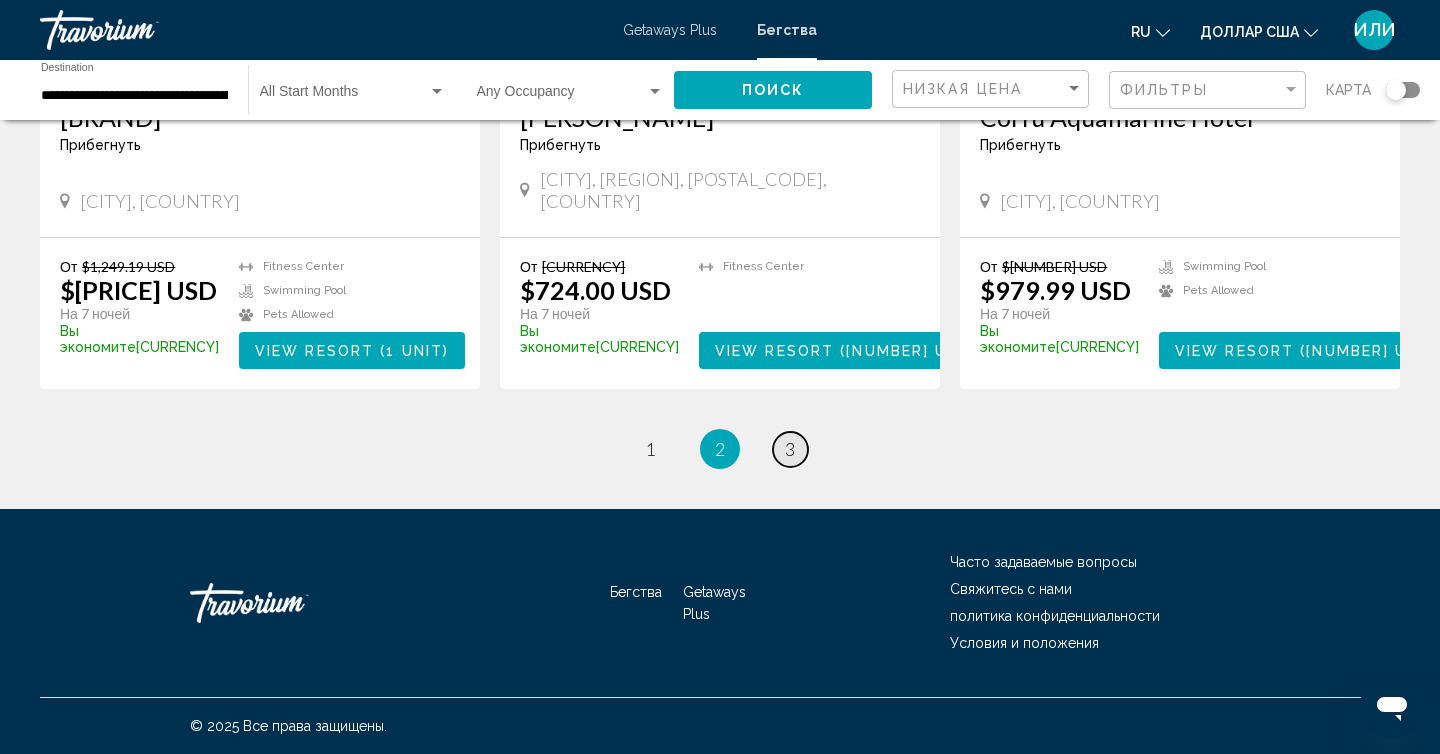click on "3" at bounding box center [650, 449] 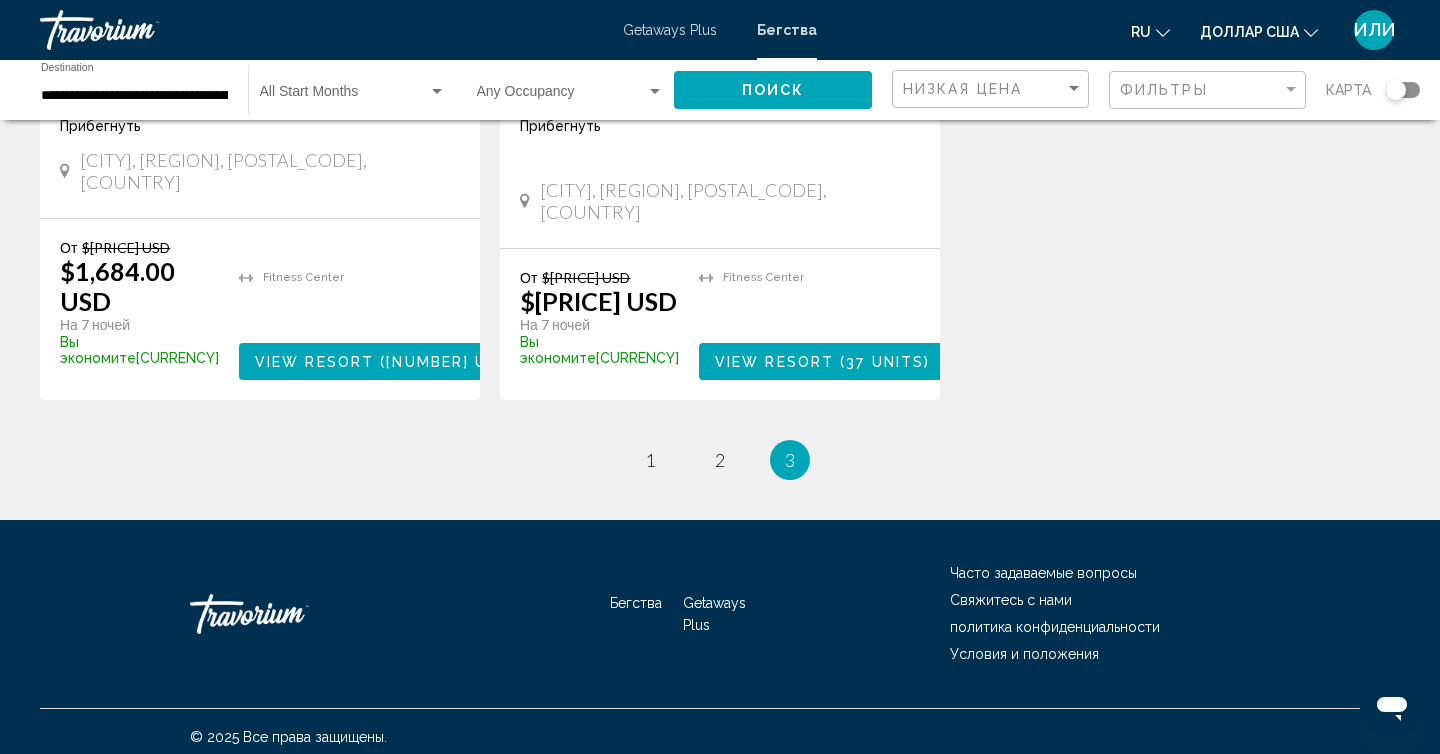 scroll, scrollTop: 0, scrollLeft: 0, axis: both 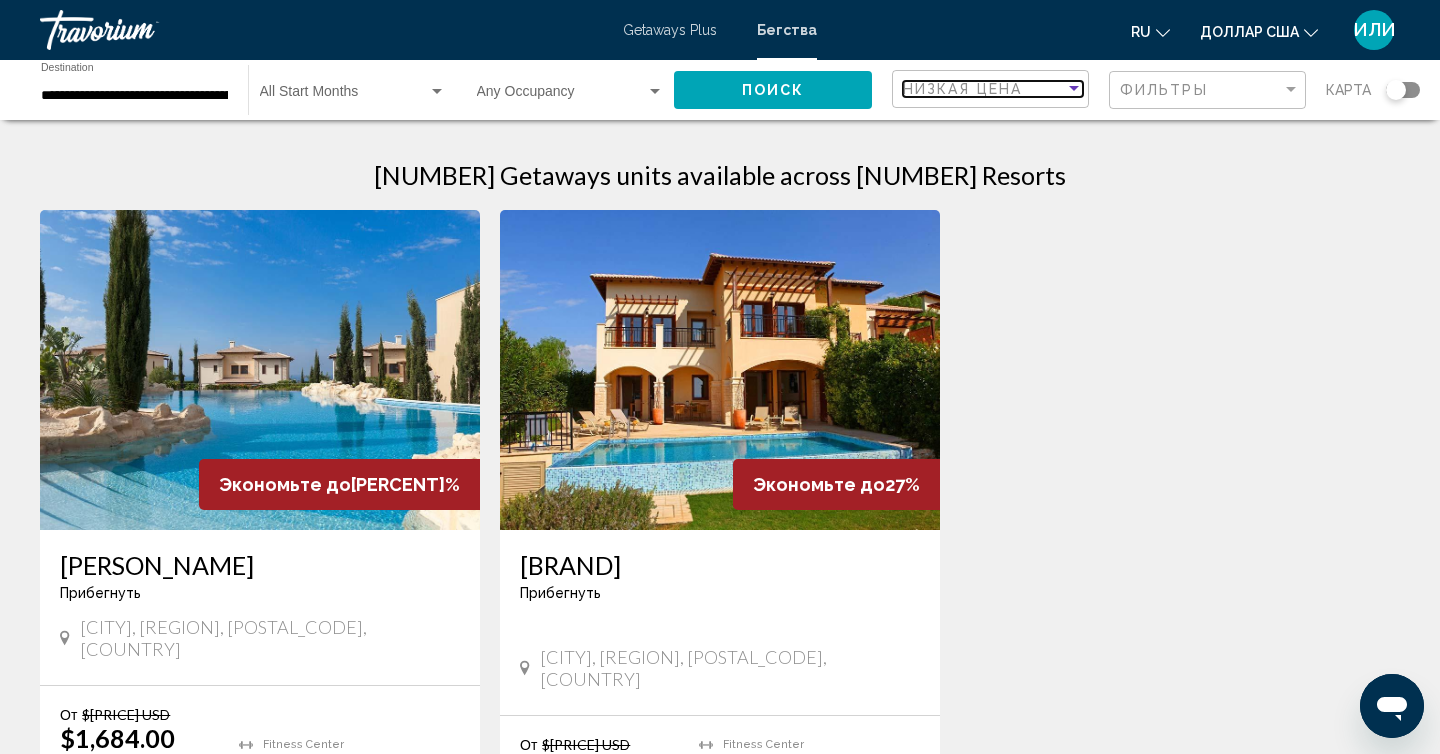 click at bounding box center (1074, 88) 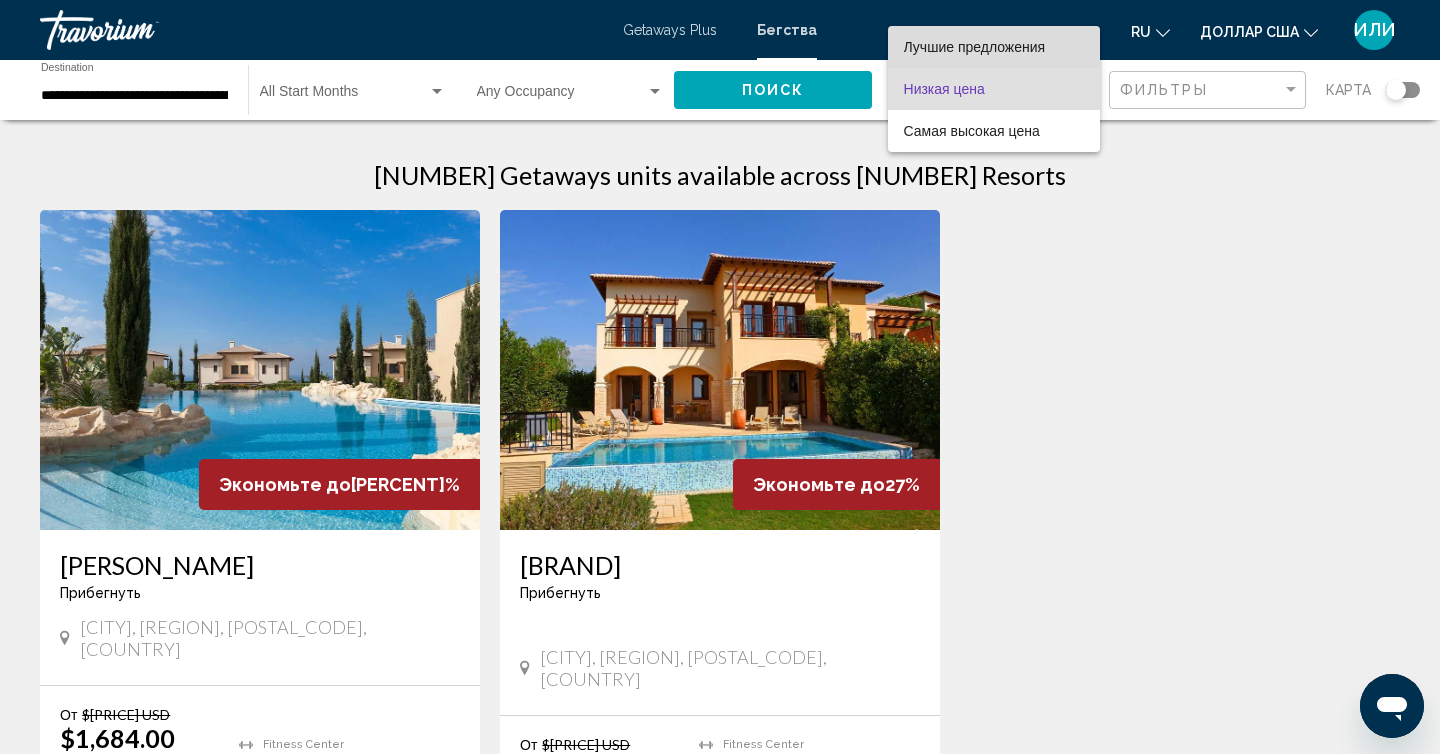 click on "Лучшие предложения" at bounding box center (994, 47) 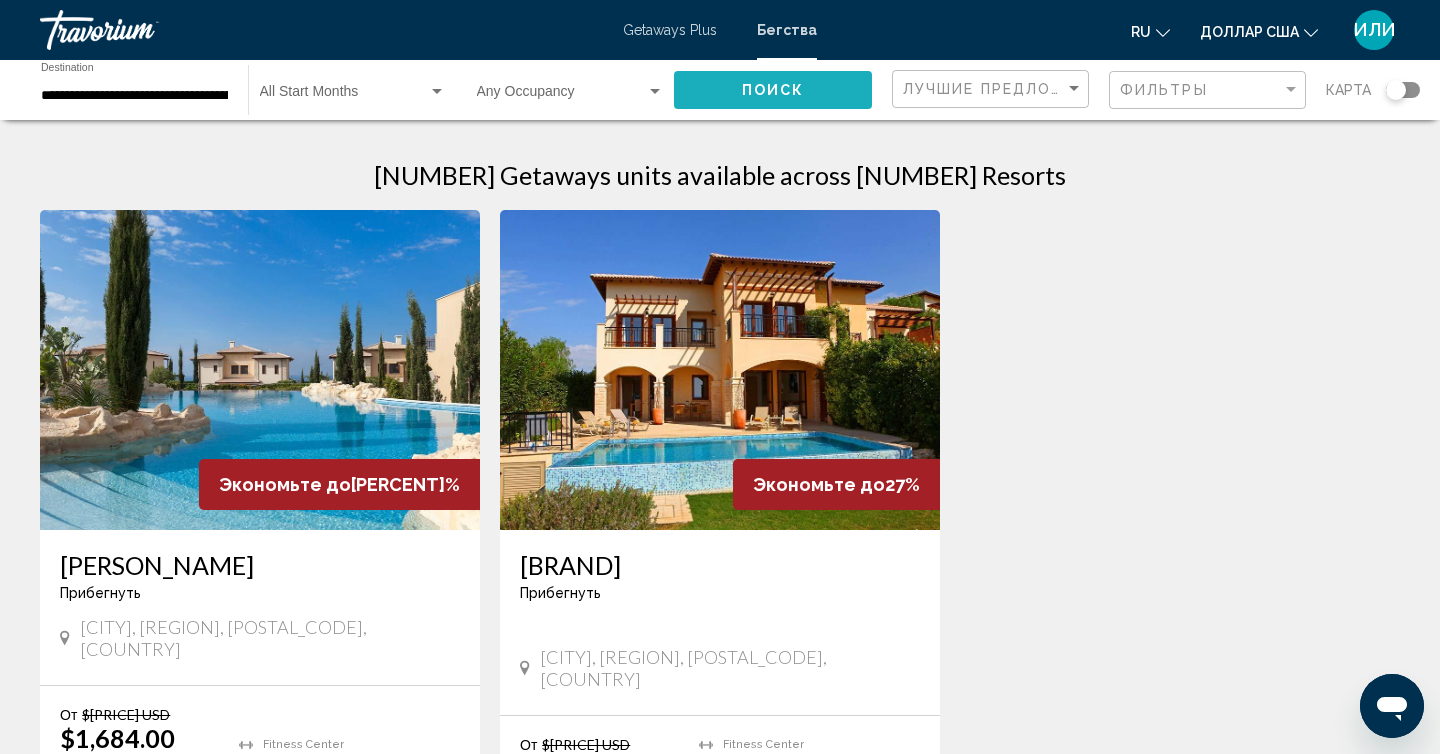 click on "Поиск" at bounding box center (773, 91) 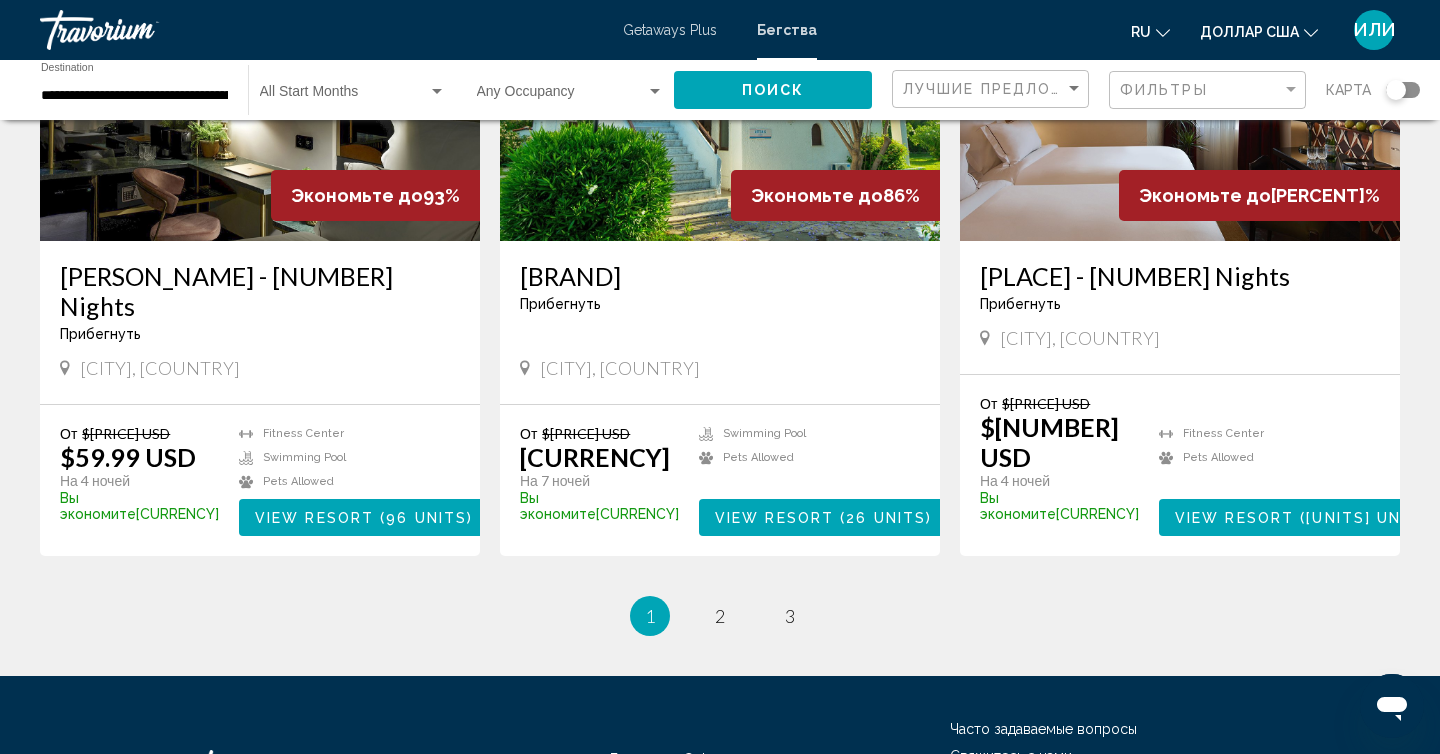scroll, scrollTop: 2421, scrollLeft: 0, axis: vertical 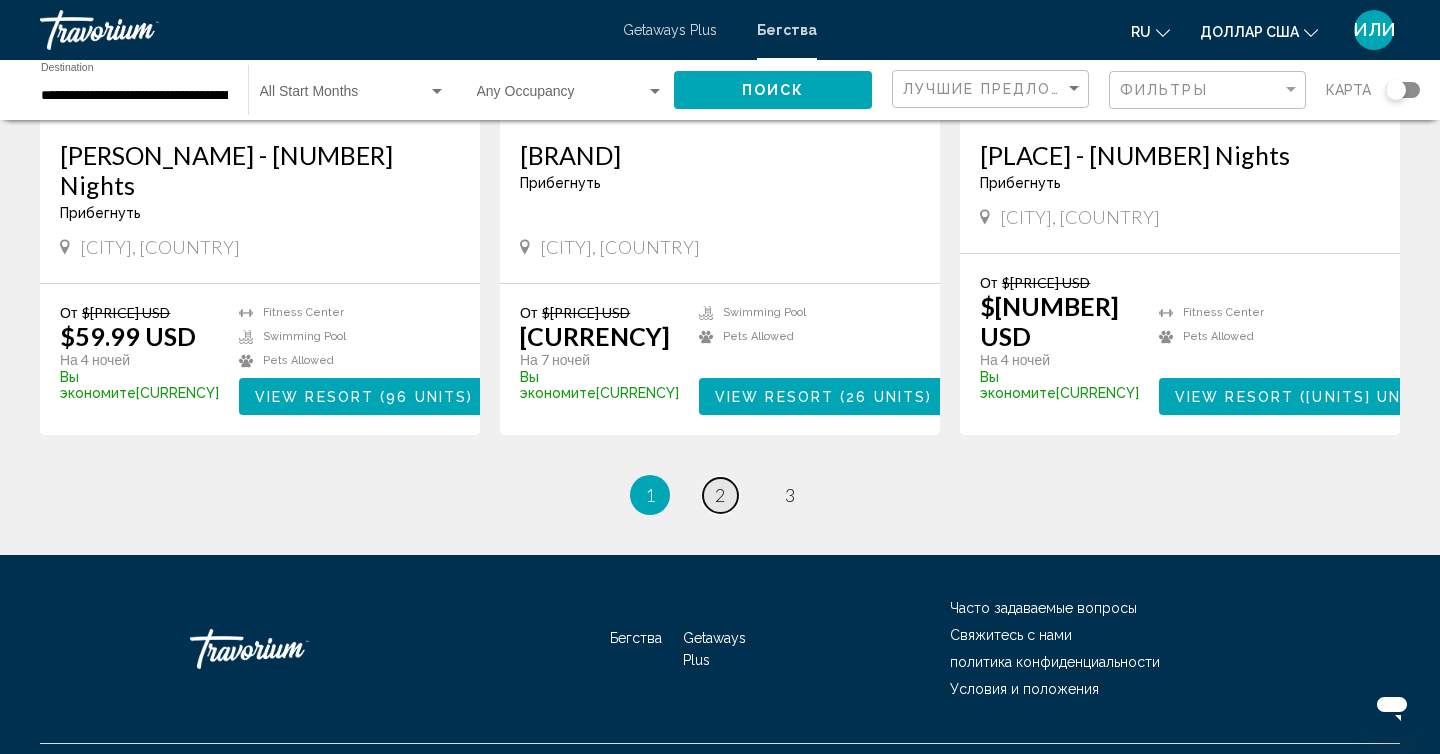 click on "page [PAGE_NUM]" at bounding box center [720, 495] 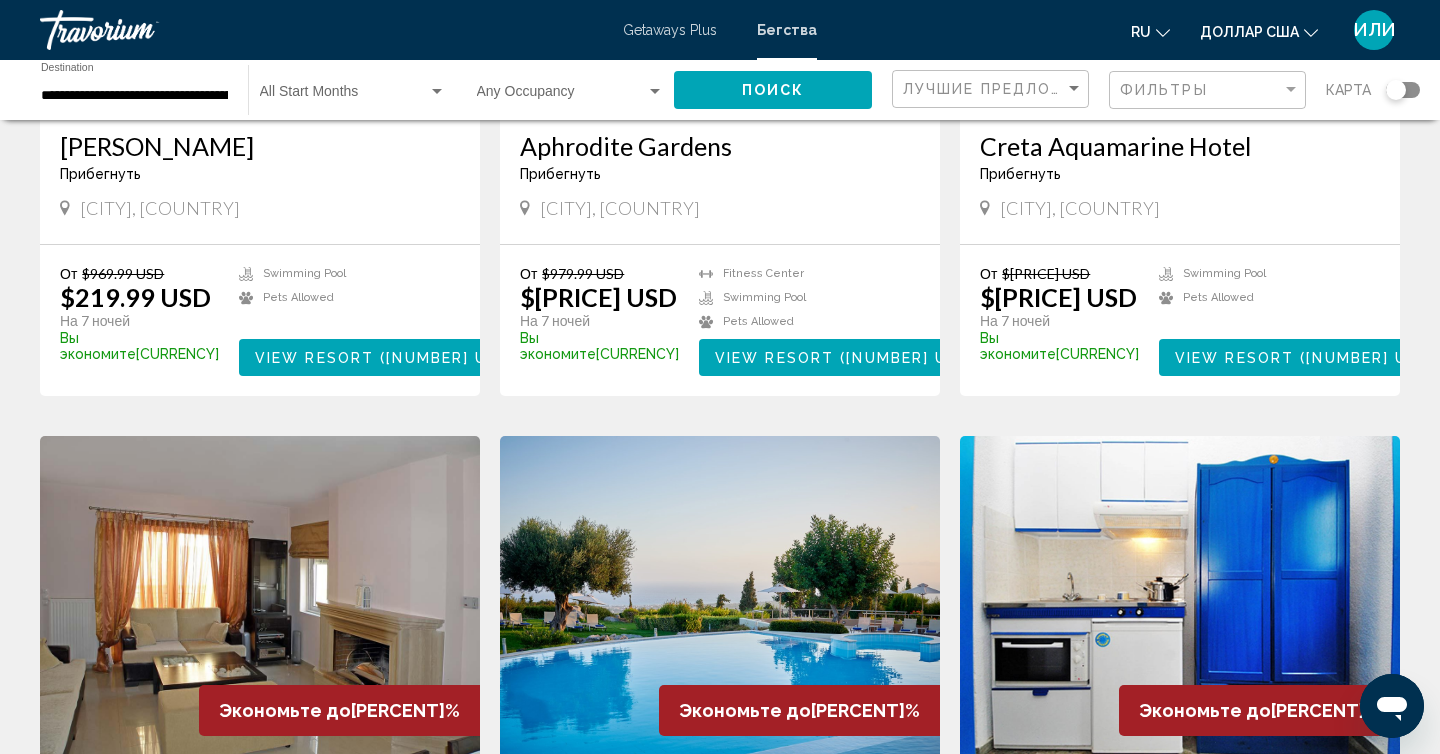 scroll, scrollTop: 416, scrollLeft: 0, axis: vertical 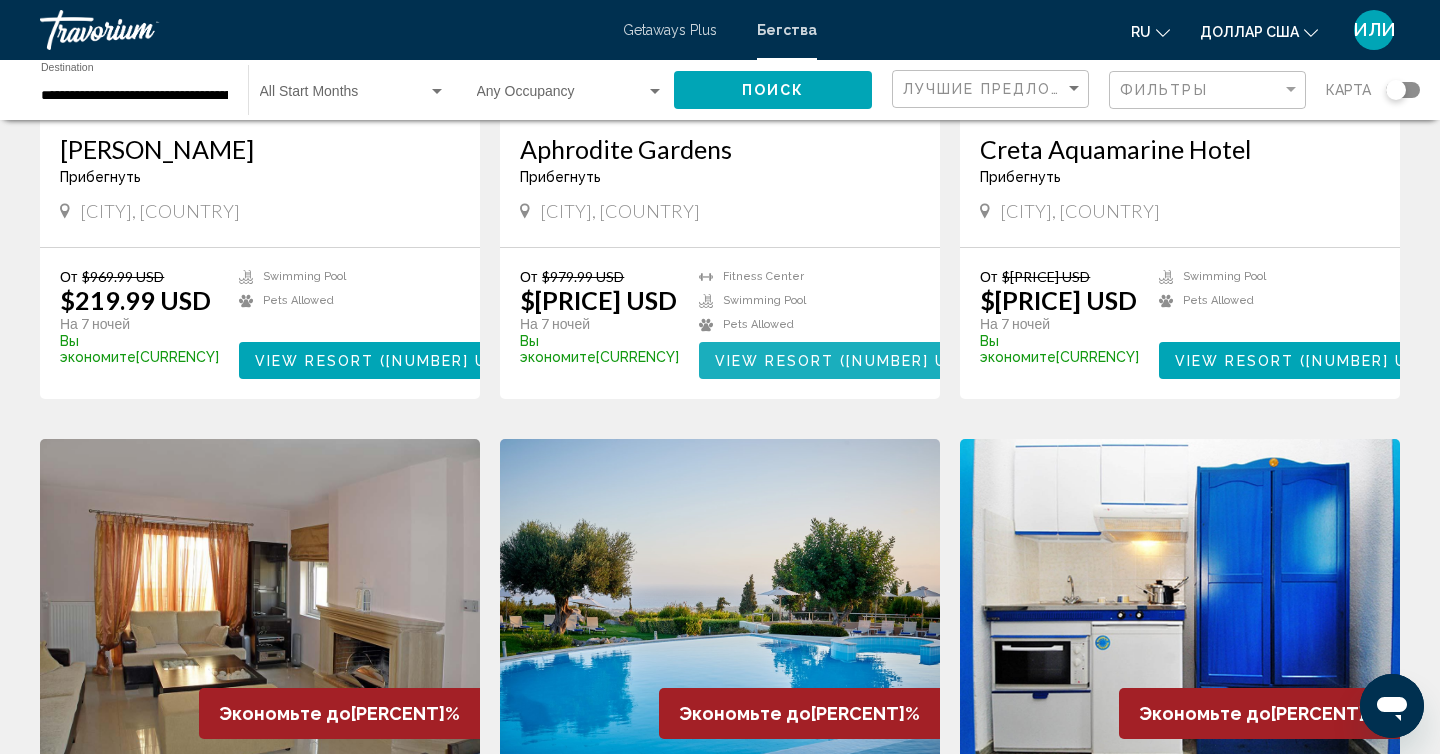 click on "View Resort    ( [NUMBER] units )" at bounding box center (854, 360) 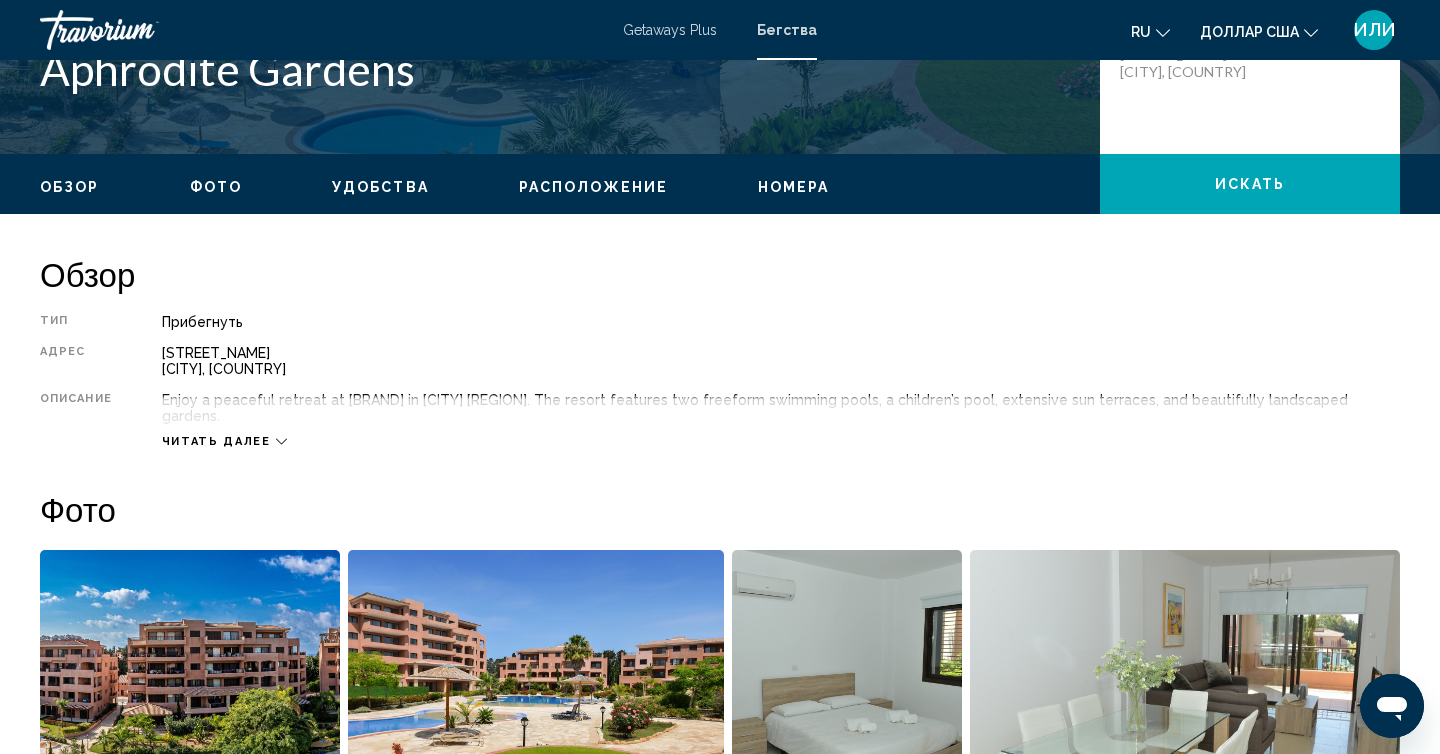 scroll, scrollTop: 512, scrollLeft: 0, axis: vertical 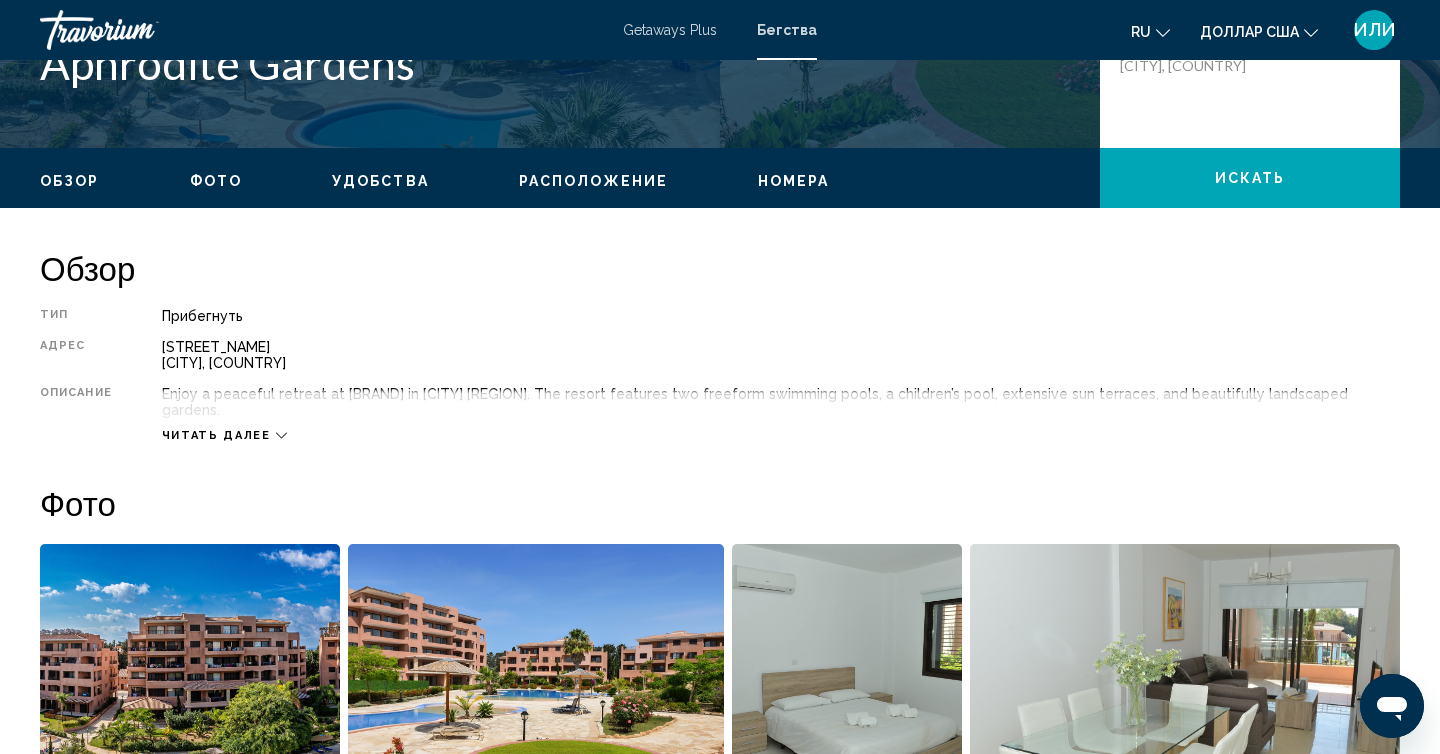 click at bounding box center [281, 436] 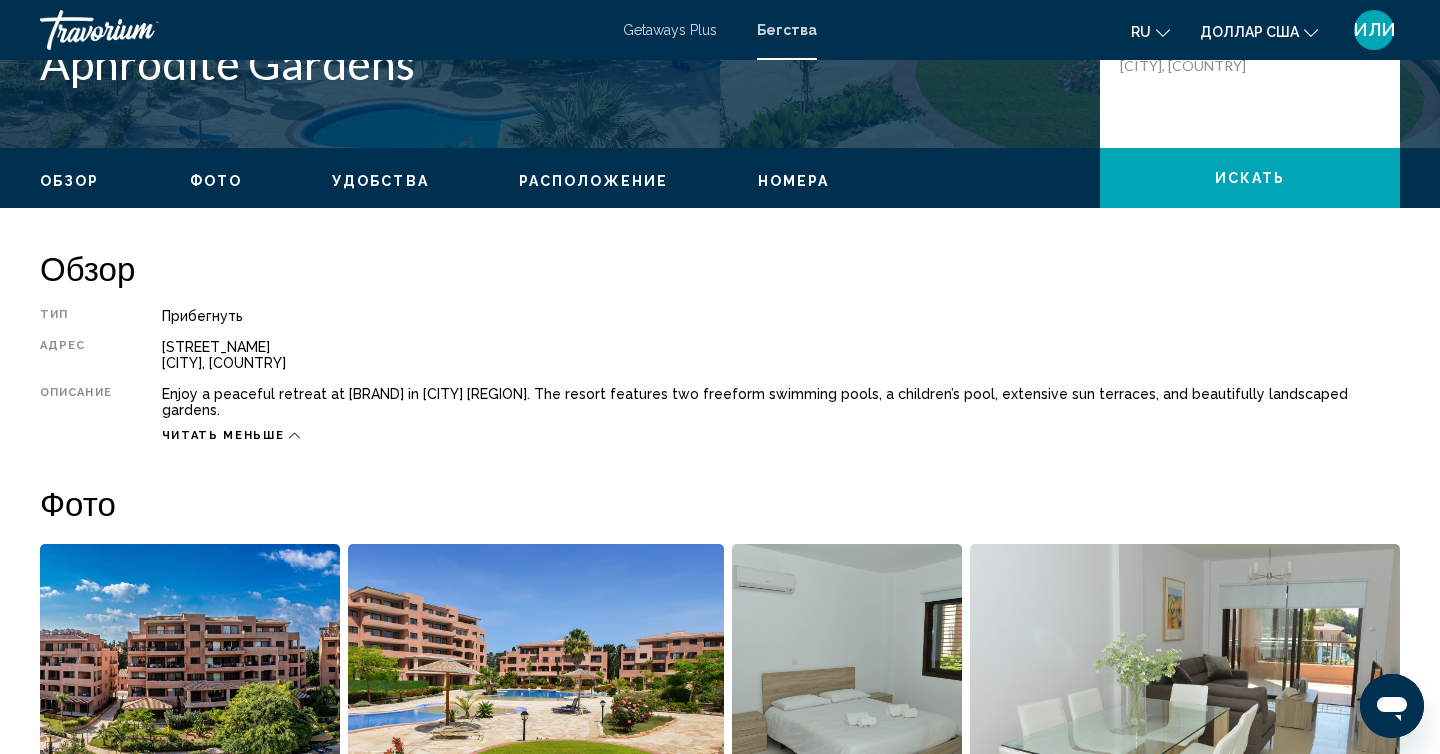 click at bounding box center [294, 435] 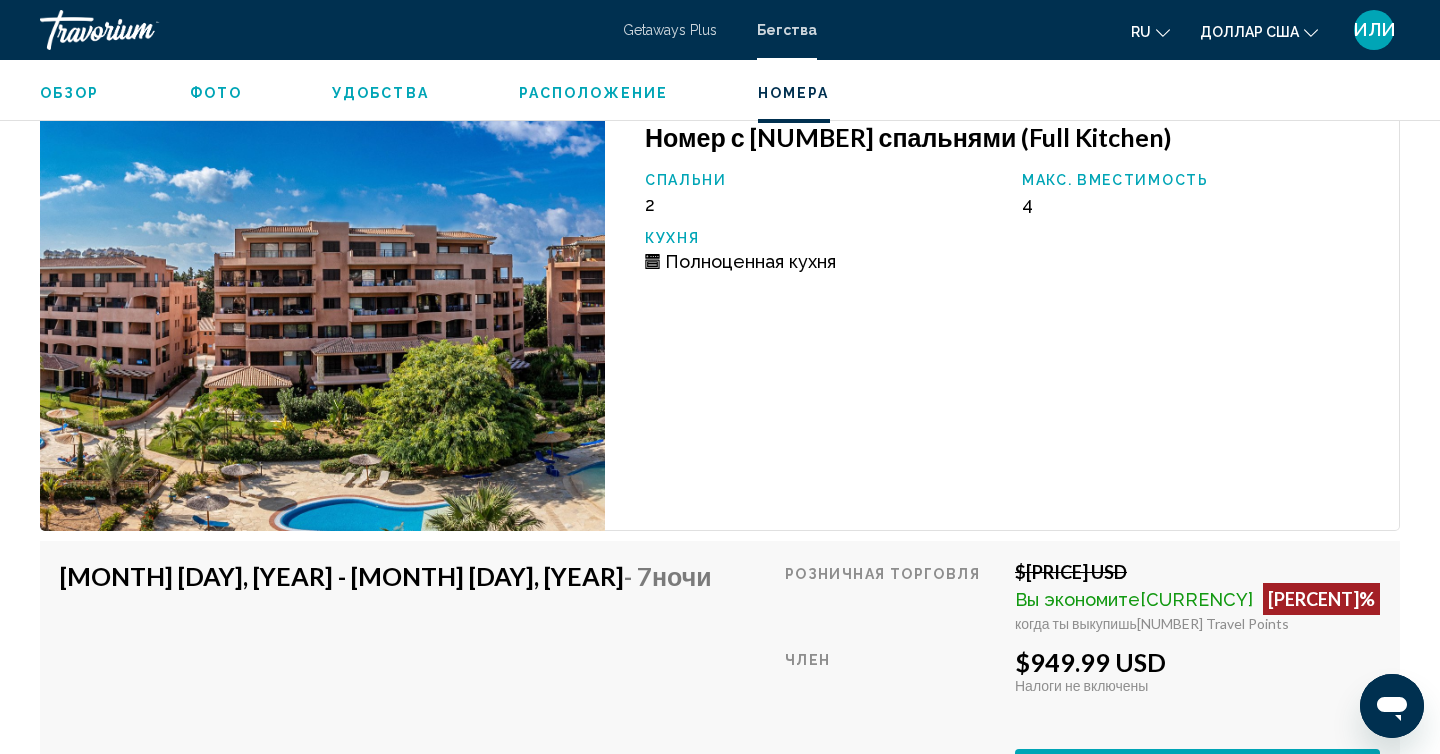 scroll, scrollTop: 2864, scrollLeft: 0, axis: vertical 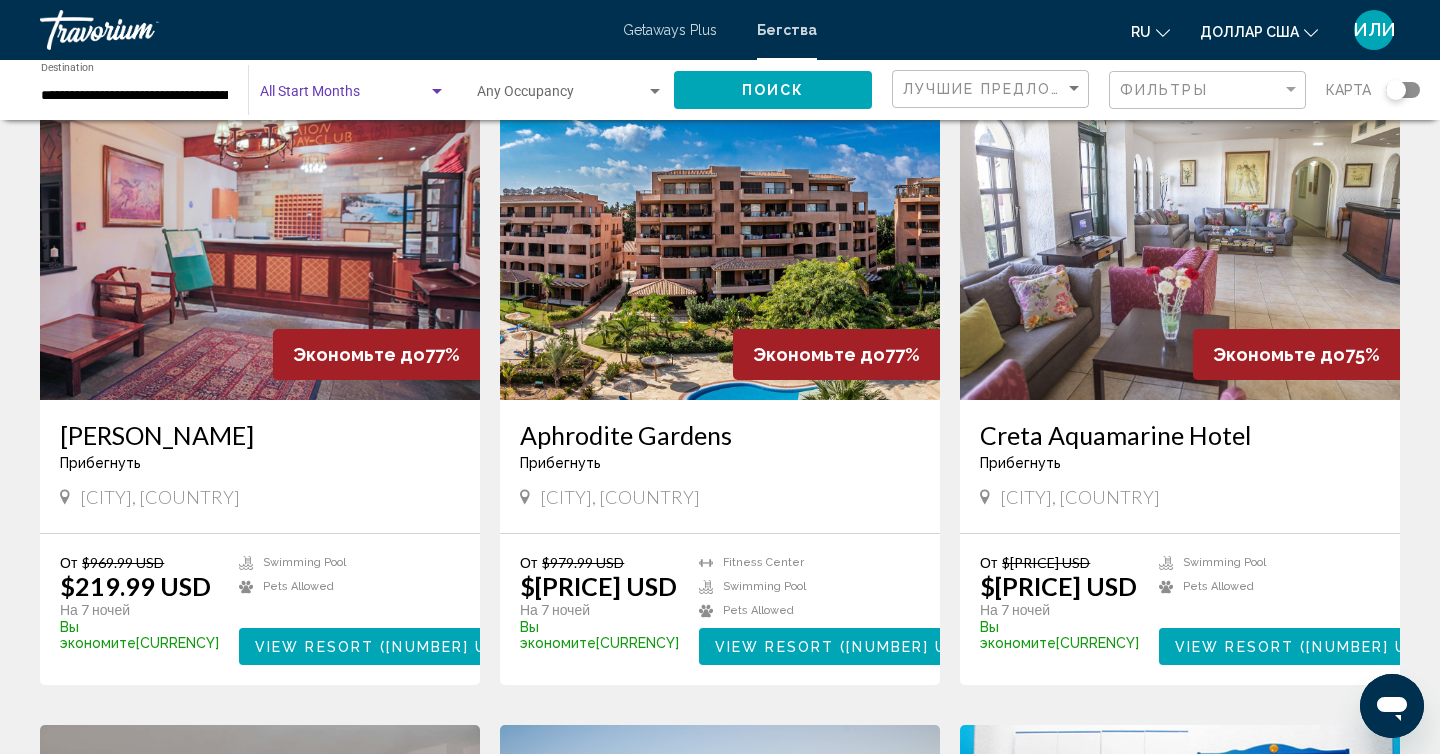 click at bounding box center [437, 91] 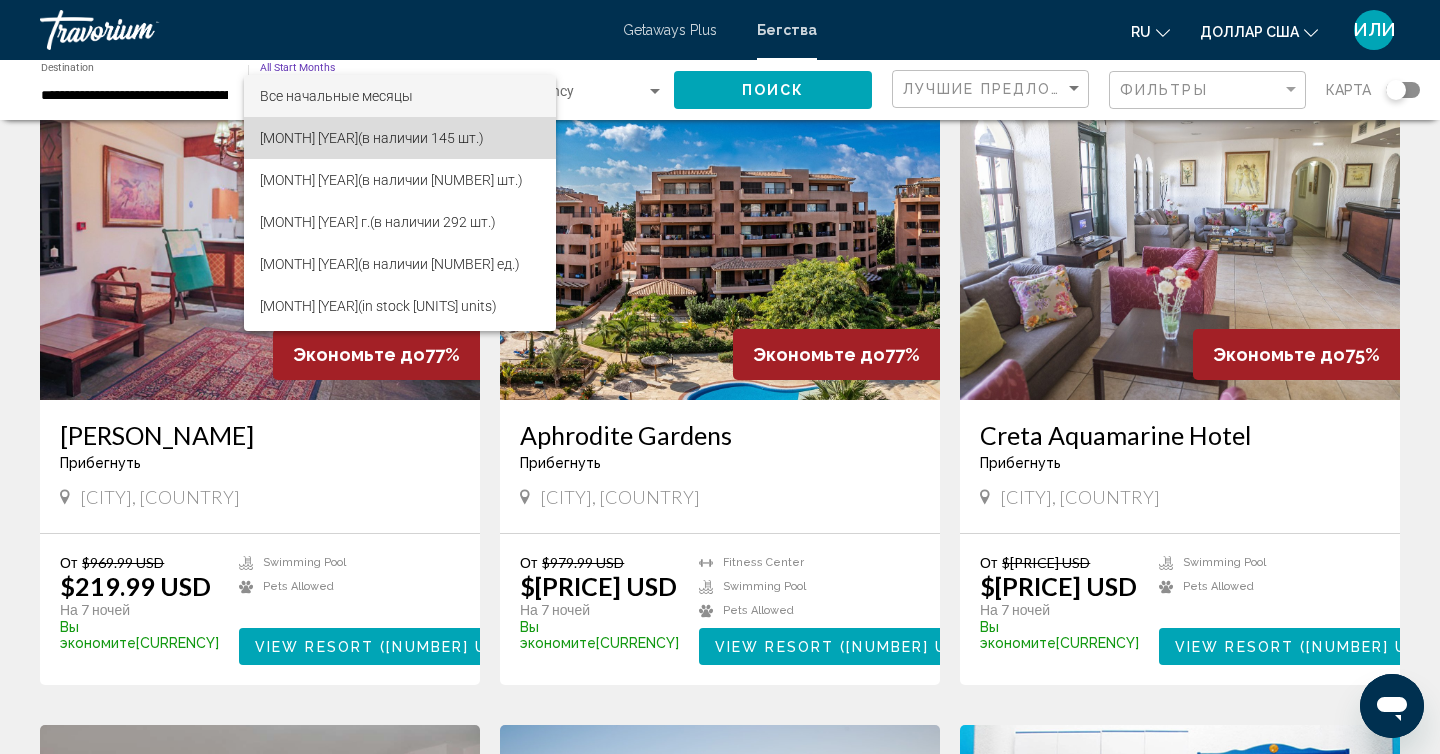 click on "(в наличии 145 шт.)" at bounding box center [309, 138] 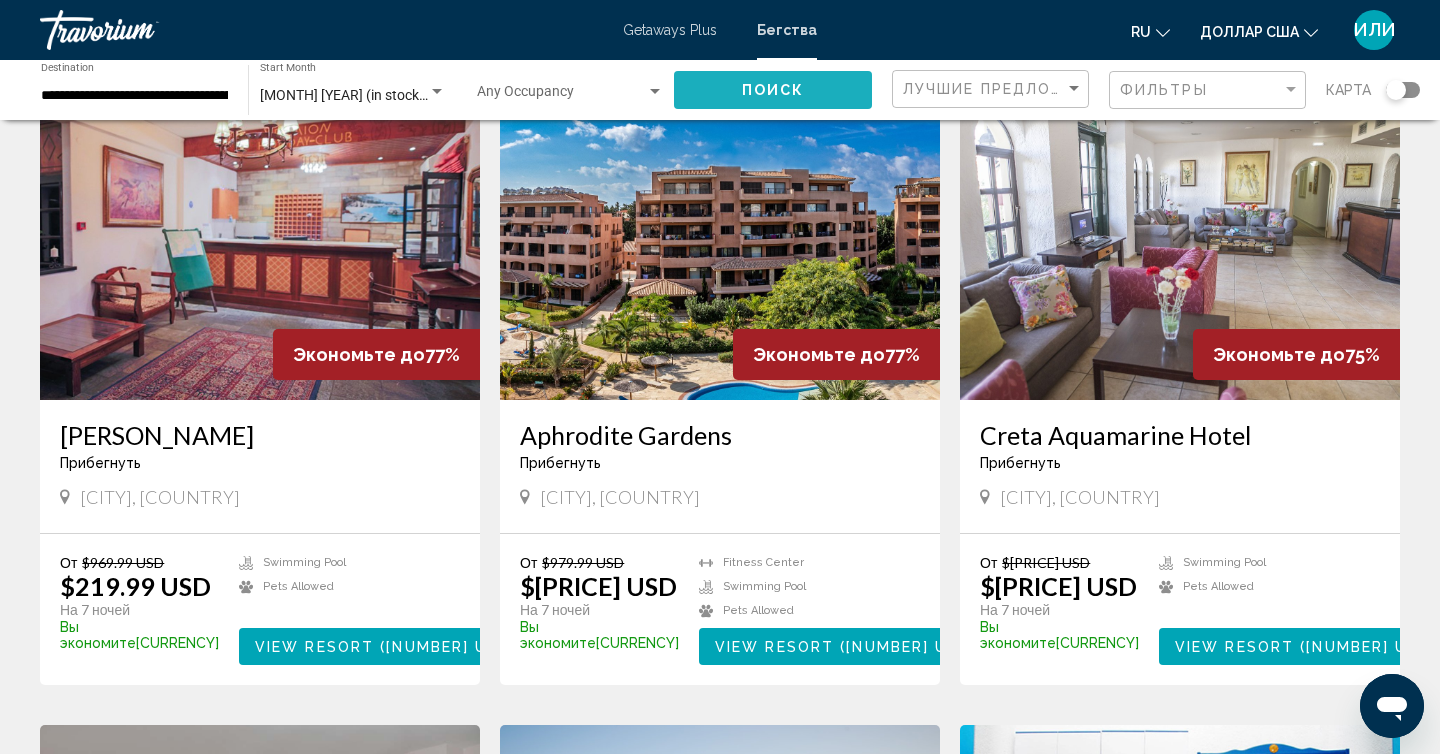 click on "Поиск" at bounding box center (773, 91) 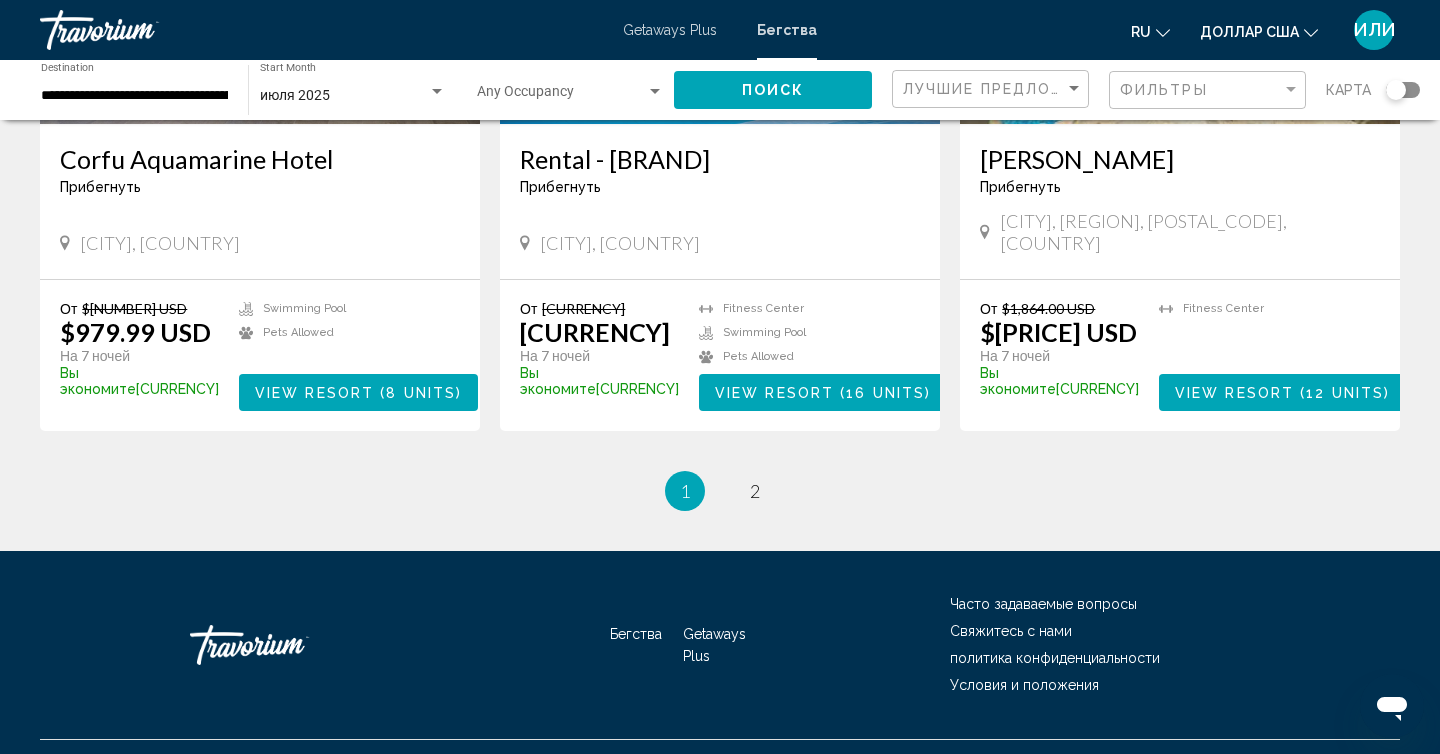 scroll, scrollTop: 2414, scrollLeft: 0, axis: vertical 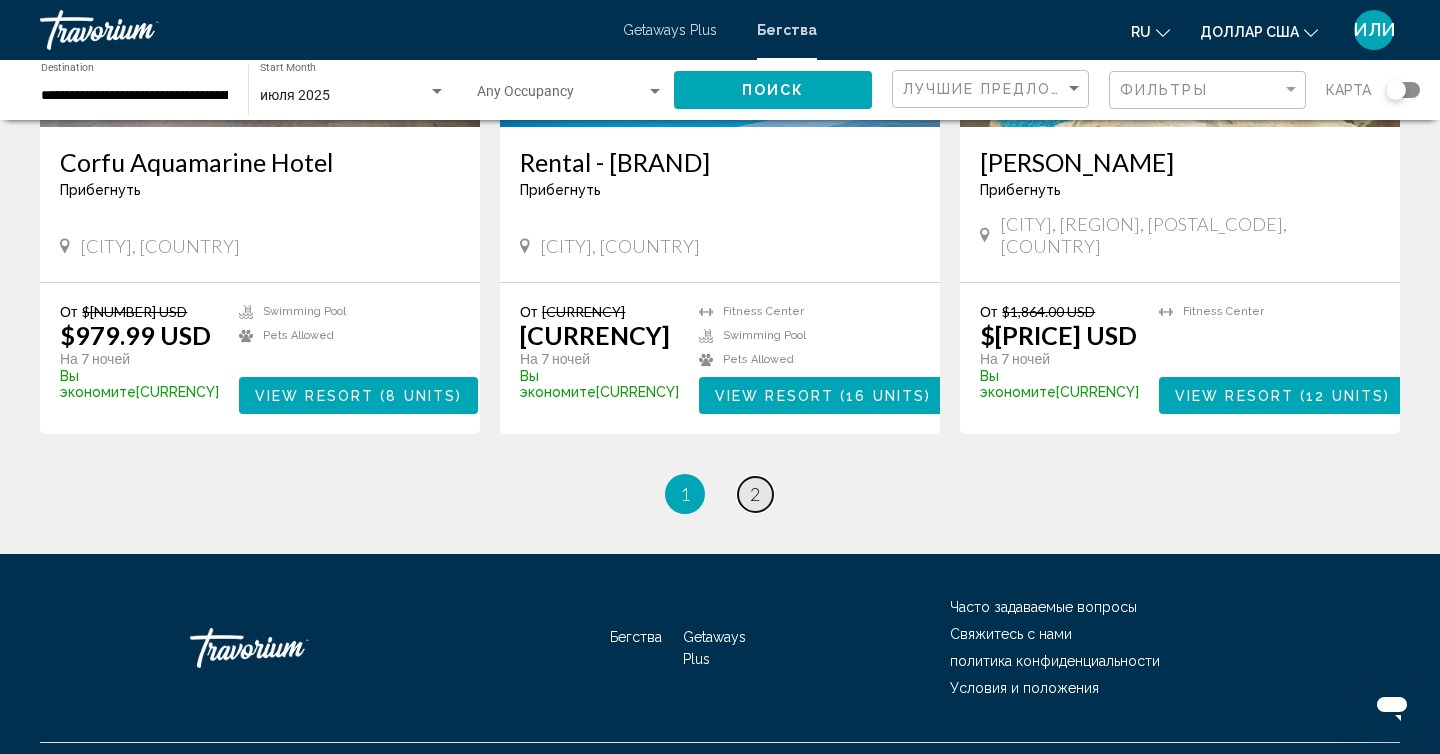 click on "2" at bounding box center [755, 494] 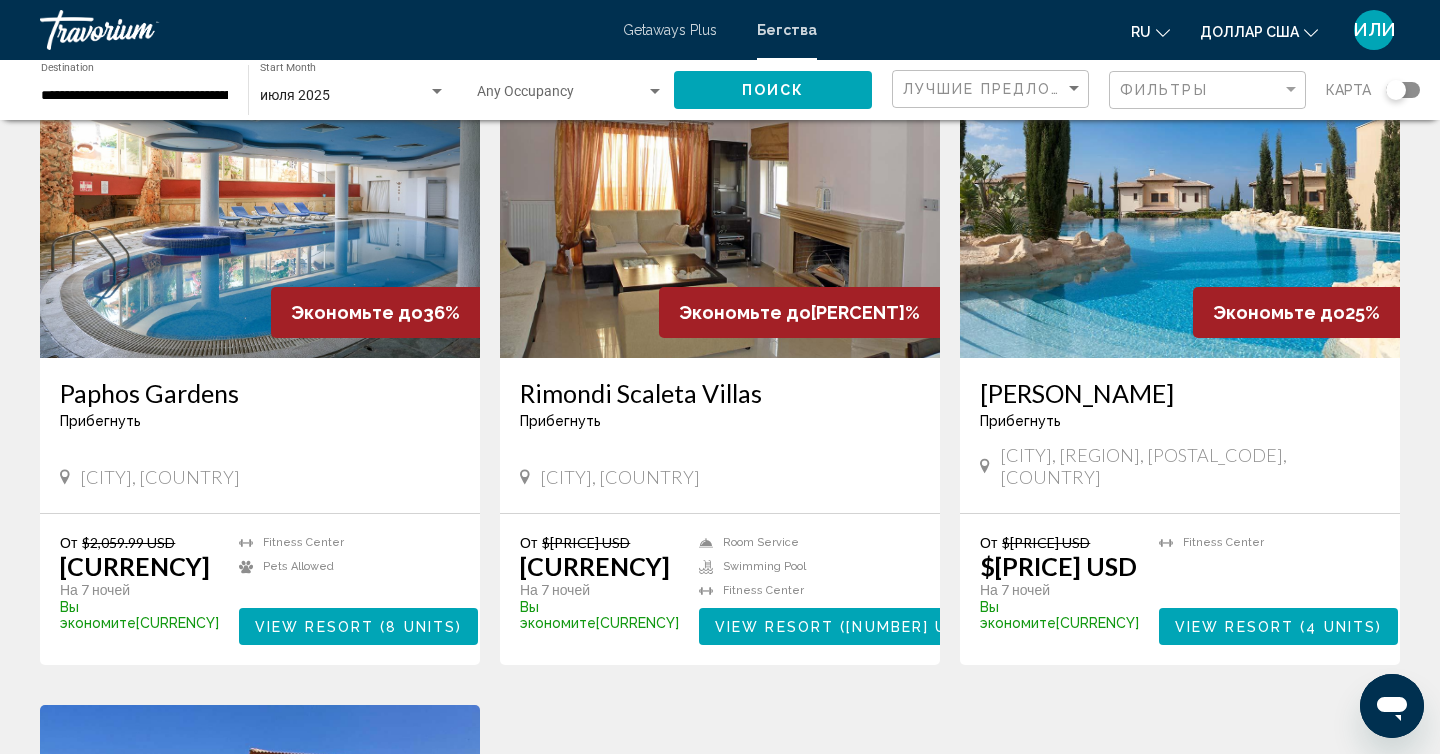 scroll, scrollTop: 126, scrollLeft: 0, axis: vertical 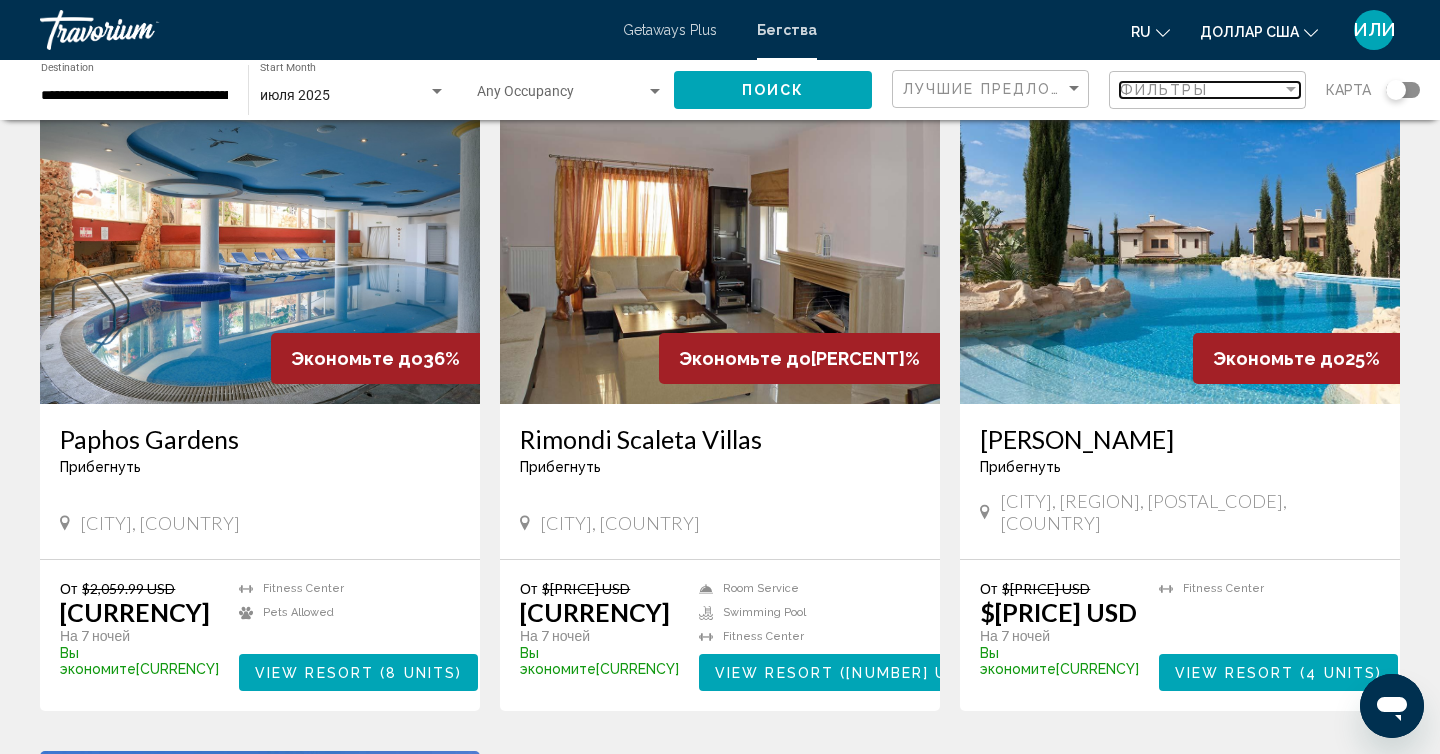 click at bounding box center [1291, 89] 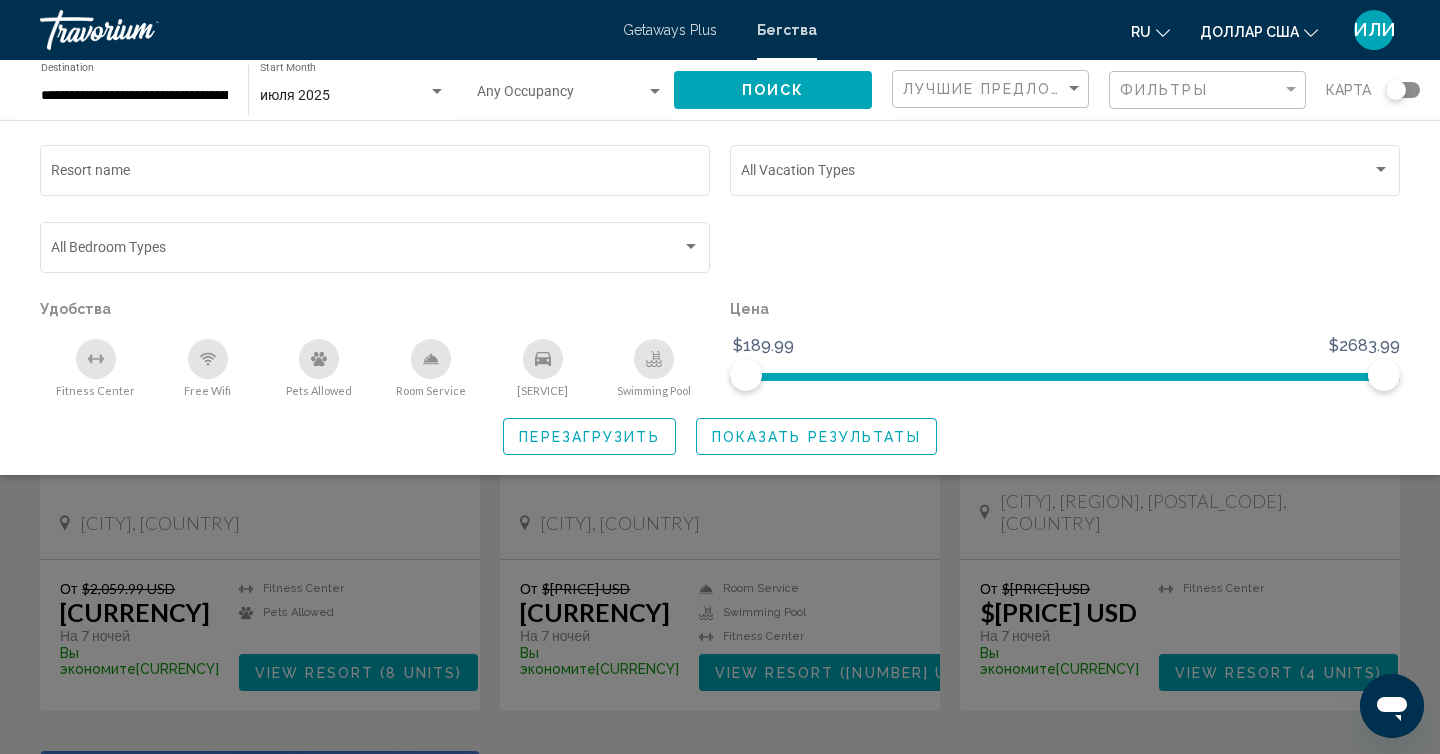 click at bounding box center [208, 359] 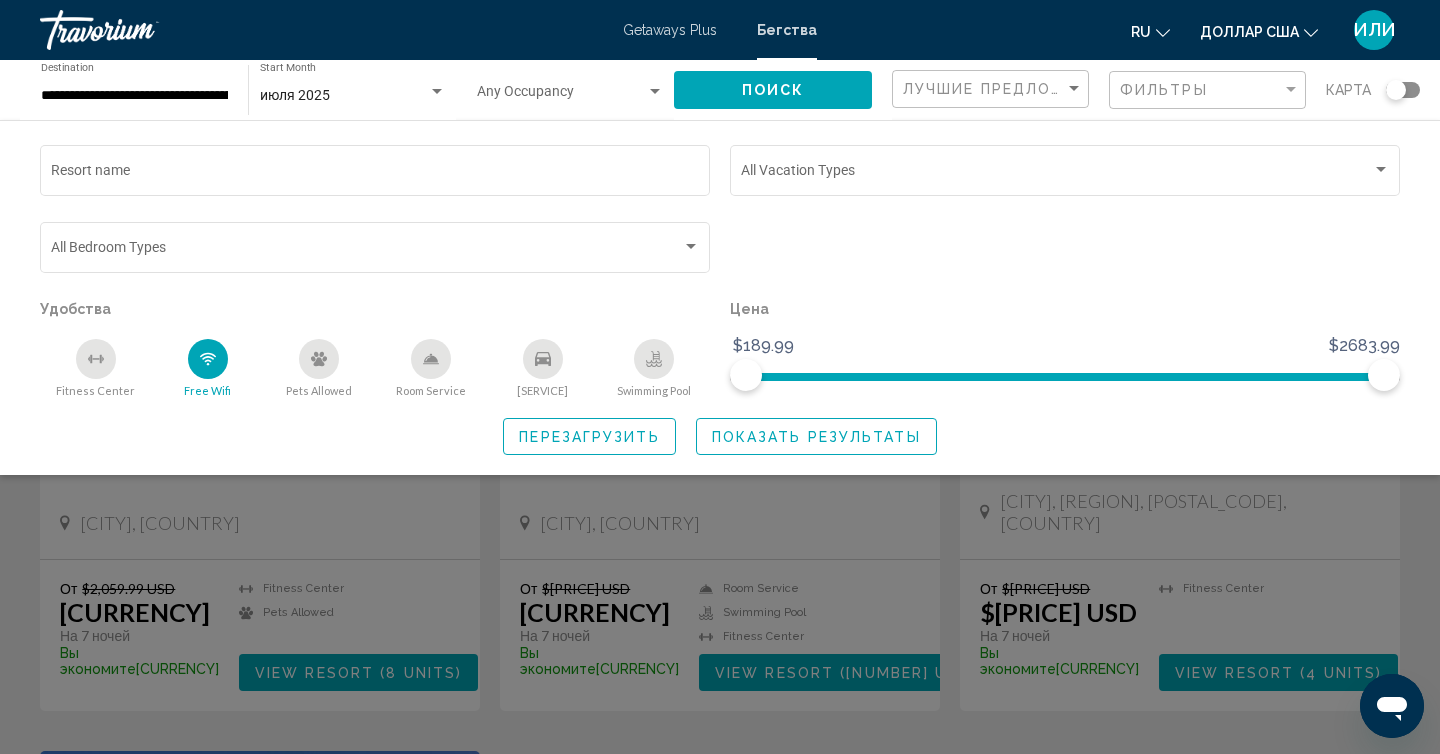click at bounding box center [543, 359] 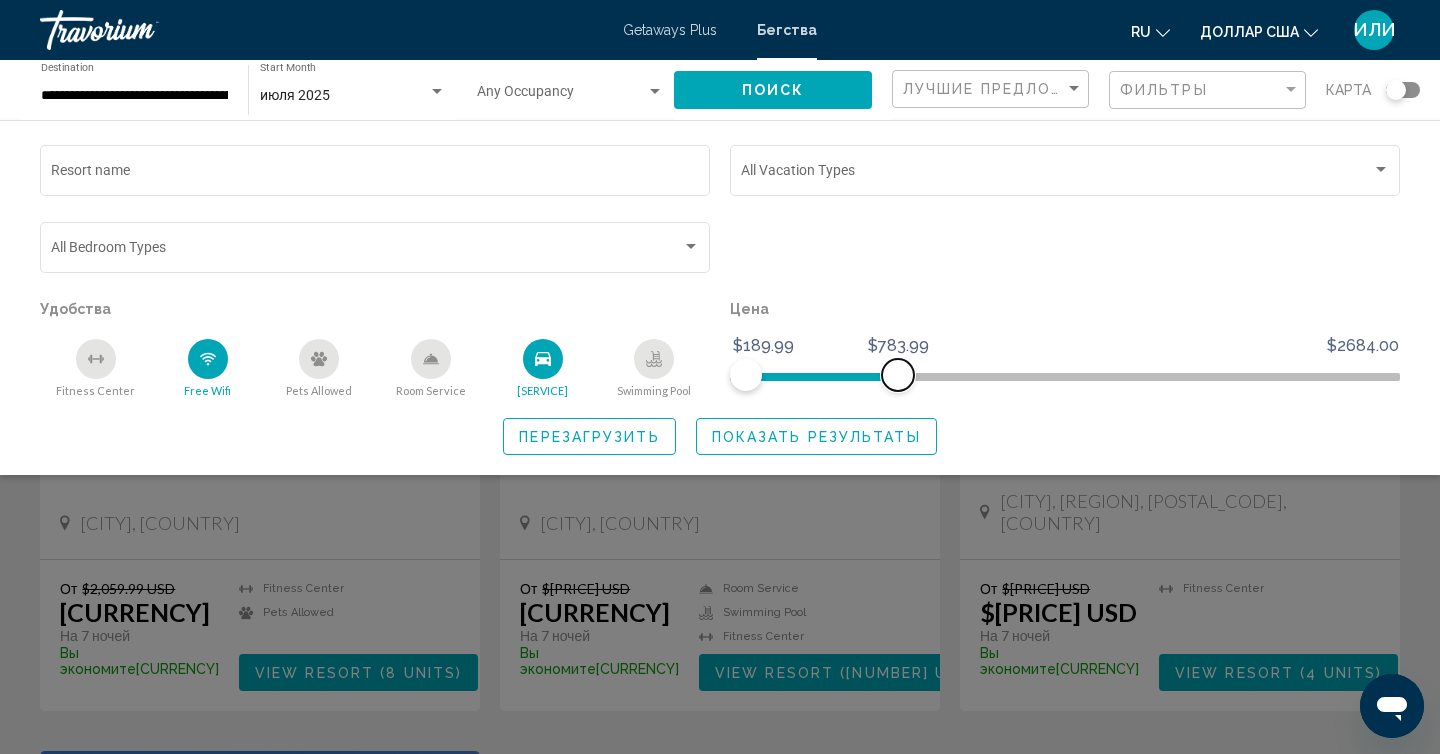 drag, startPoint x: 1384, startPoint y: 379, endPoint x: 898, endPoint y: 409, distance: 486.92505 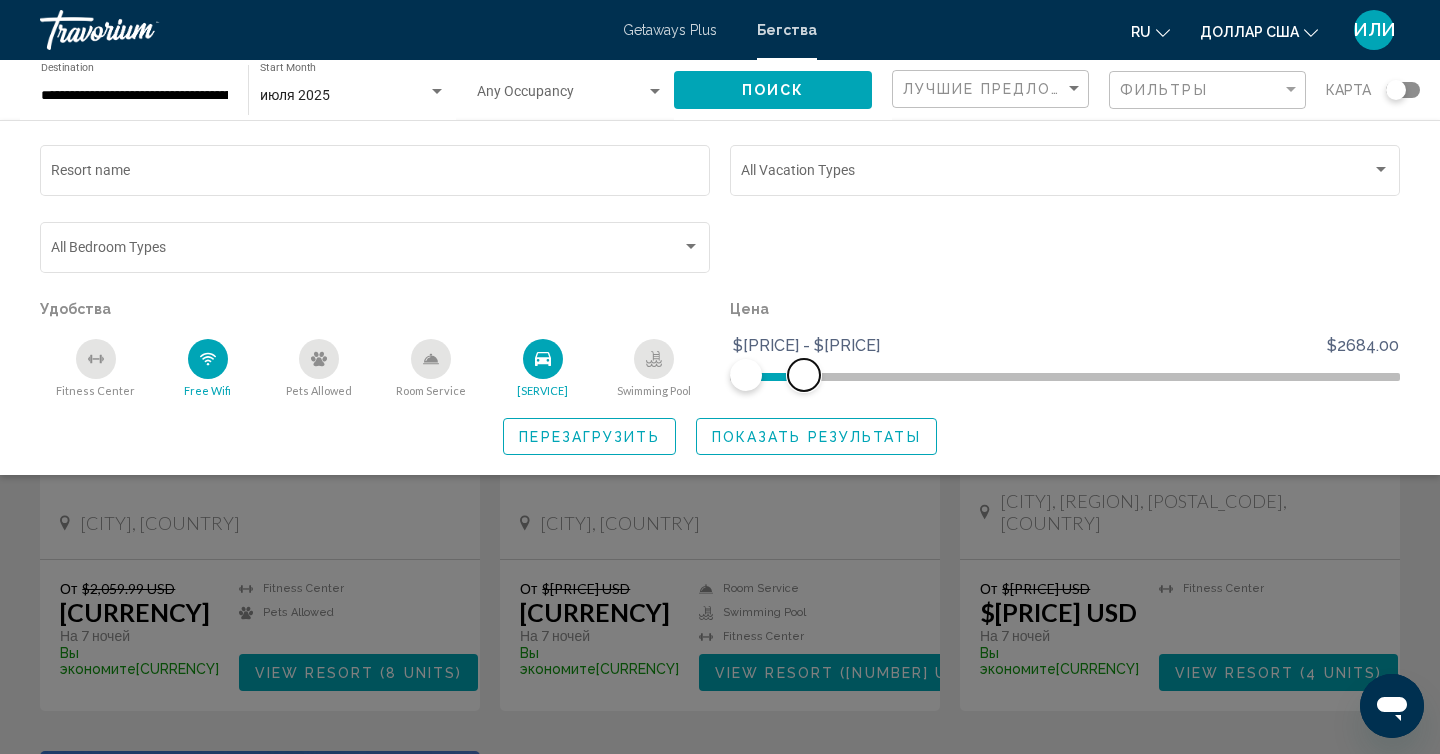 drag, startPoint x: 900, startPoint y: 366, endPoint x: 804, endPoint y: 387, distance: 98.270035 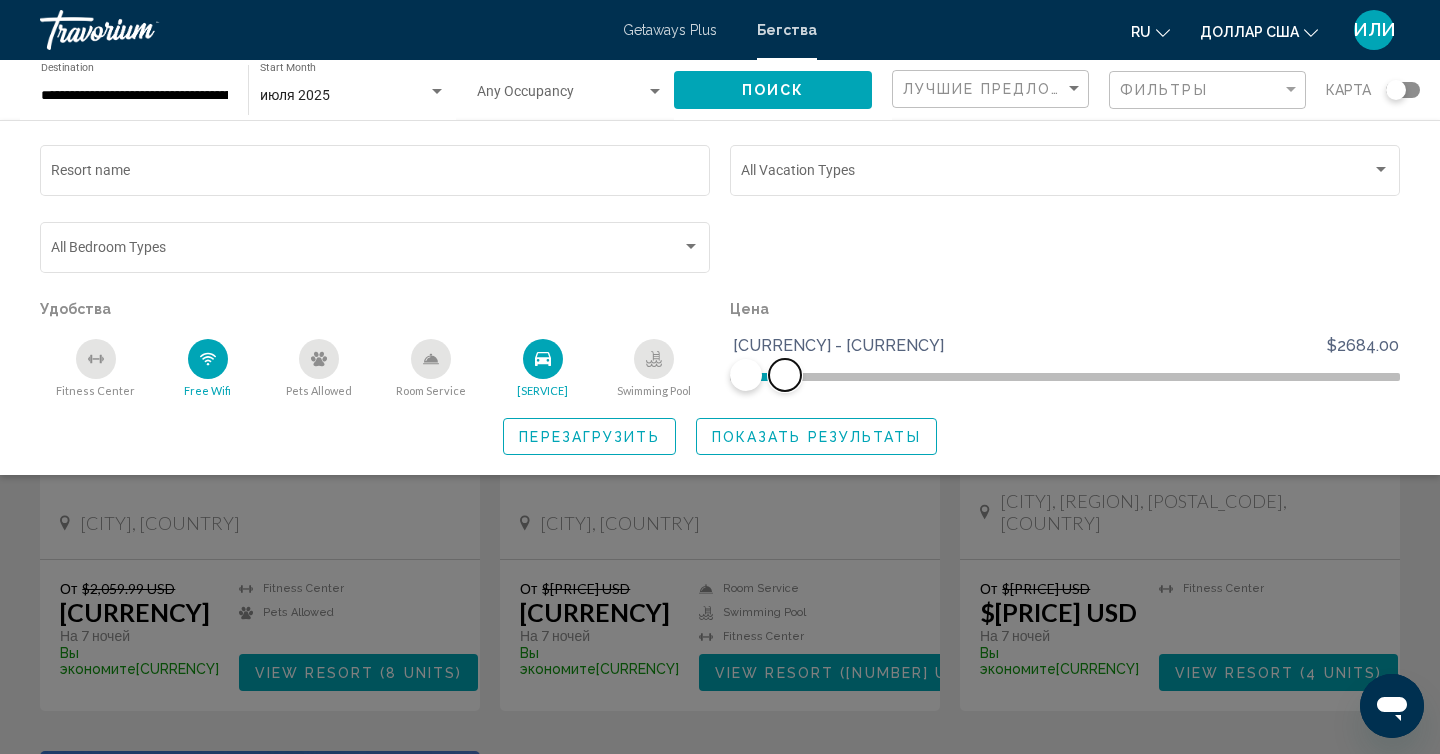 drag, startPoint x: 804, startPoint y: 387, endPoint x: 785, endPoint y: 390, distance: 19.235384 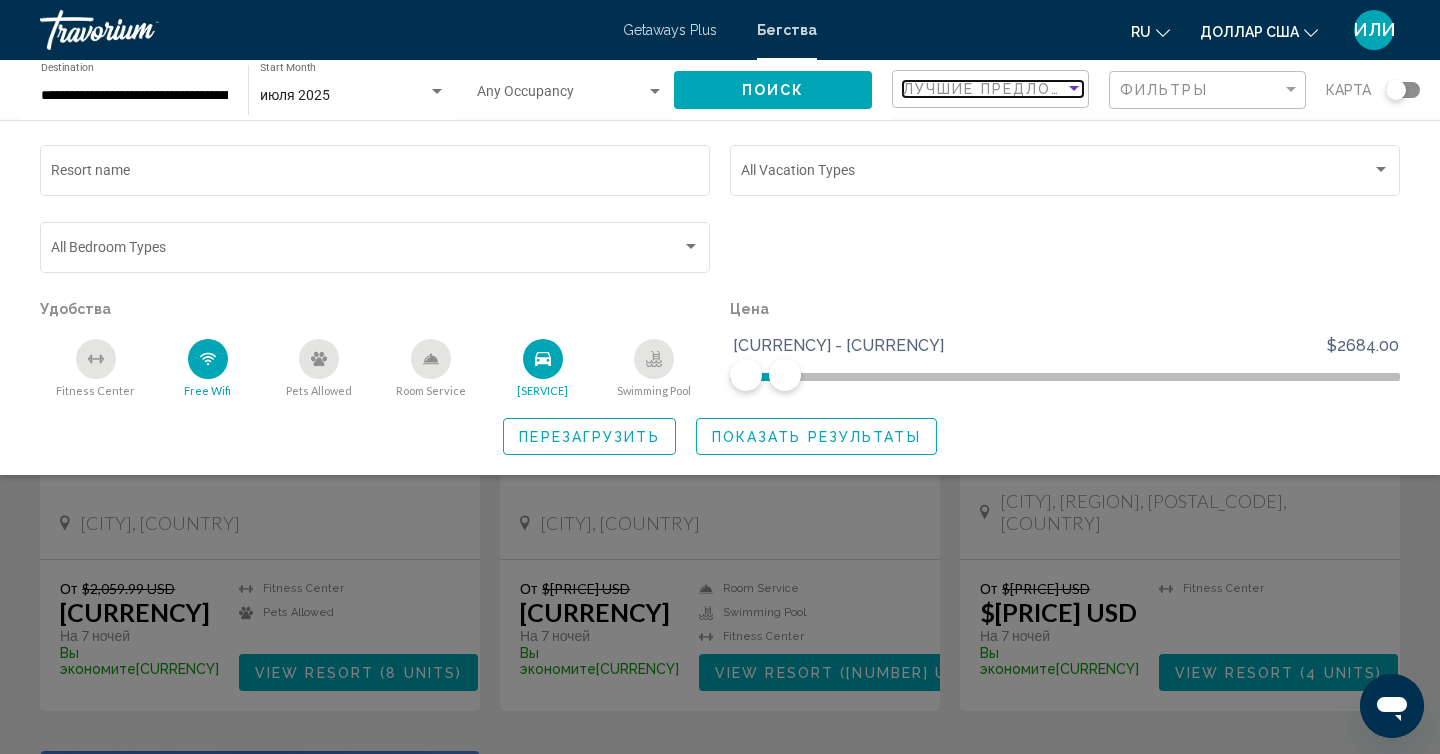 click on "Лучшие предложения" at bounding box center (1008, 89) 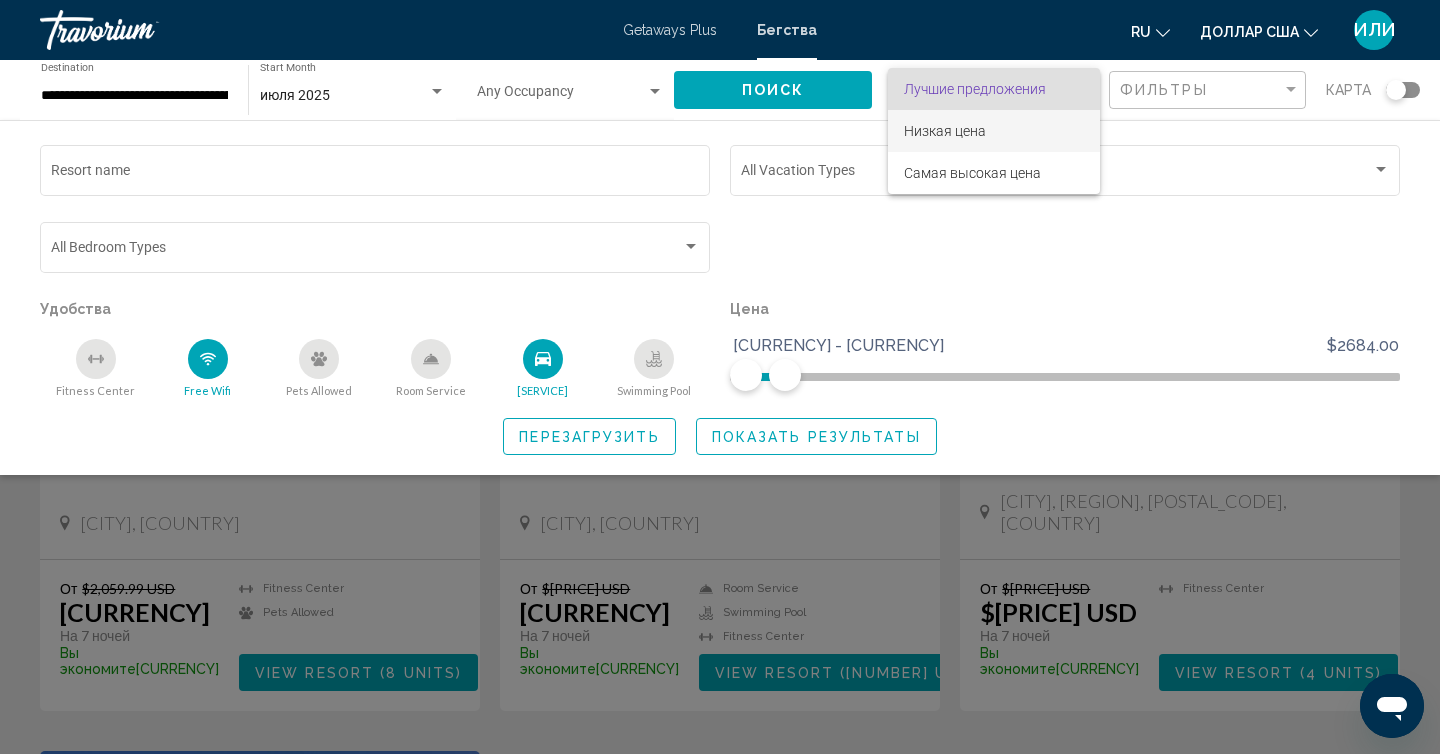 click on "Низкая цена" at bounding box center [994, 131] 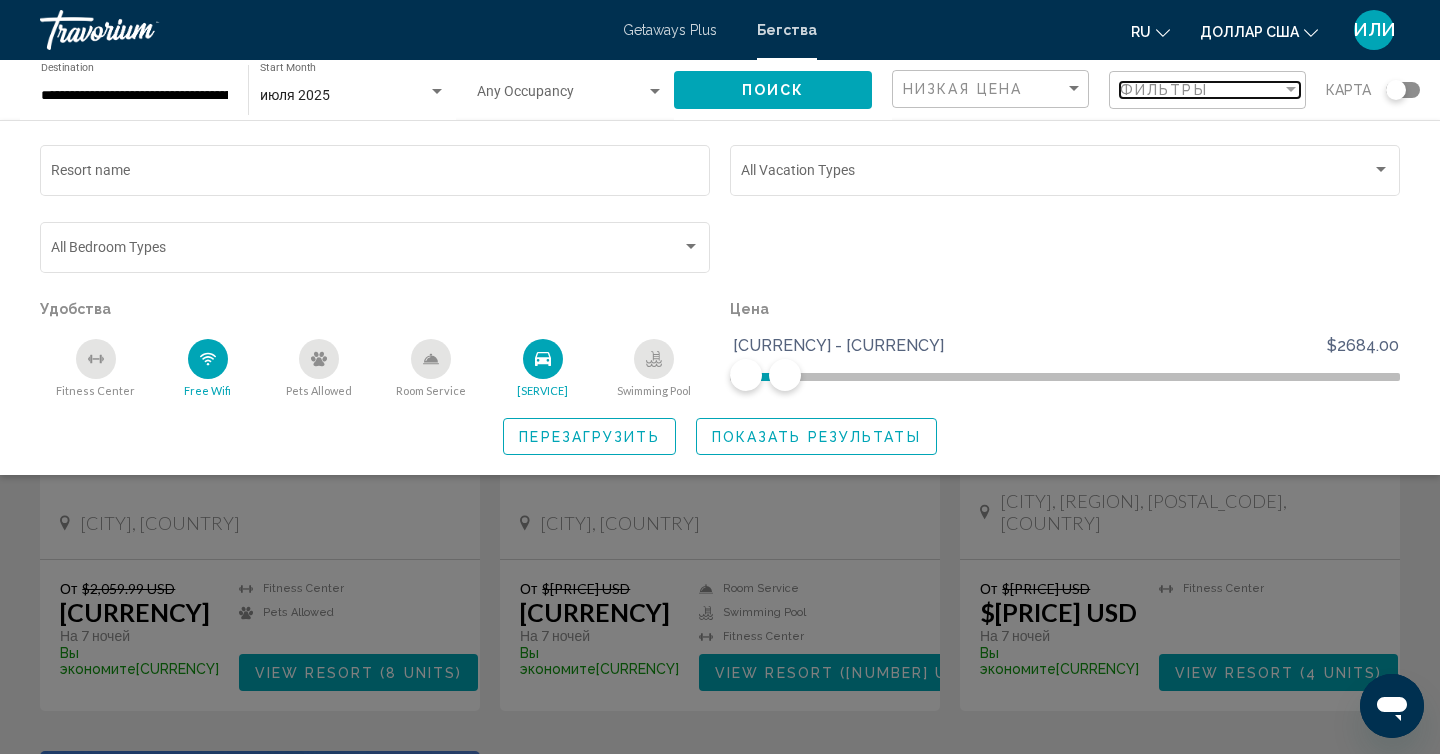 click at bounding box center [1291, 89] 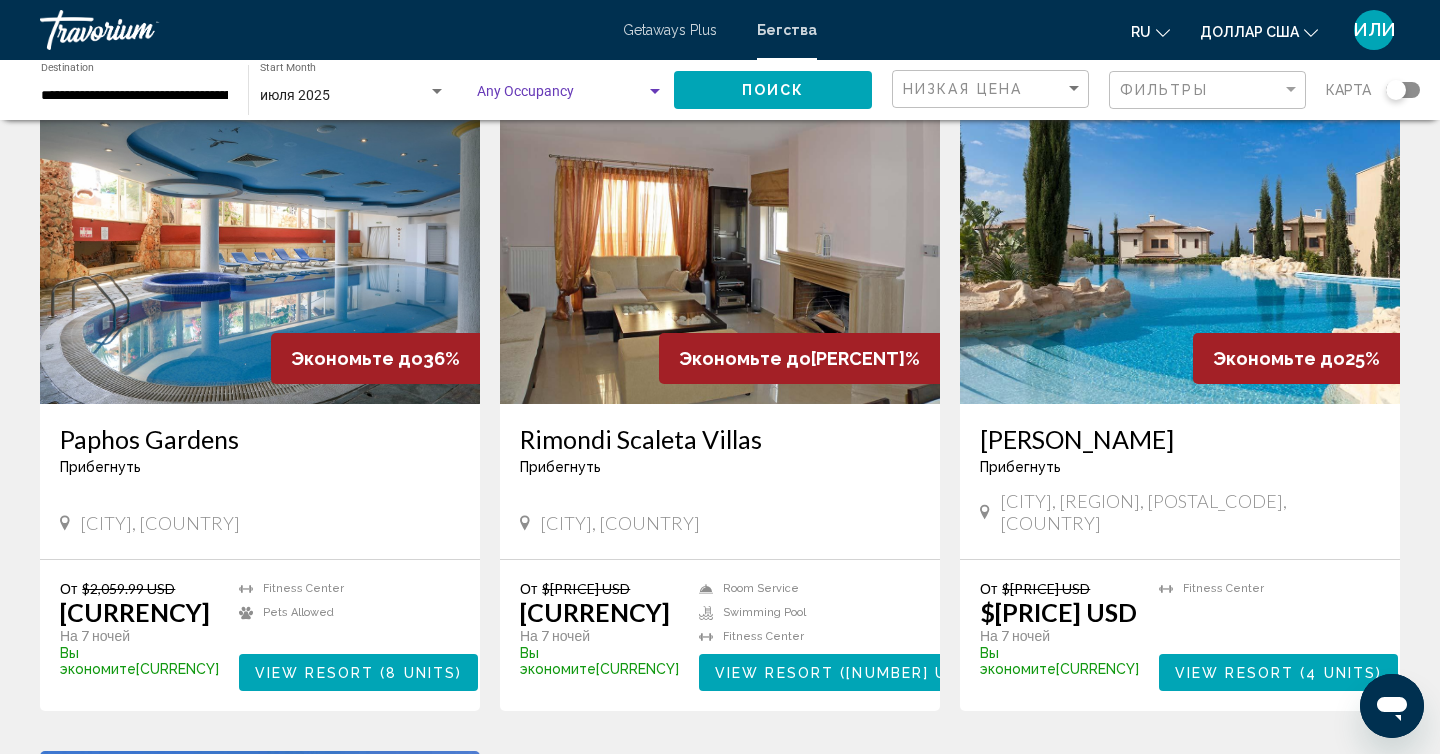 click at bounding box center (655, 92) 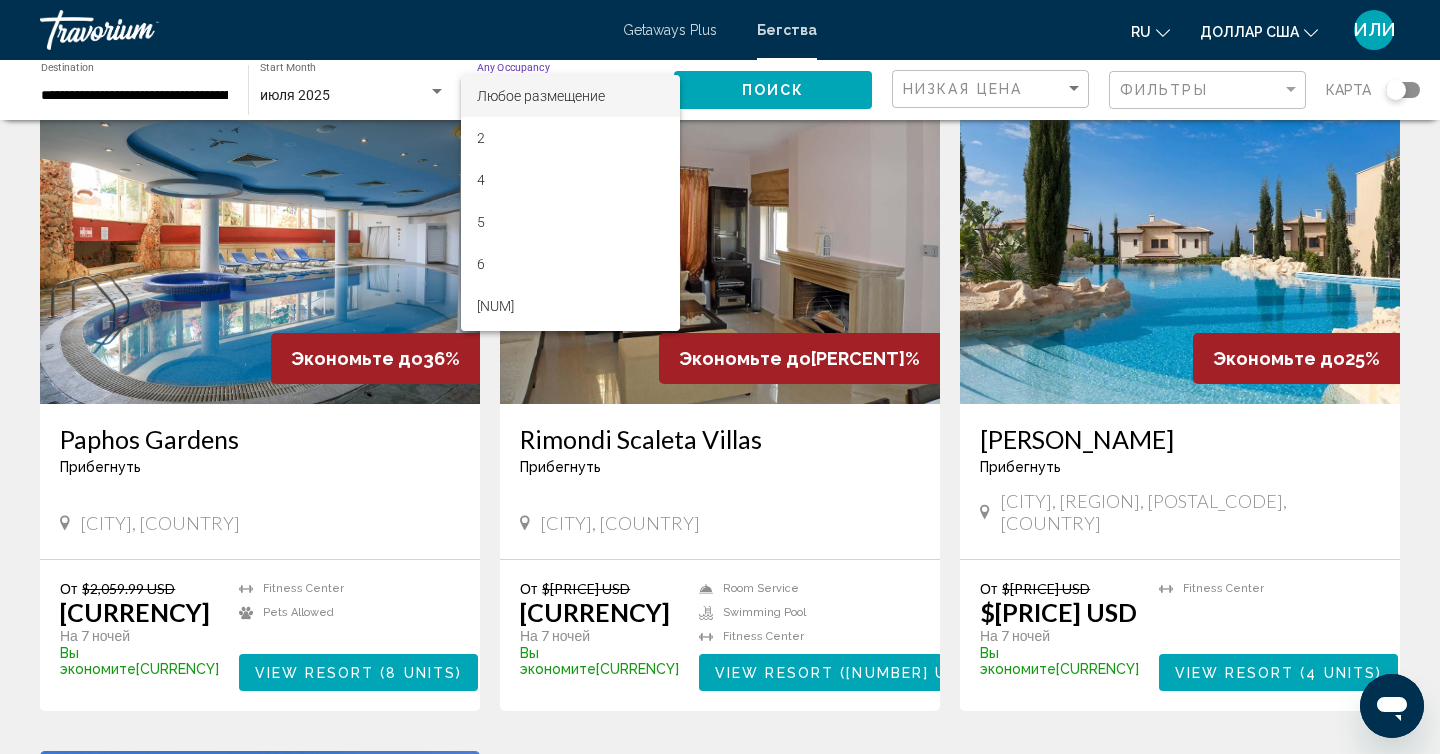 click on "Любое размещение" at bounding box center (570, 96) 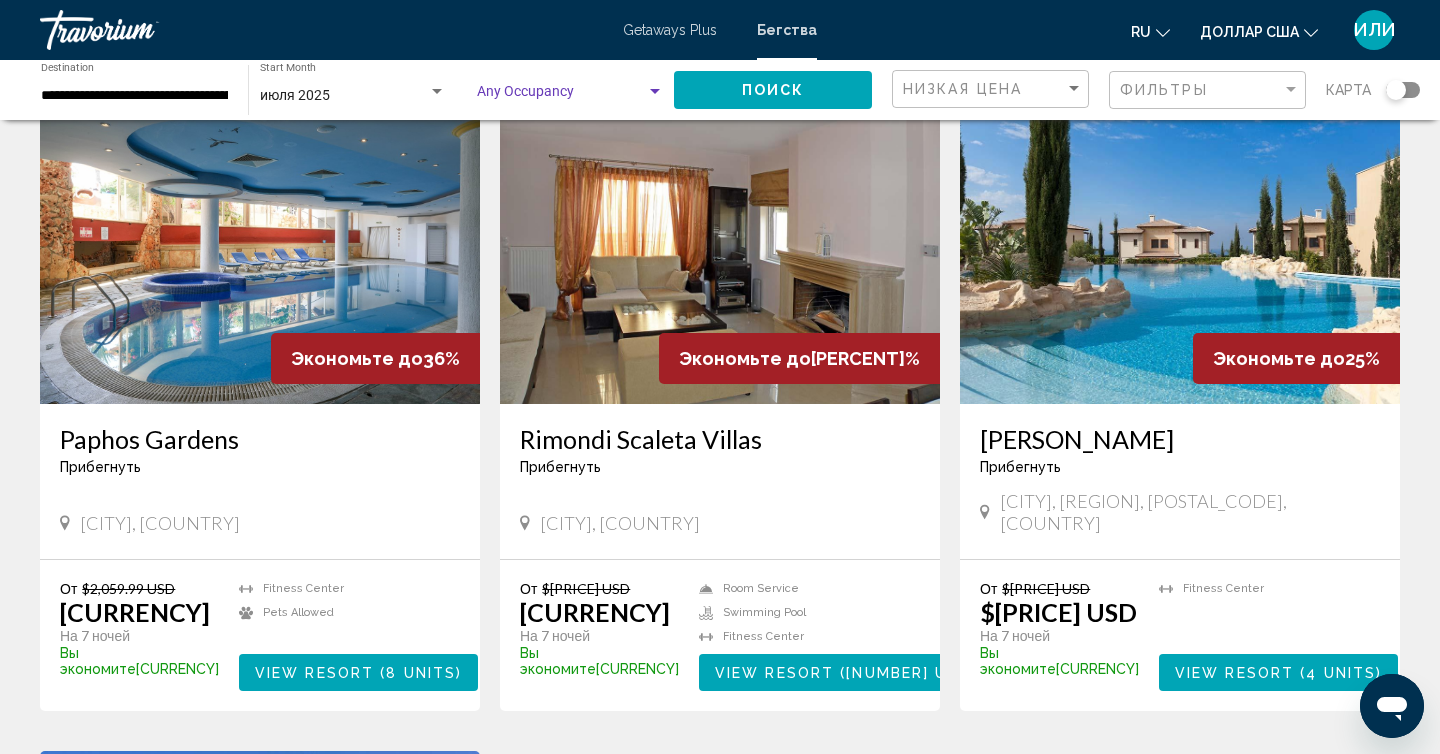 click on "Occupancy Any Occupancy" at bounding box center [570, 90] 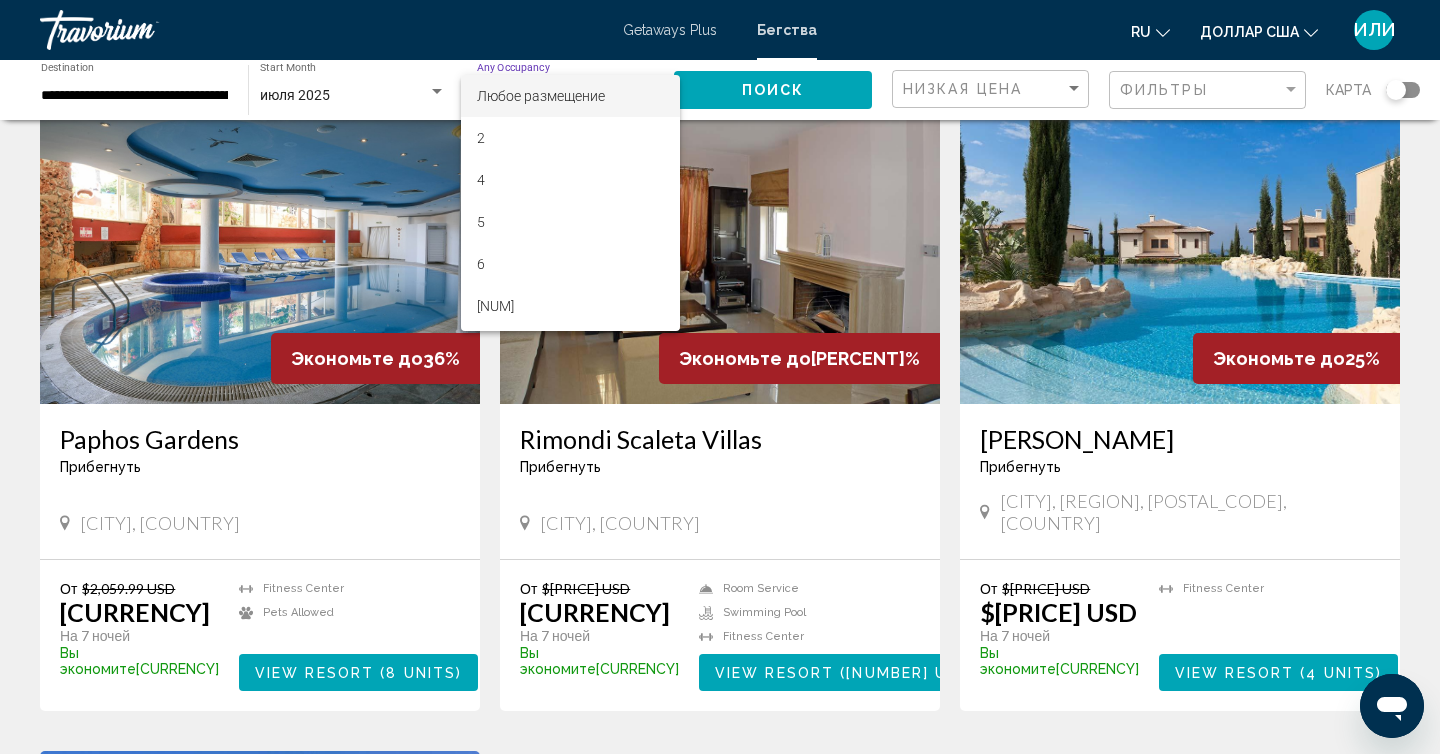 click on "Любое размещение" at bounding box center (570, 96) 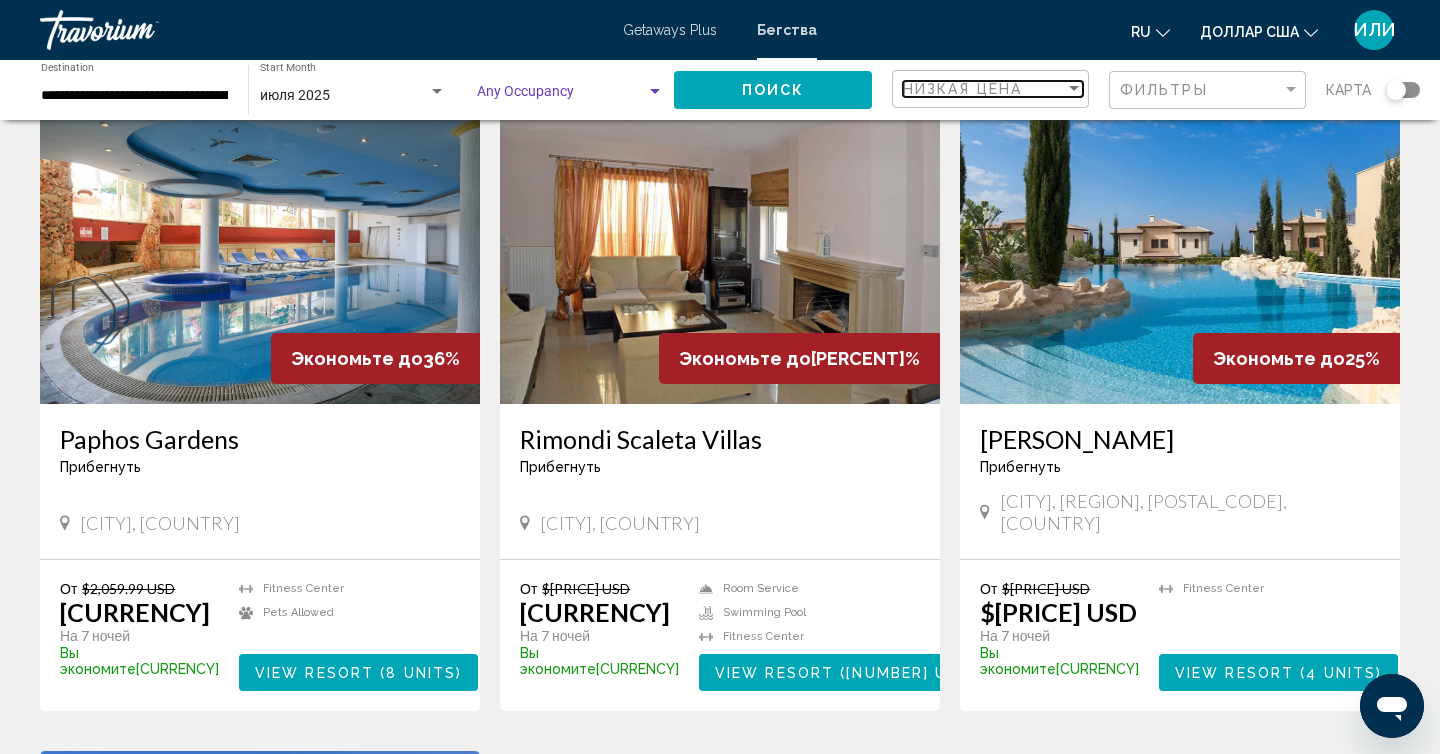 click on "Низкая цена" at bounding box center [962, 89] 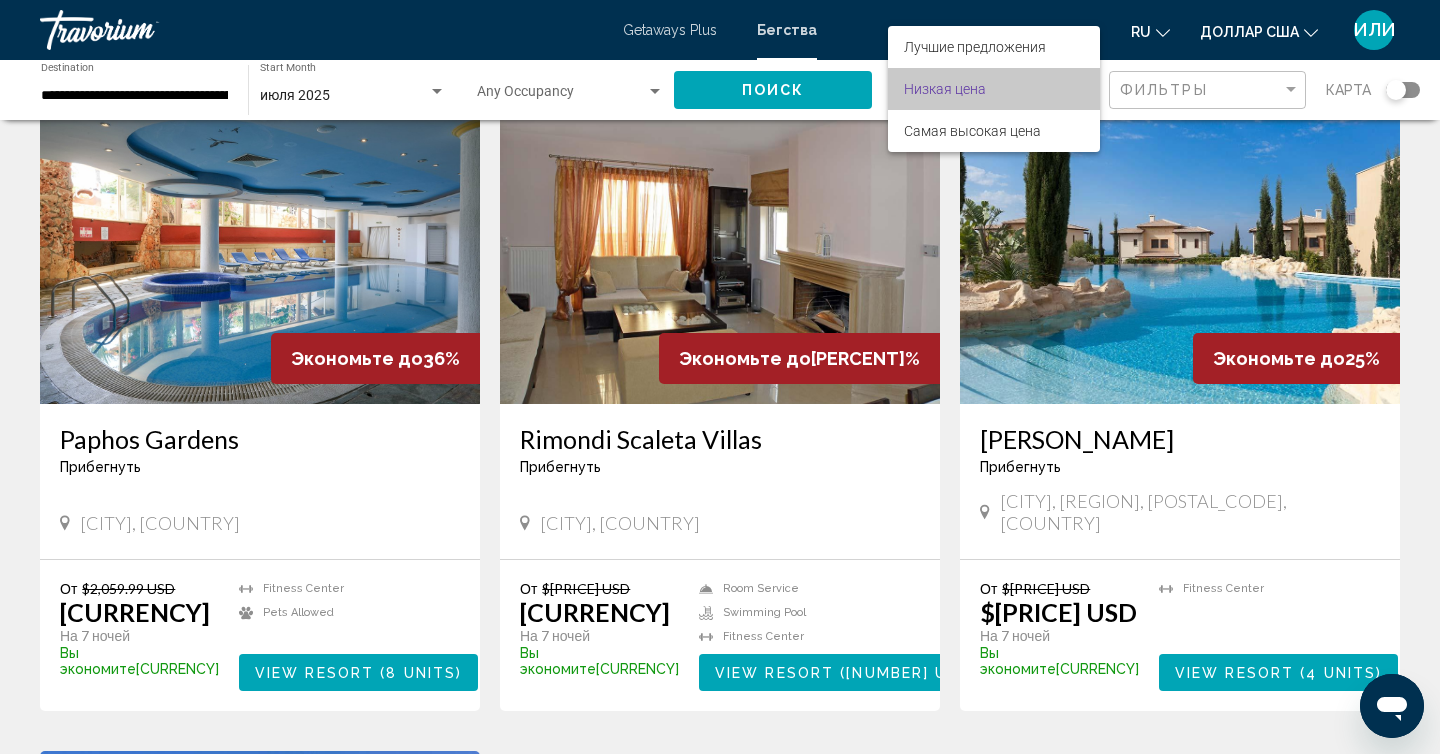 click on "Низкая цена" at bounding box center (994, 89) 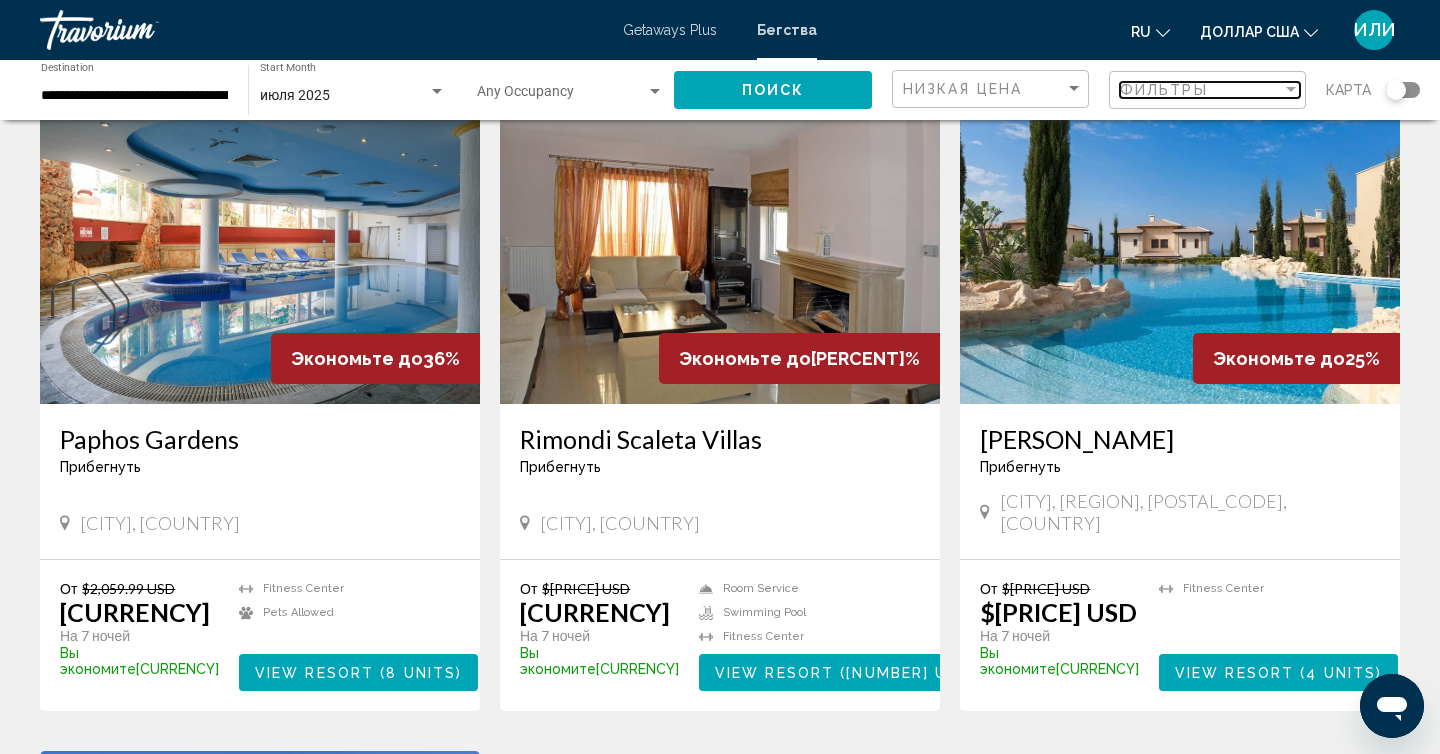click at bounding box center (1291, 90) 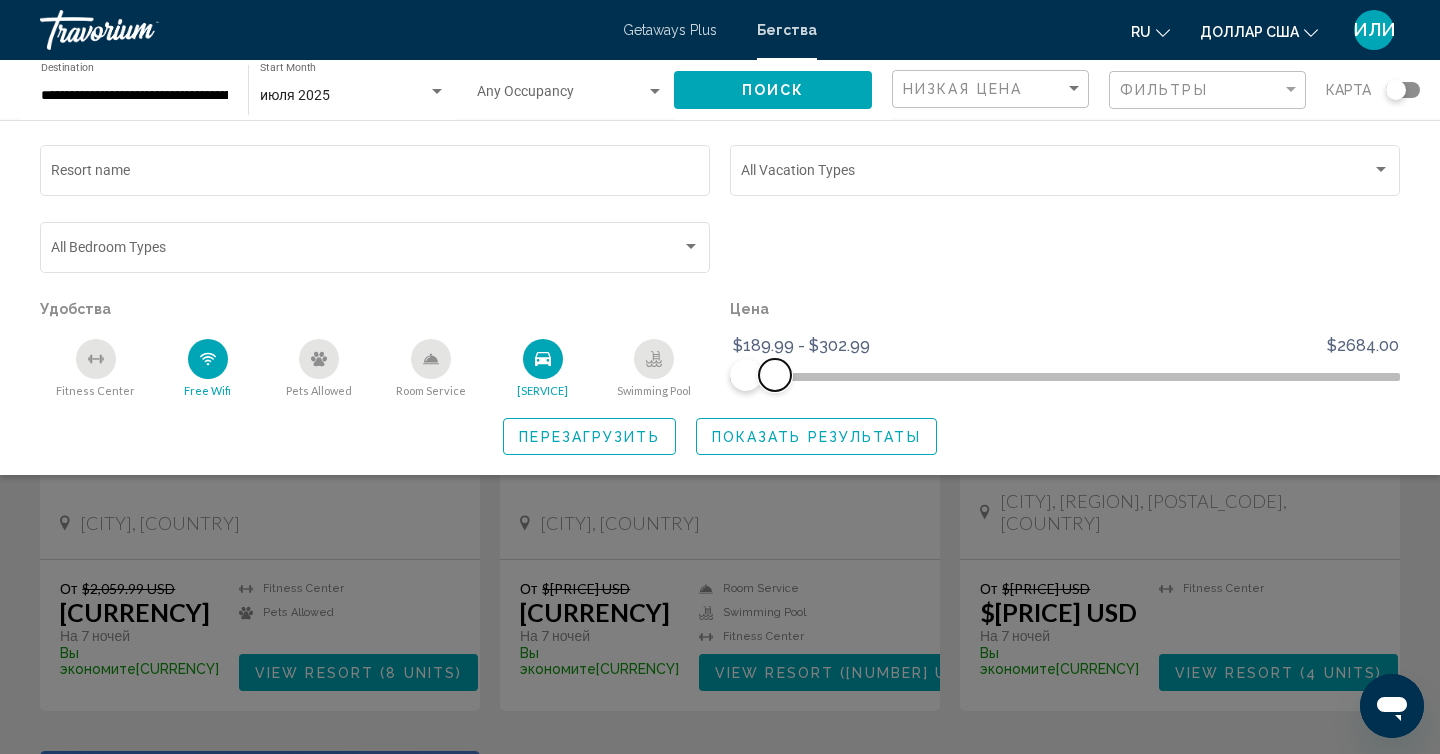 click at bounding box center (775, 375) 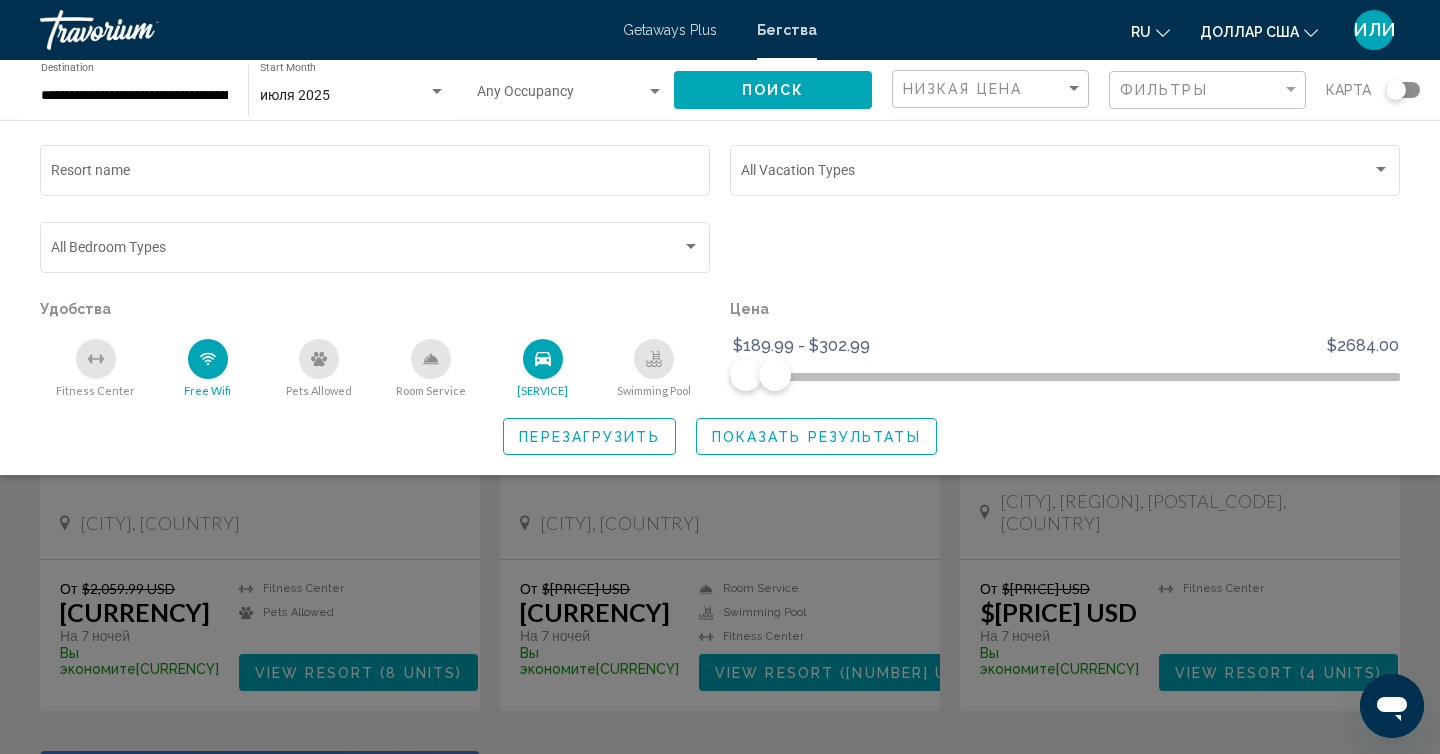 click on "Перезагрузить" at bounding box center [589, 437] 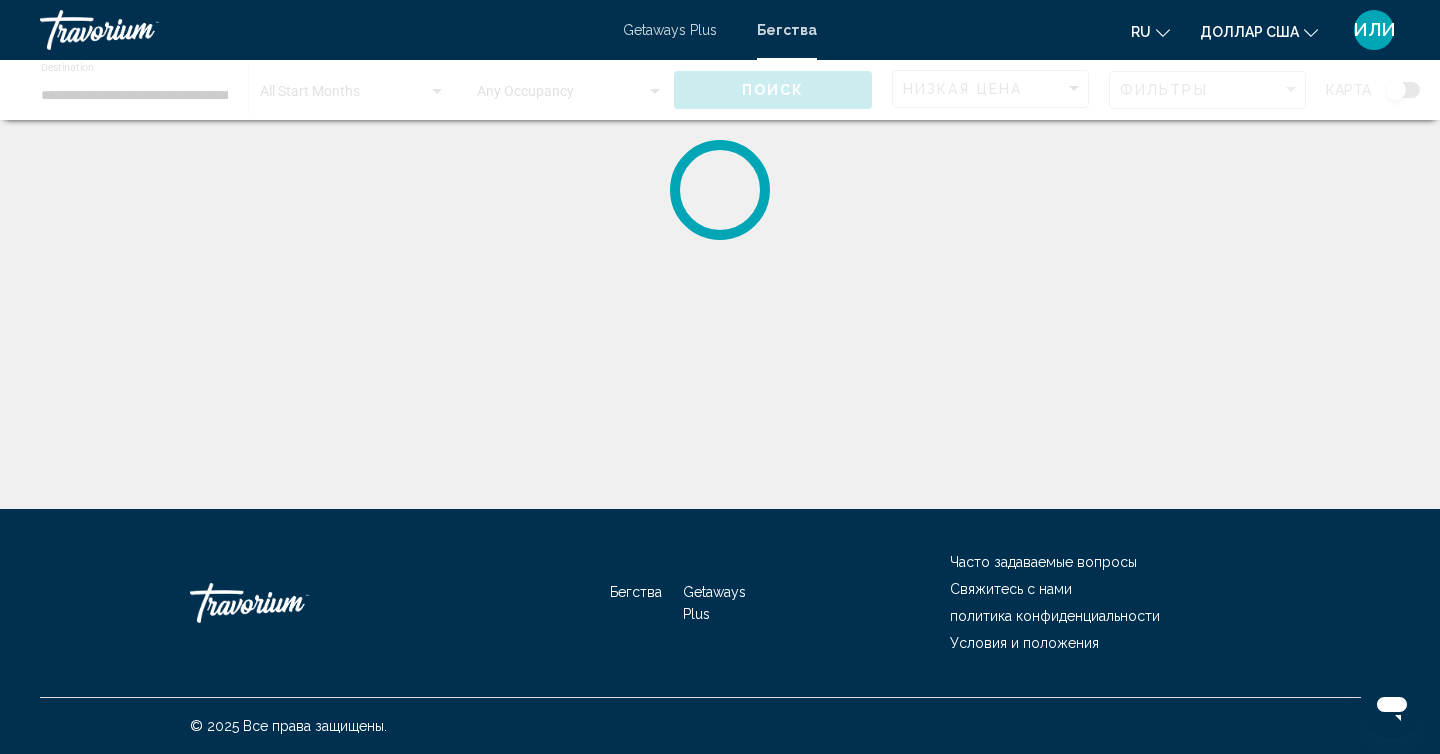 scroll, scrollTop: 0, scrollLeft: 0, axis: both 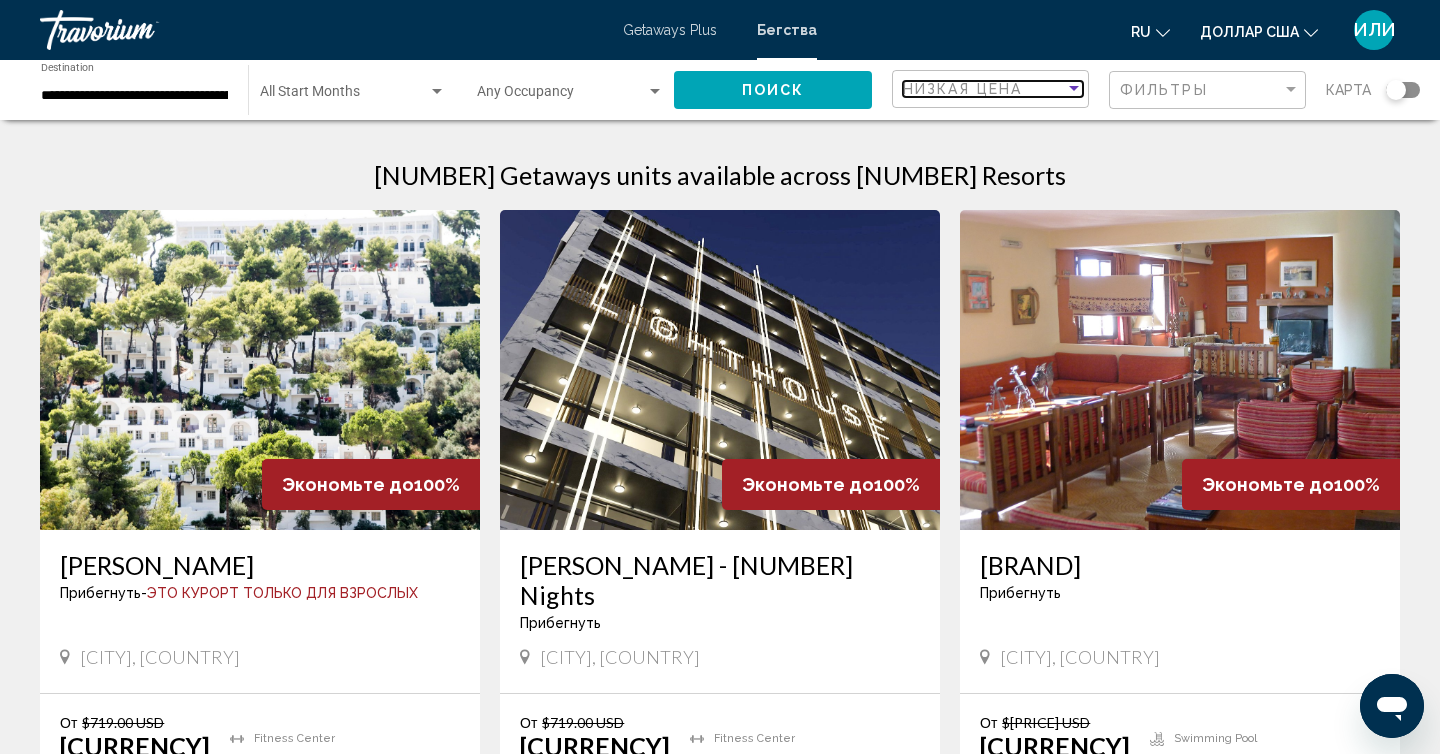 click at bounding box center (1074, 88) 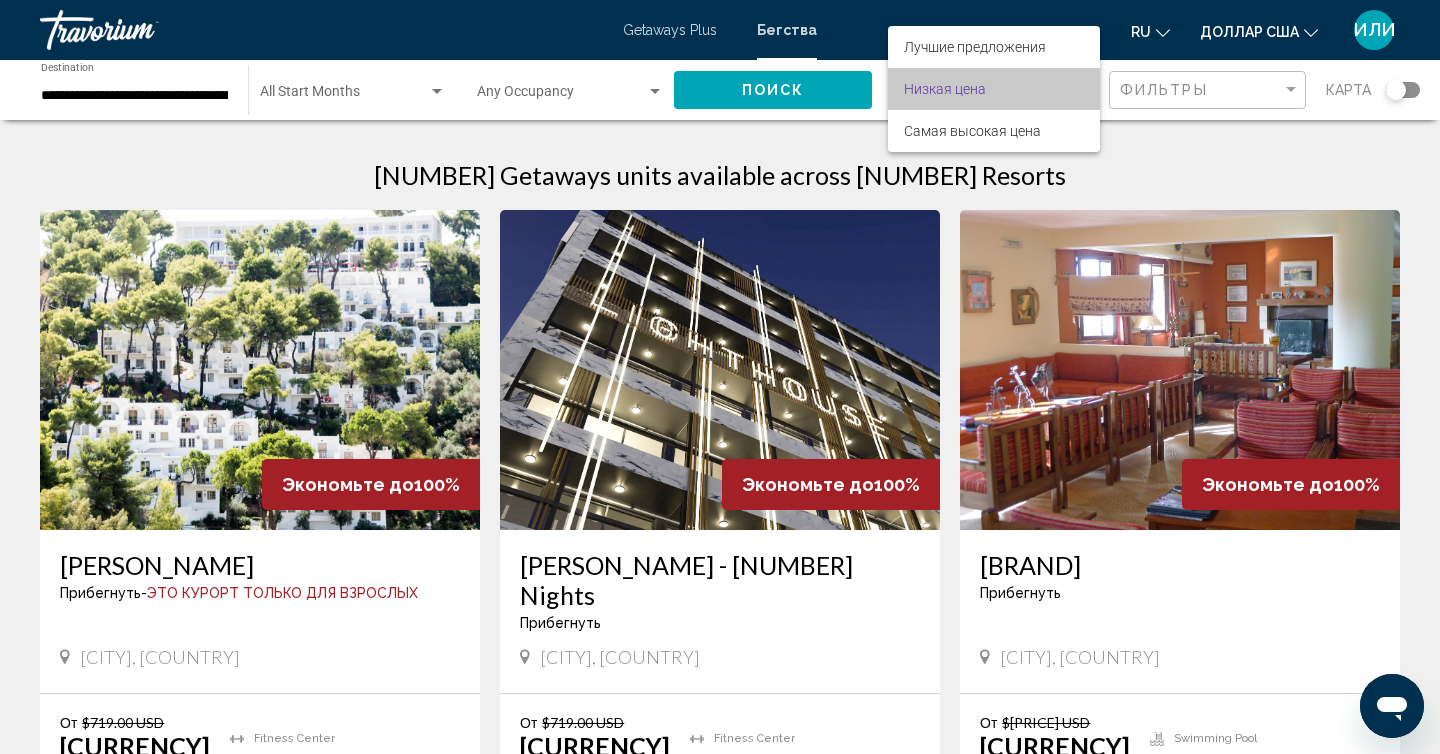 click on "Низкая цена" at bounding box center (994, 89) 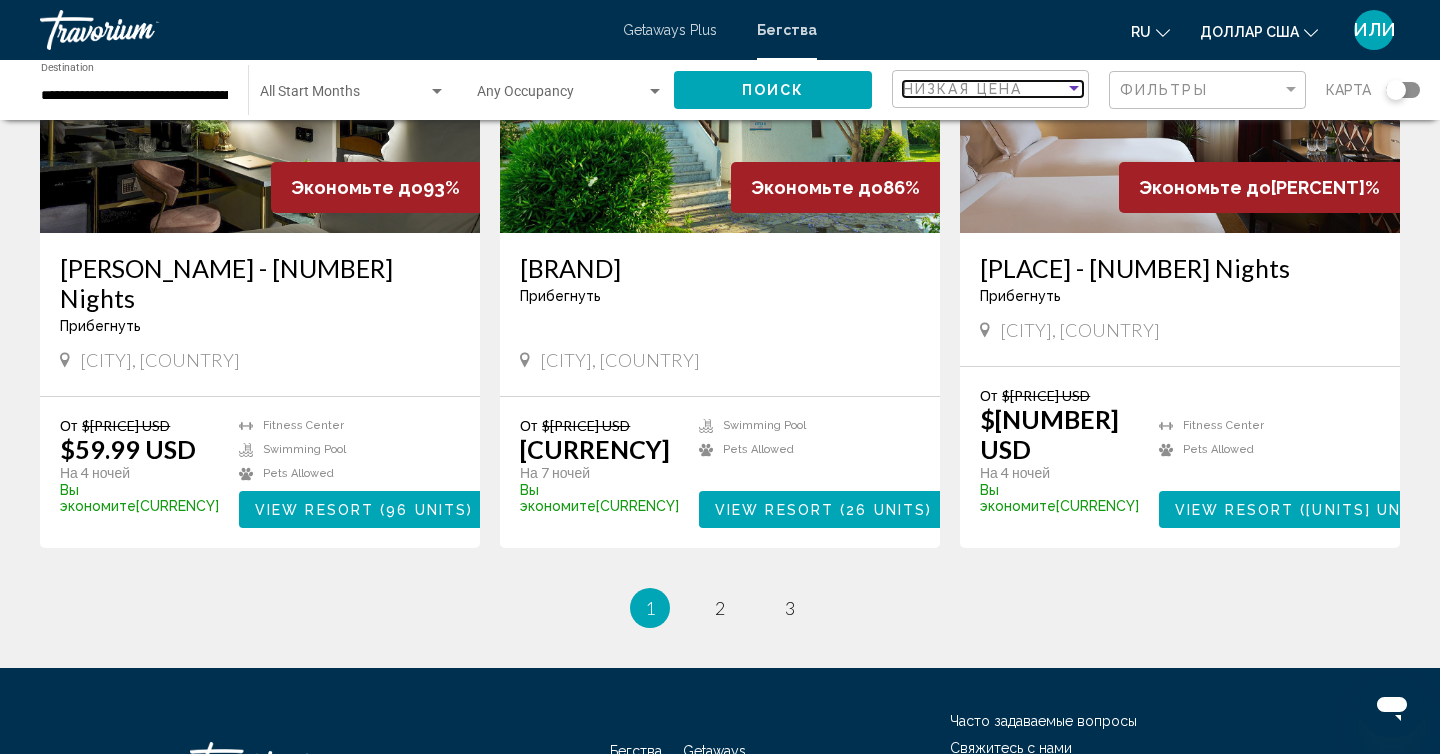 scroll, scrollTop: 2421, scrollLeft: 0, axis: vertical 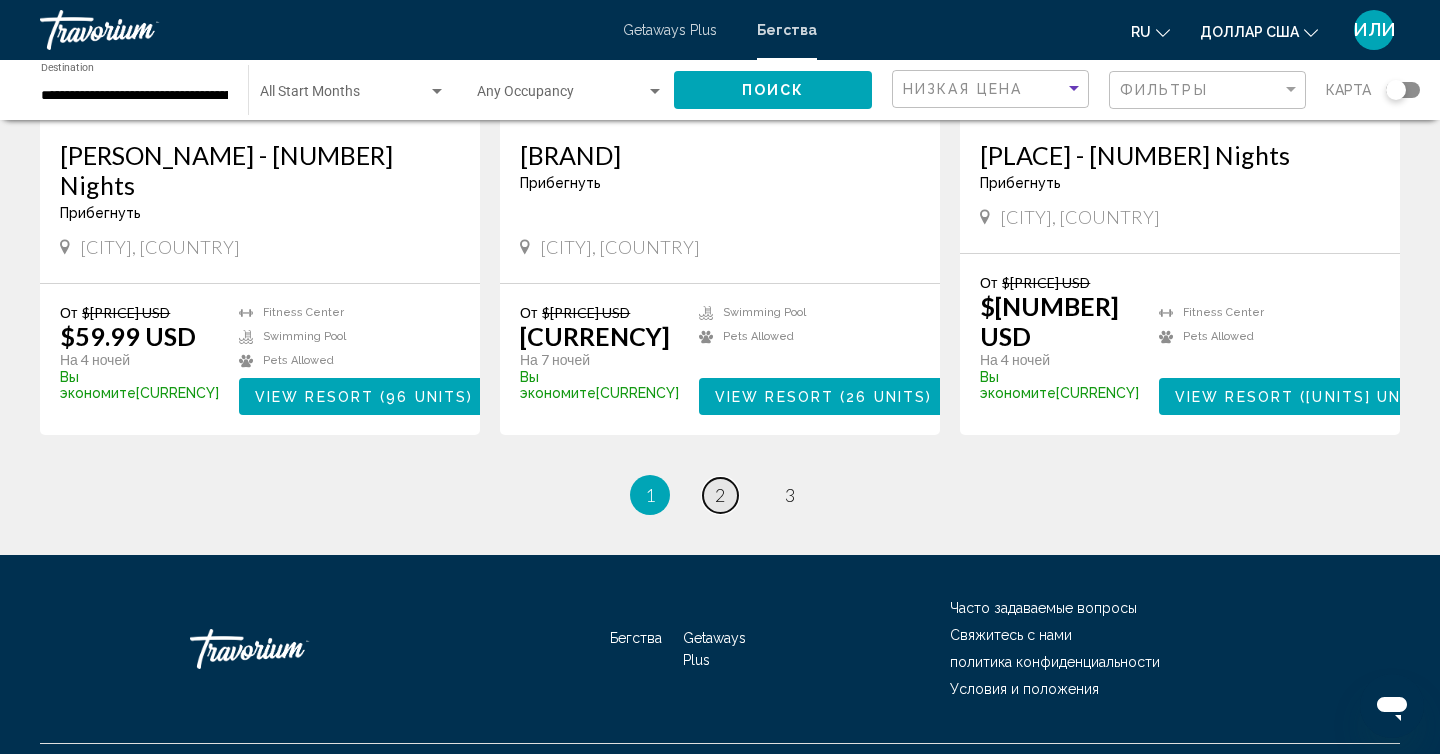 click on "2" at bounding box center [720, 495] 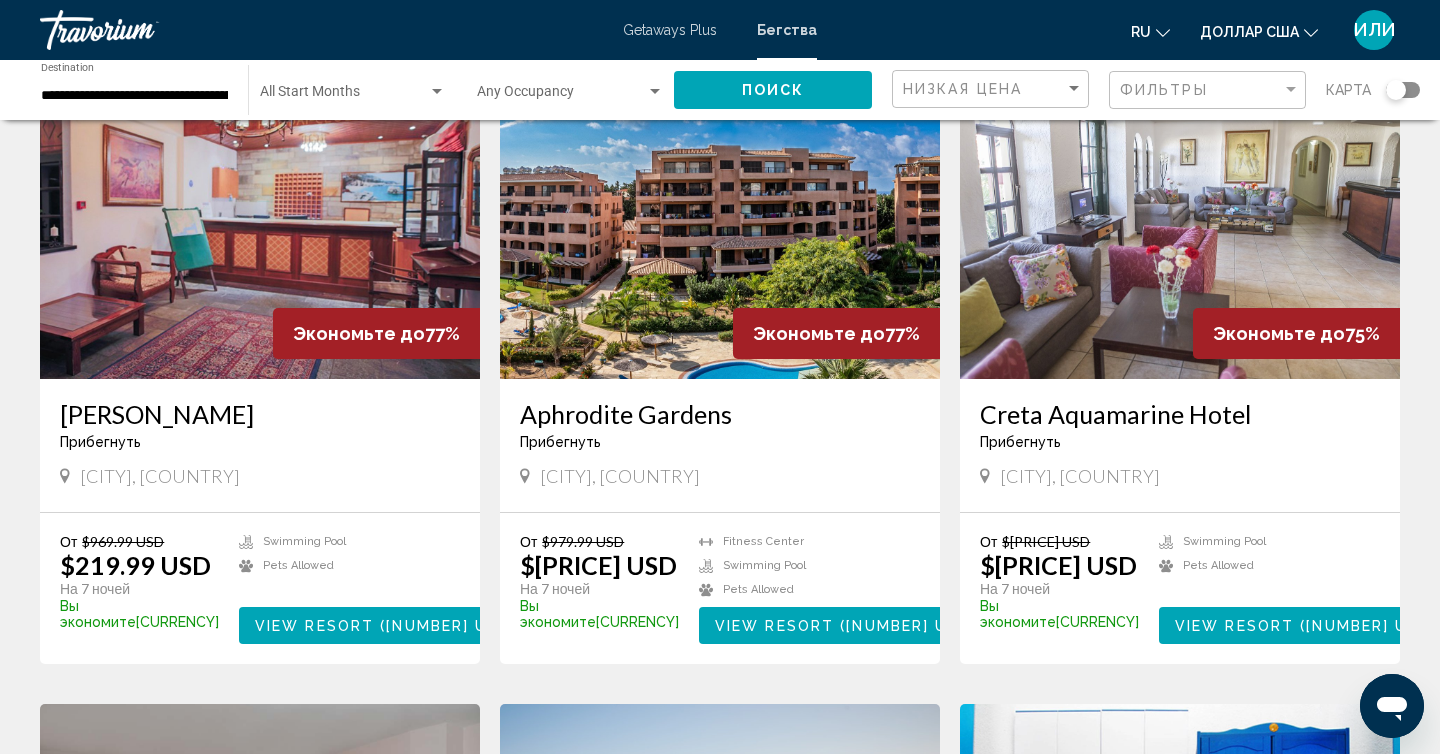 scroll, scrollTop: 154, scrollLeft: 0, axis: vertical 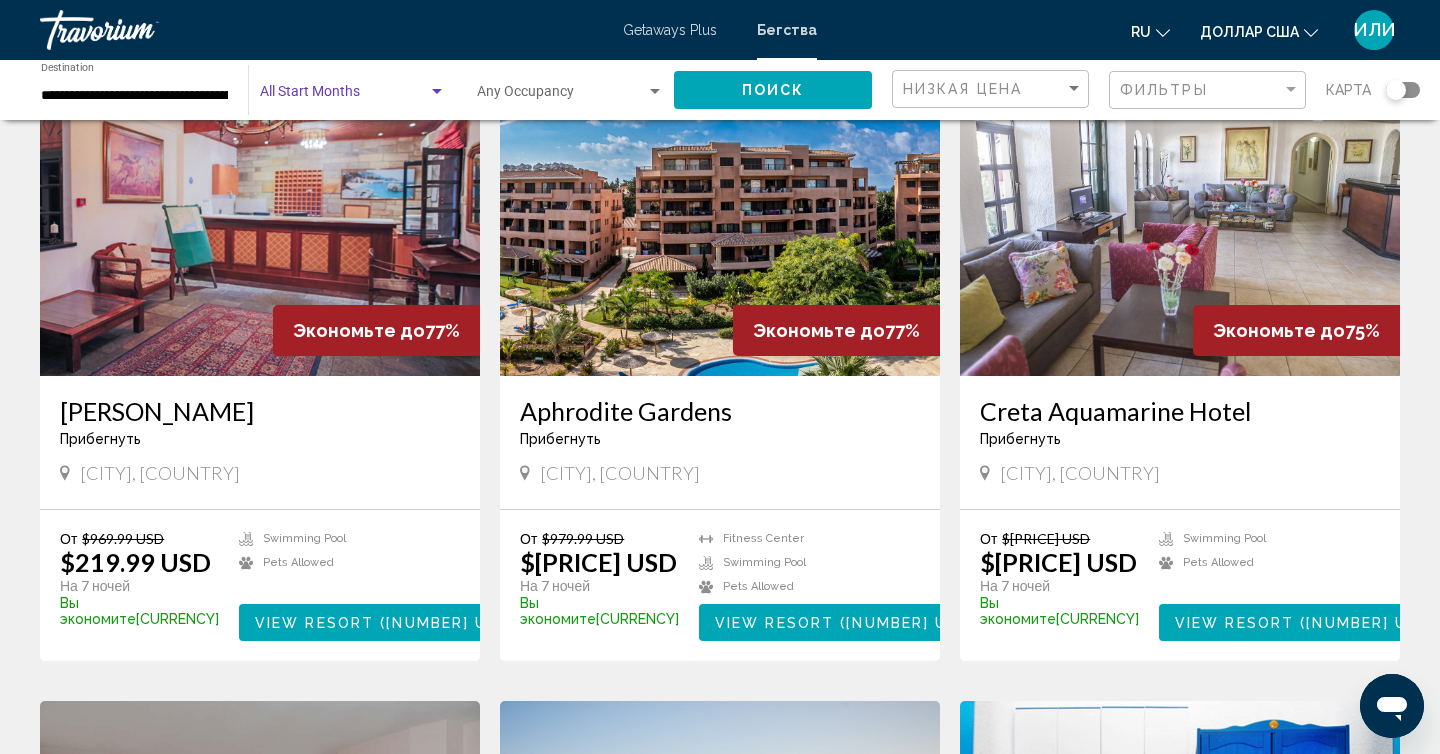 click at bounding box center [437, 92] 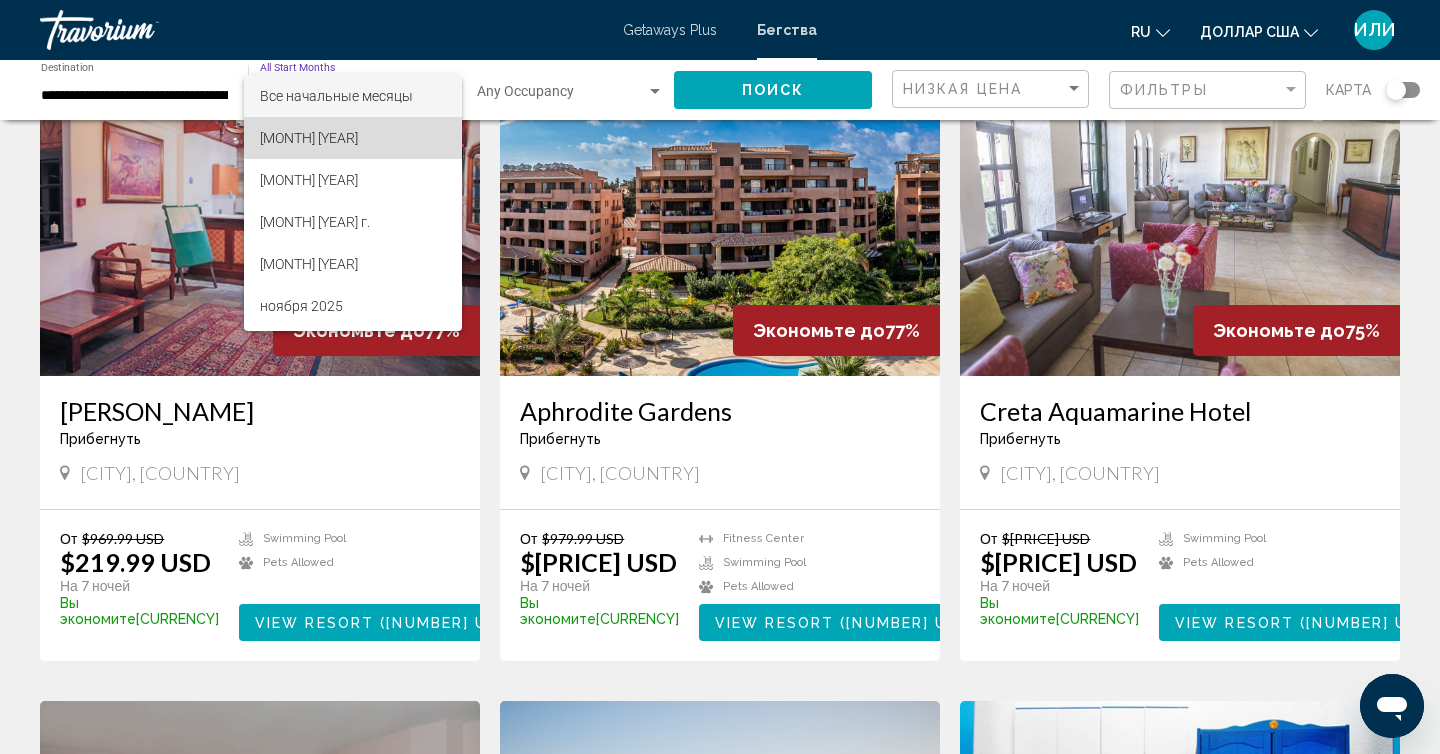 click on "[MONTH] [YEAR]" at bounding box center (353, 138) 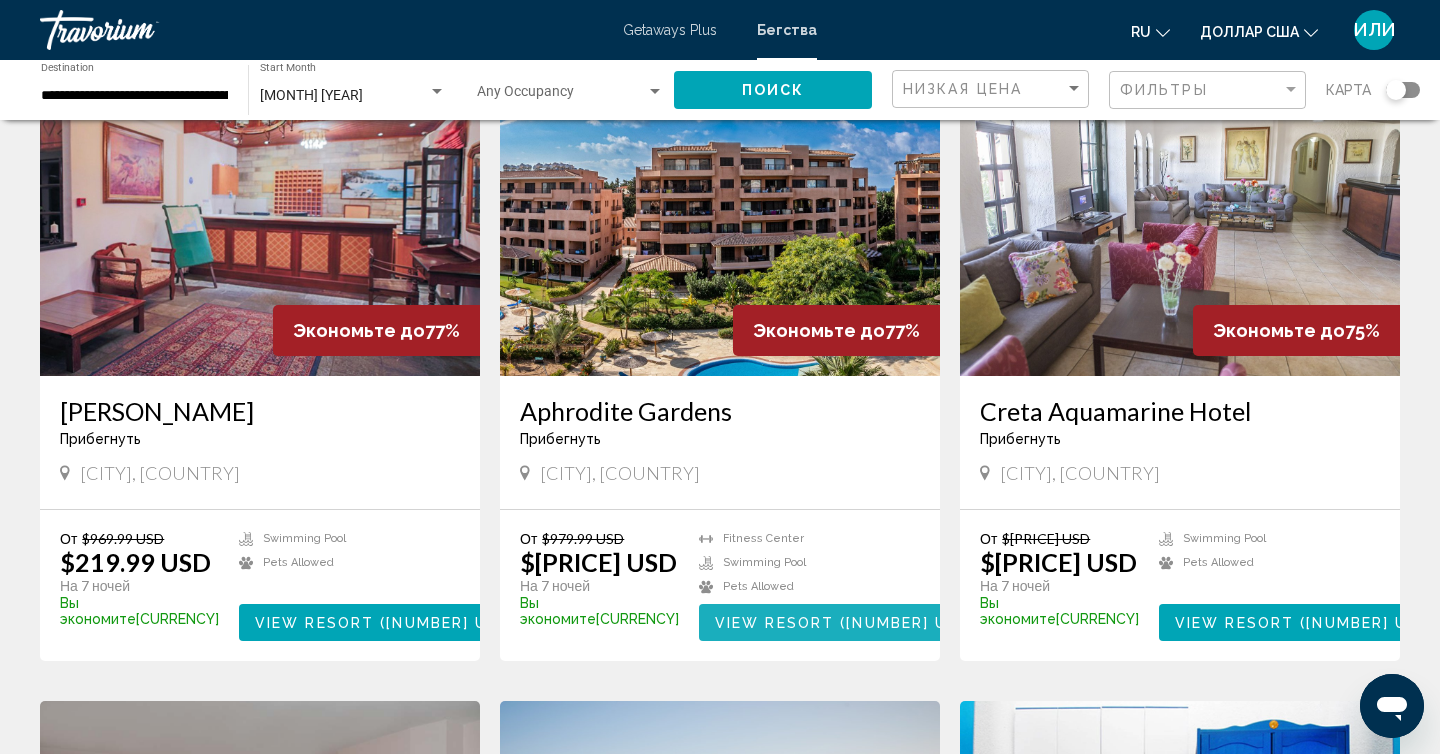 click on "View Resort    ( [NUMBER] units )" at bounding box center (854, 622) 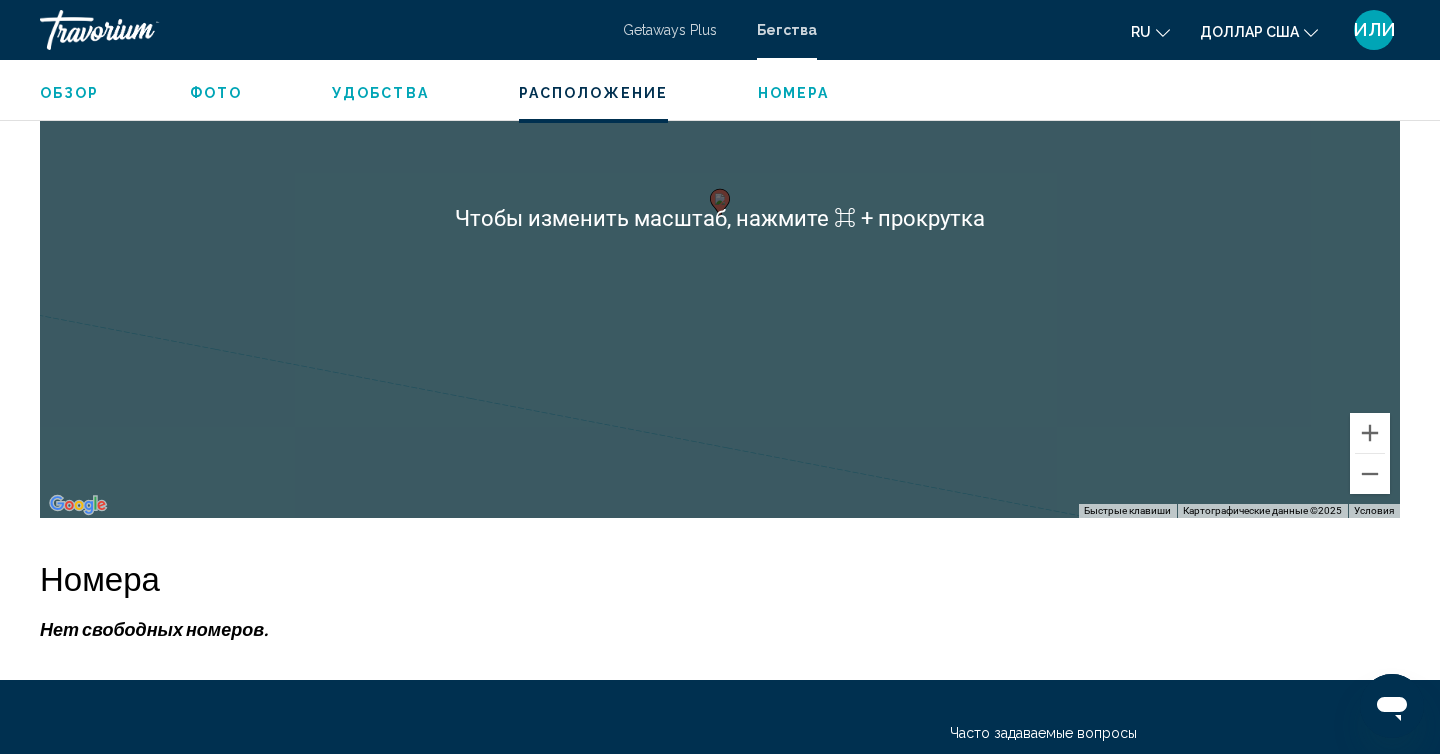 scroll, scrollTop: 2365, scrollLeft: 0, axis: vertical 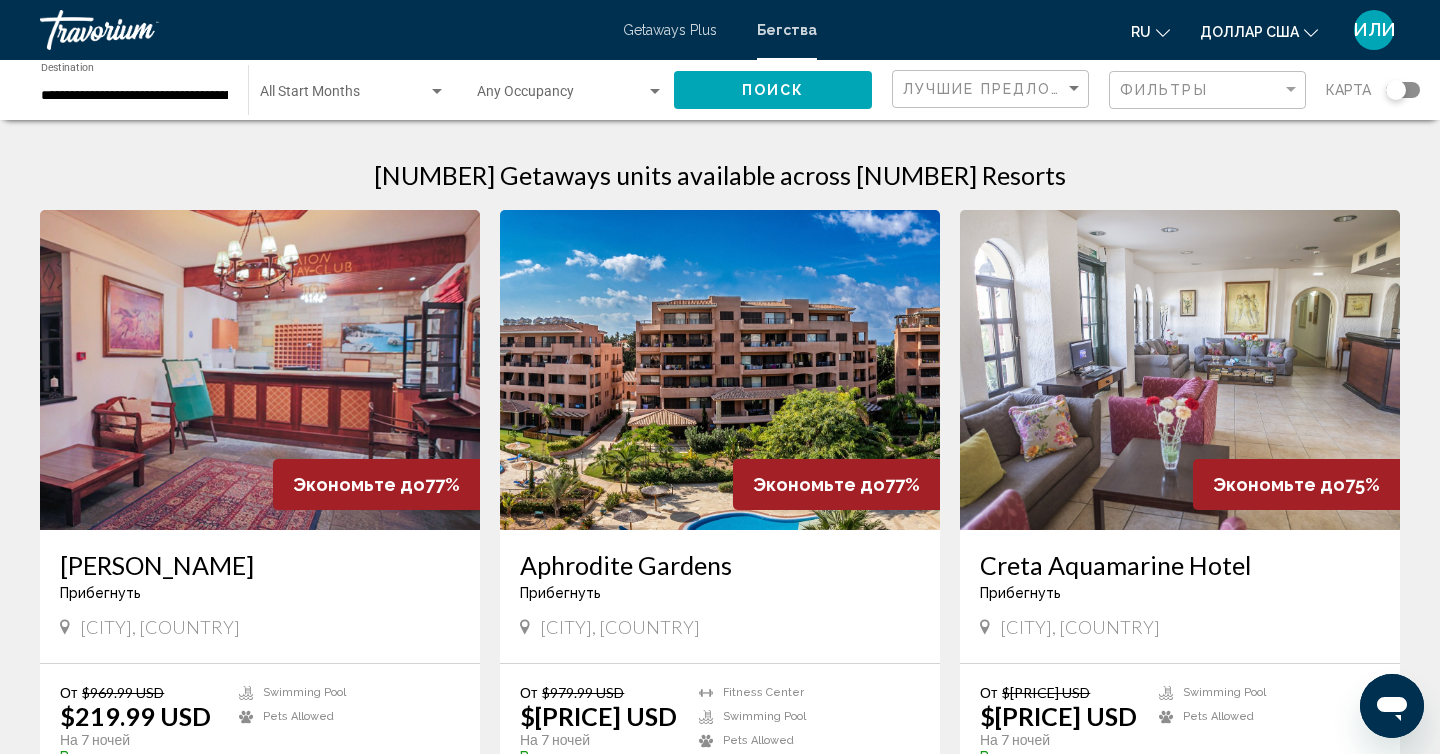 click at bounding box center (437, 92) 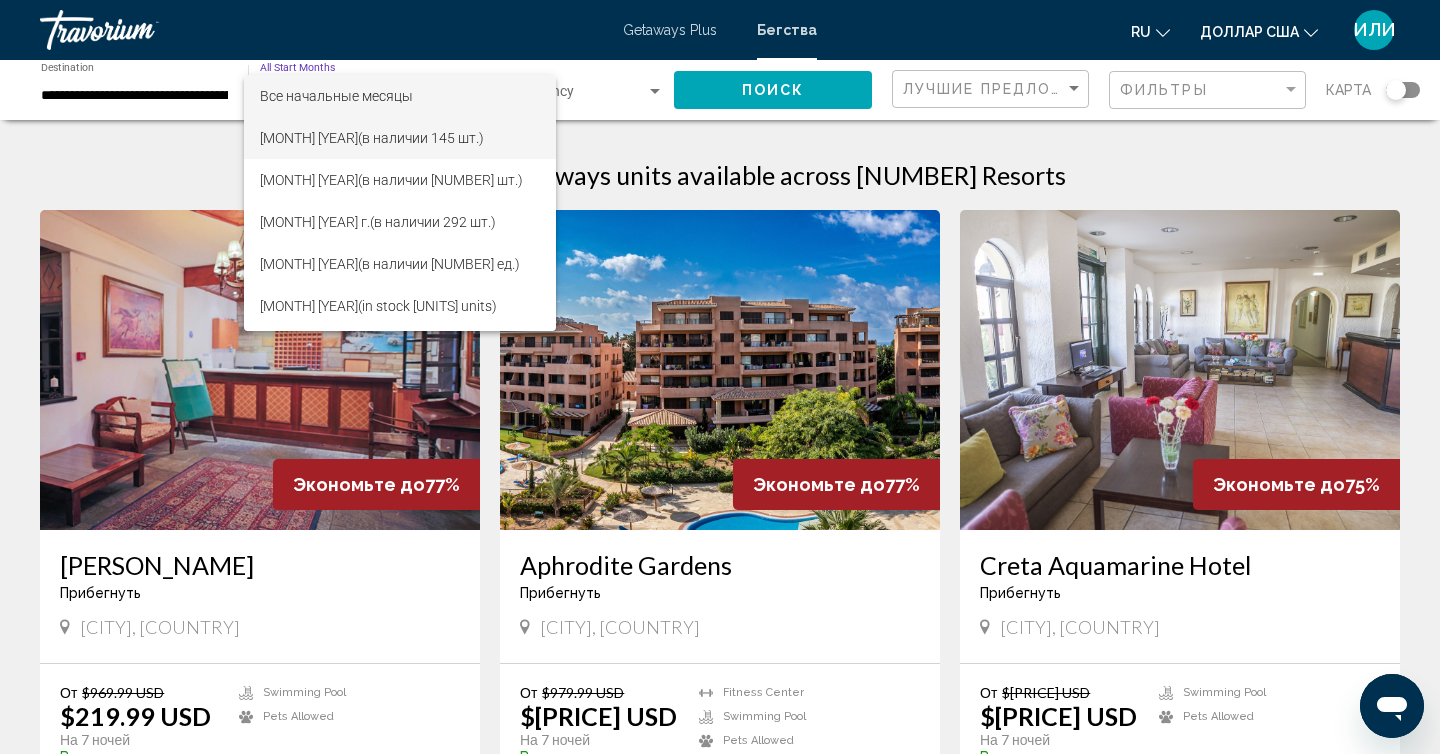 click on "(в наличии 145 шт.)" at bounding box center (309, 138) 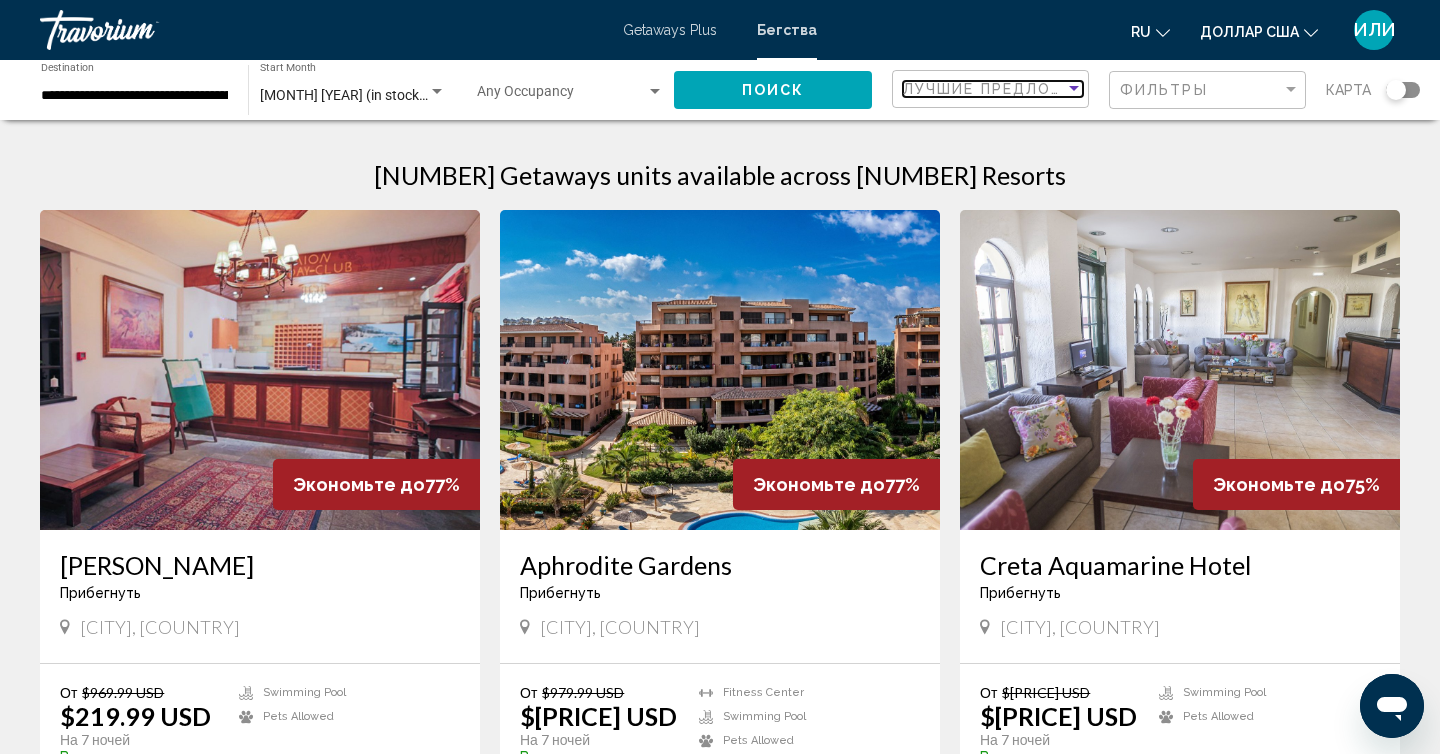 click at bounding box center (1074, 88) 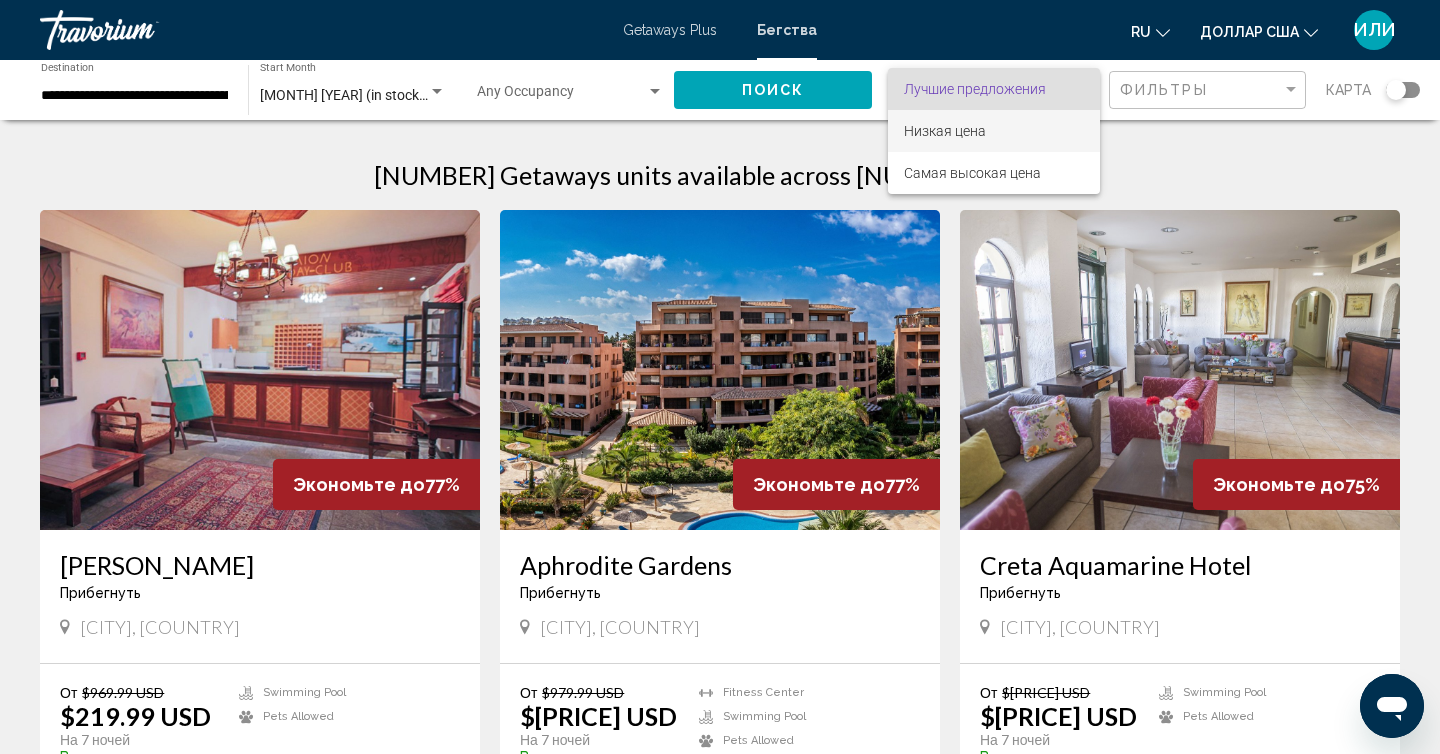 click on "Низкая цена" at bounding box center (994, 131) 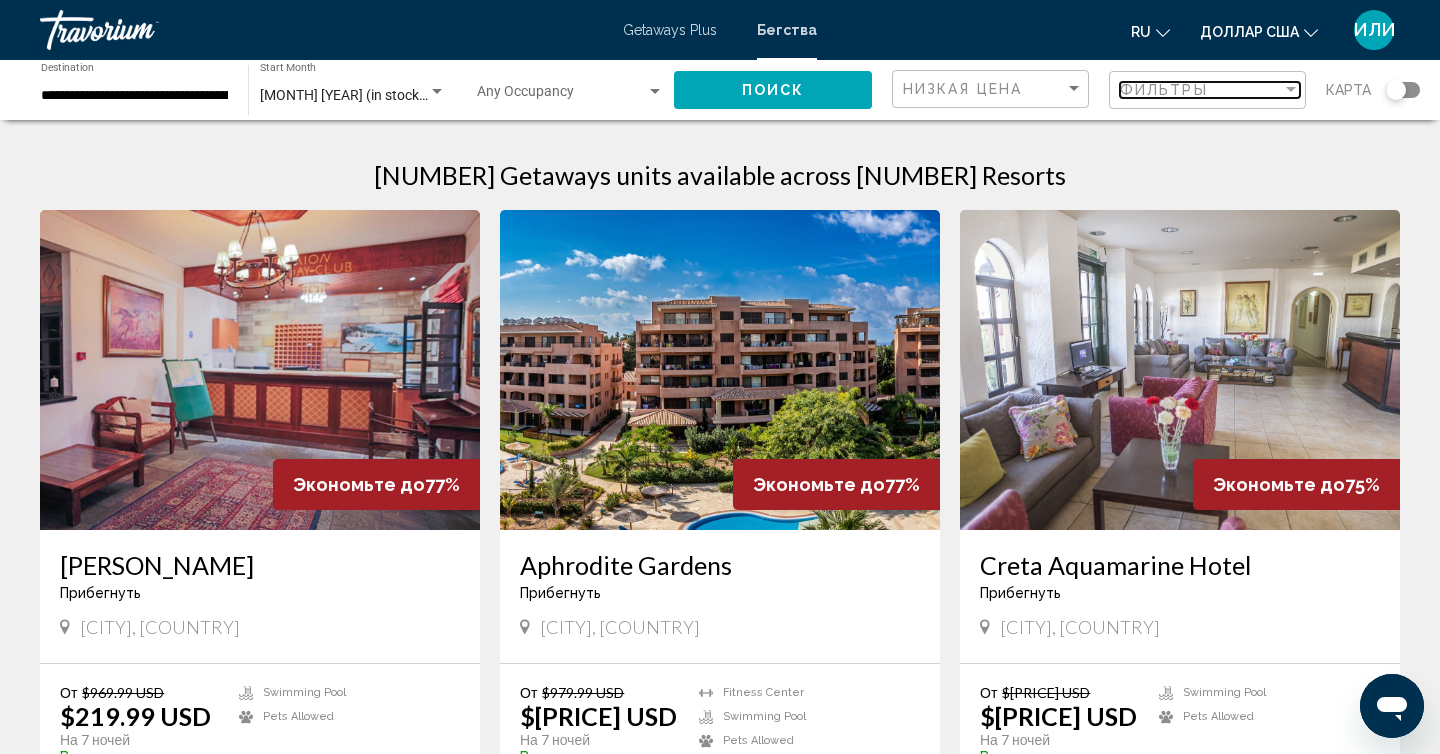 click at bounding box center [1291, 90] 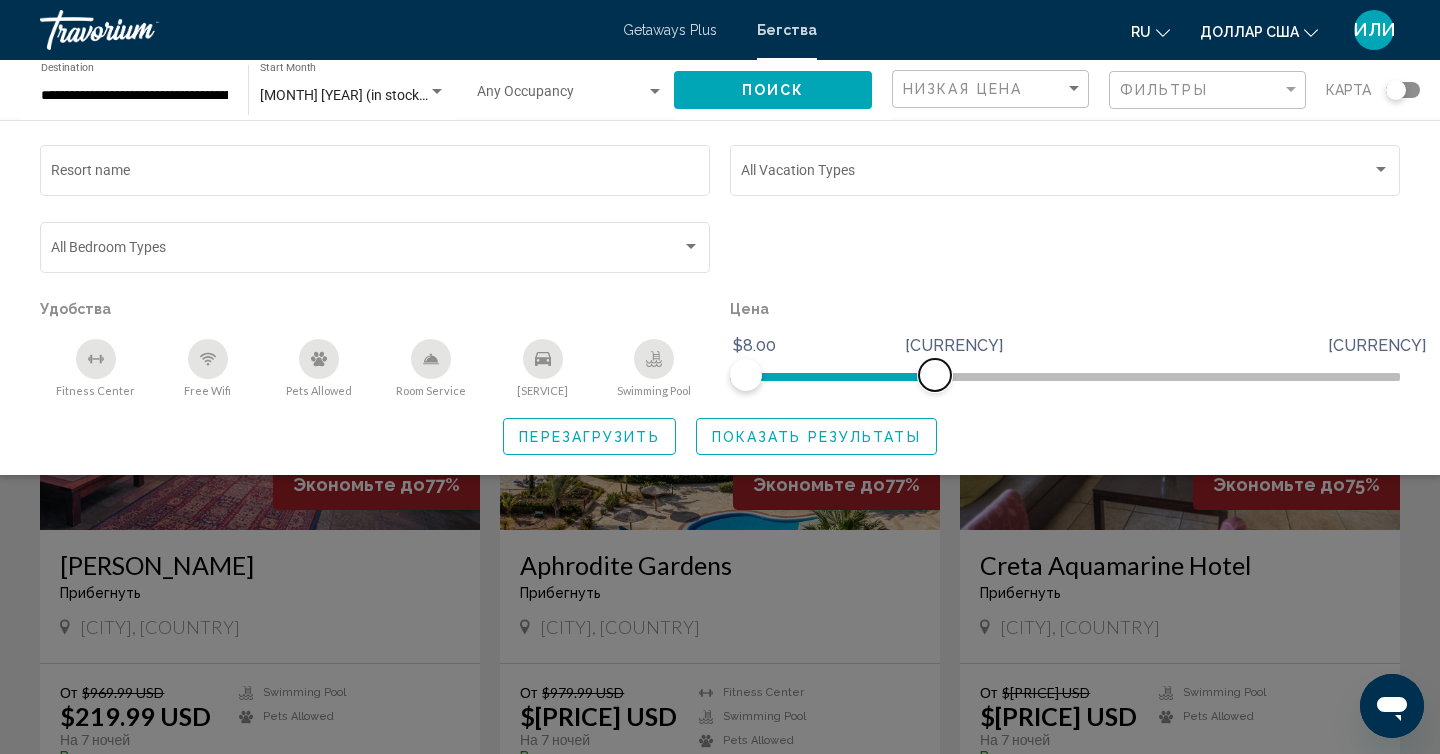 drag, startPoint x: 1376, startPoint y: 385, endPoint x: 742, endPoint y: 406, distance: 634.3477 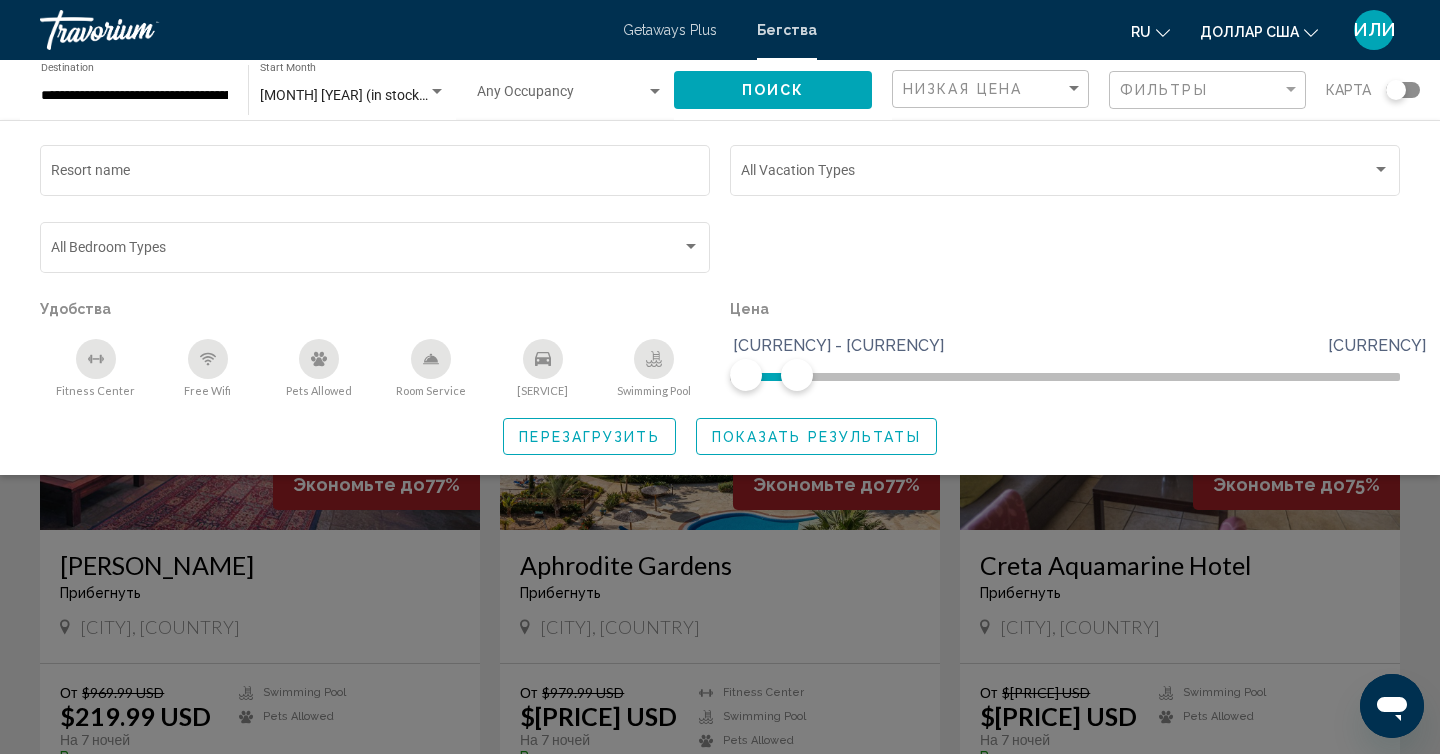 drag, startPoint x: 742, startPoint y: 406, endPoint x: 865, endPoint y: 375, distance: 126.84637 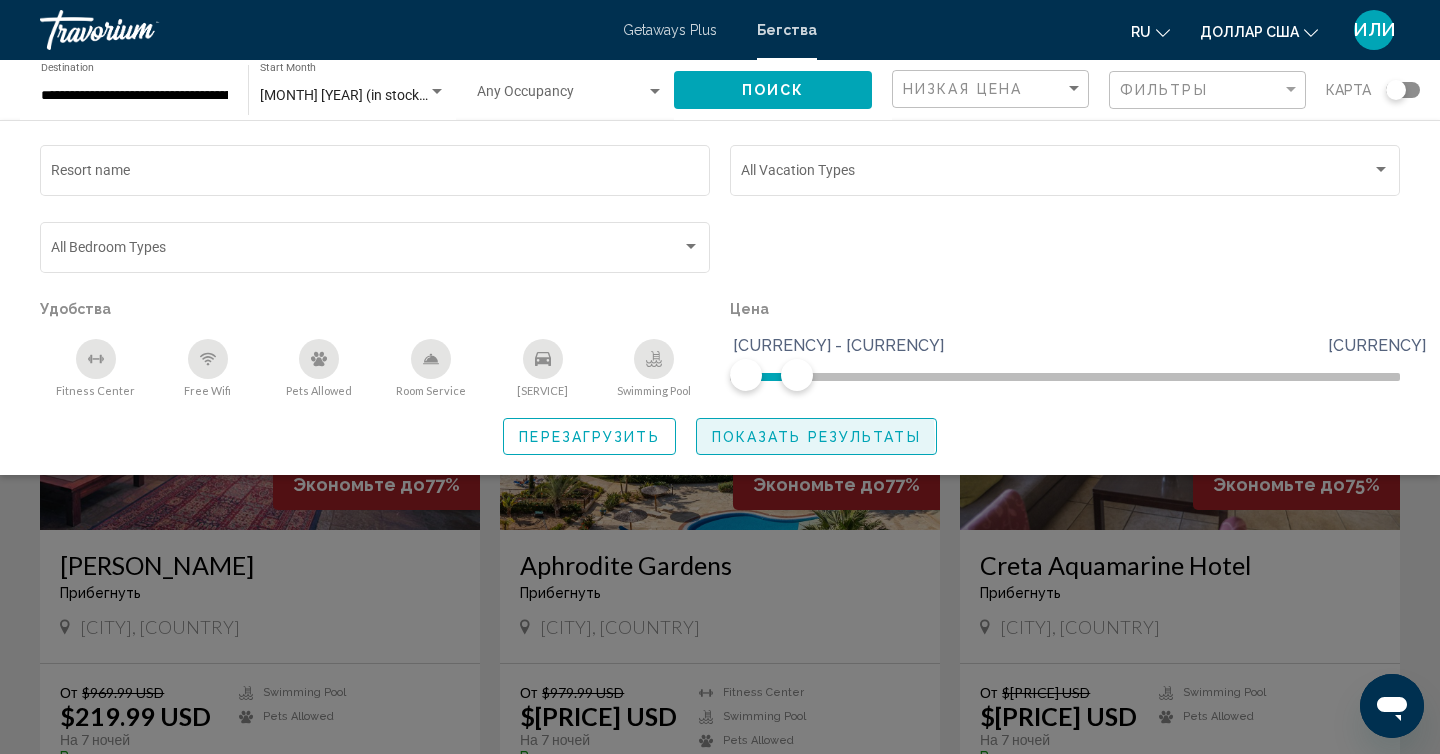 click on "Показать результаты" at bounding box center [816, 437] 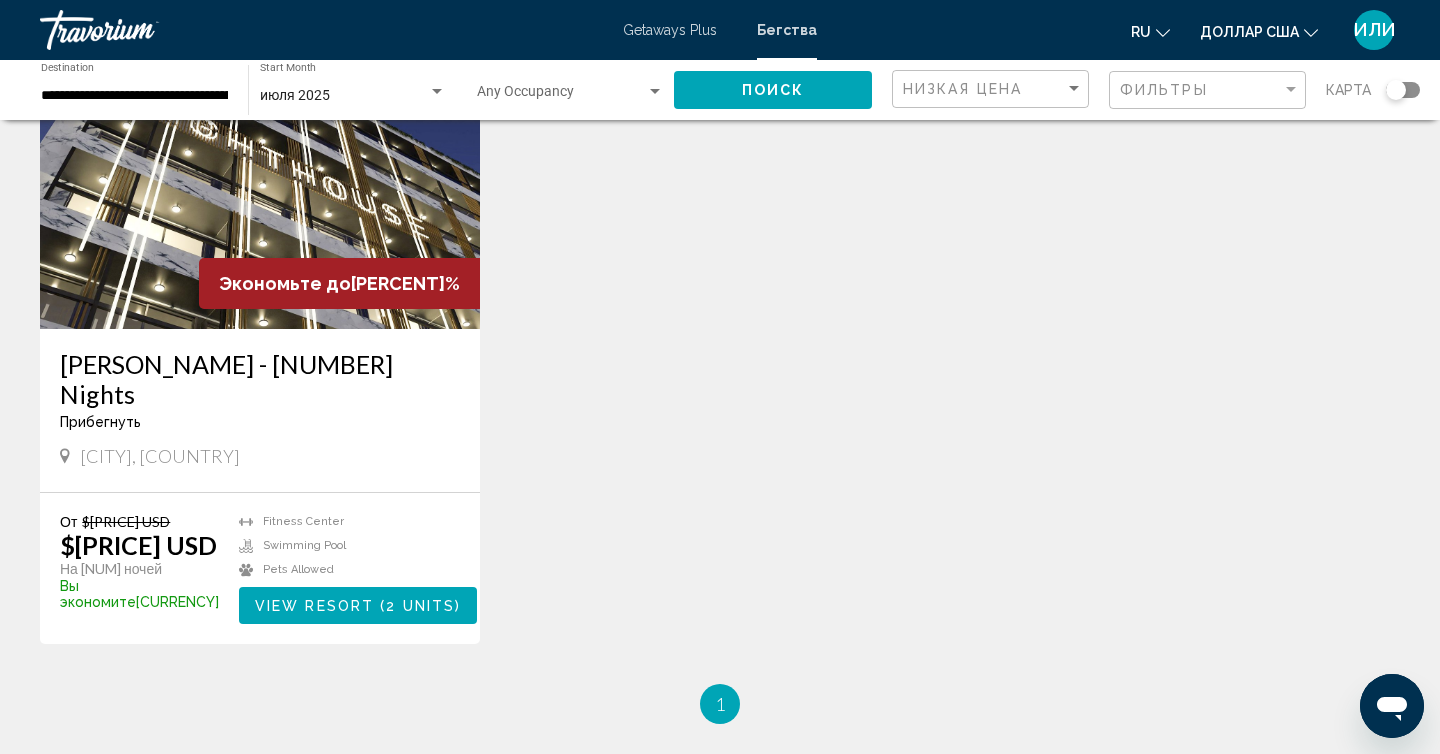 scroll, scrollTop: 0, scrollLeft: 0, axis: both 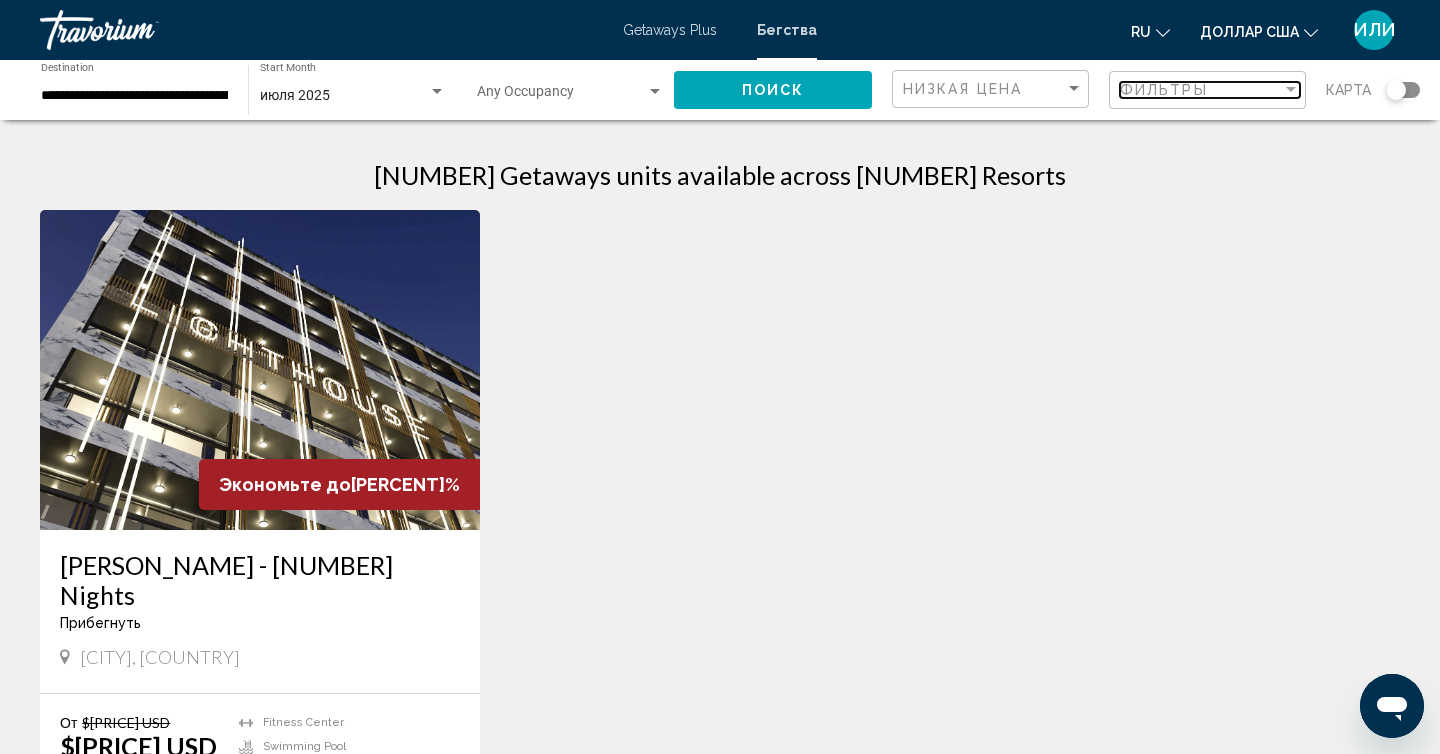 click on "Фильтры" at bounding box center [1164, 90] 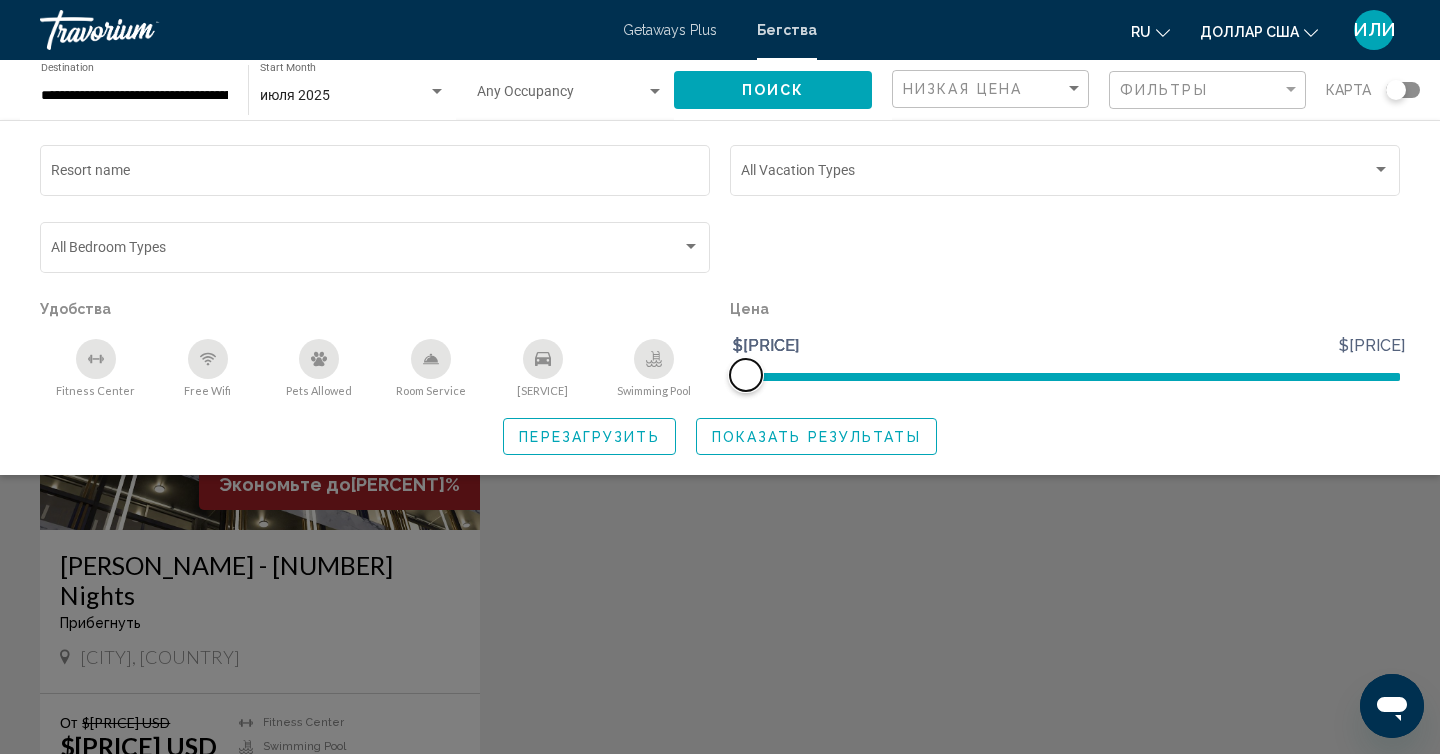 click at bounding box center (1065, 377) 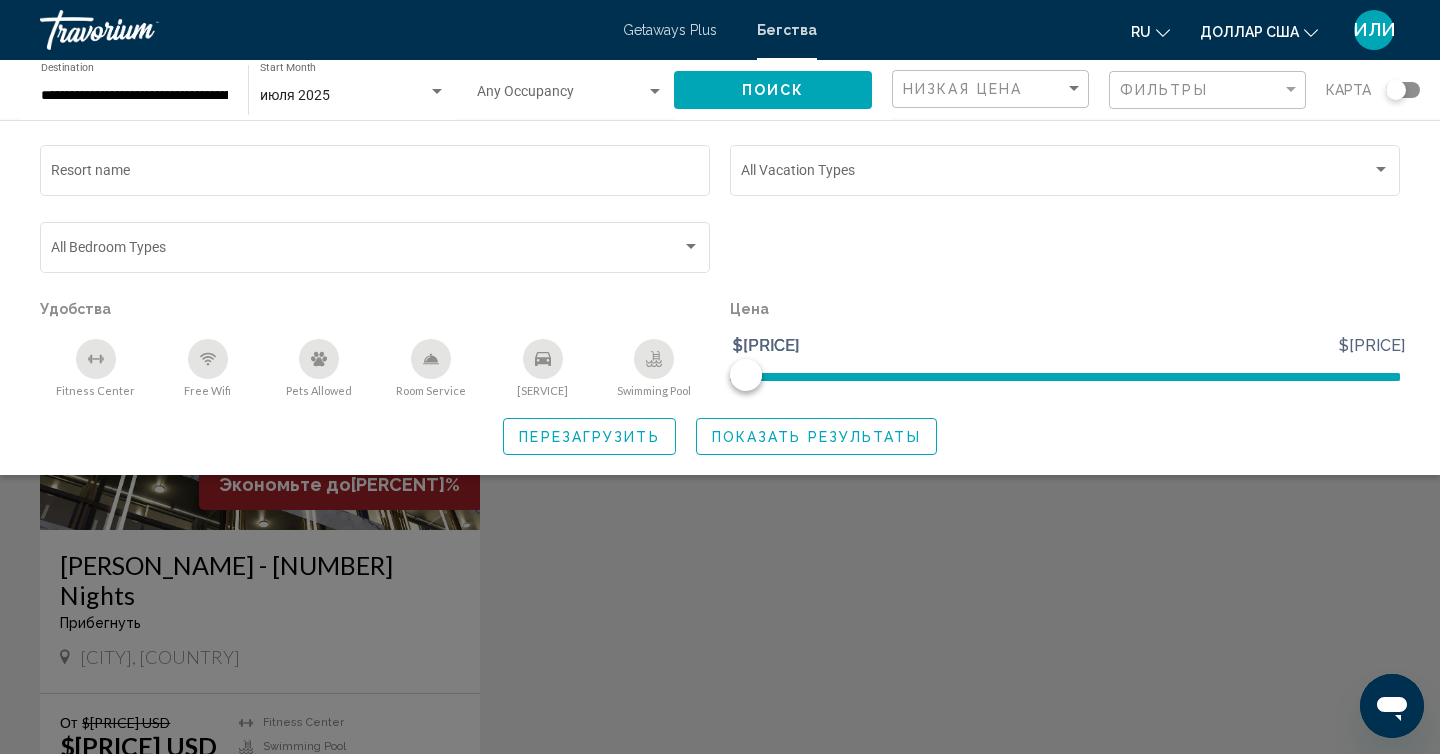 click on "Показать результаты" at bounding box center [816, 436] 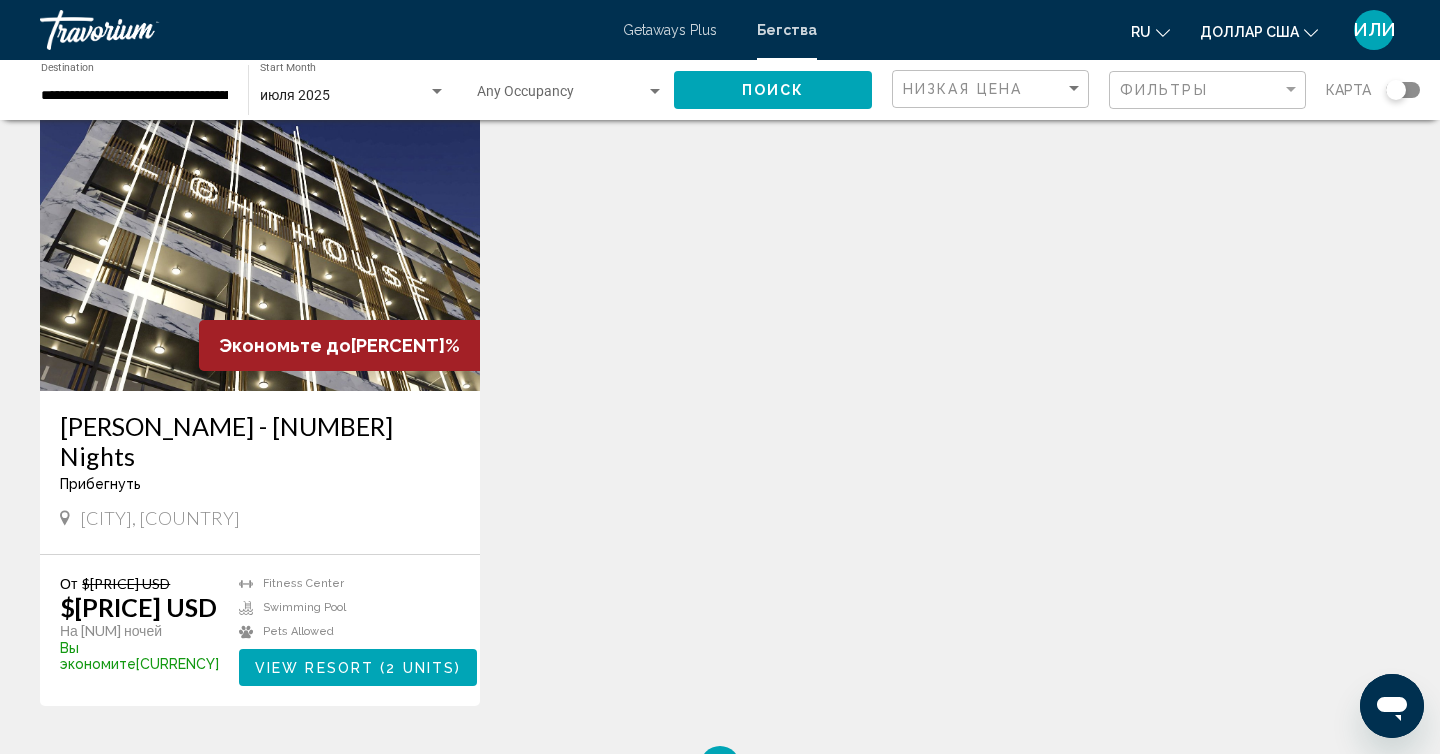 scroll, scrollTop: 144, scrollLeft: 0, axis: vertical 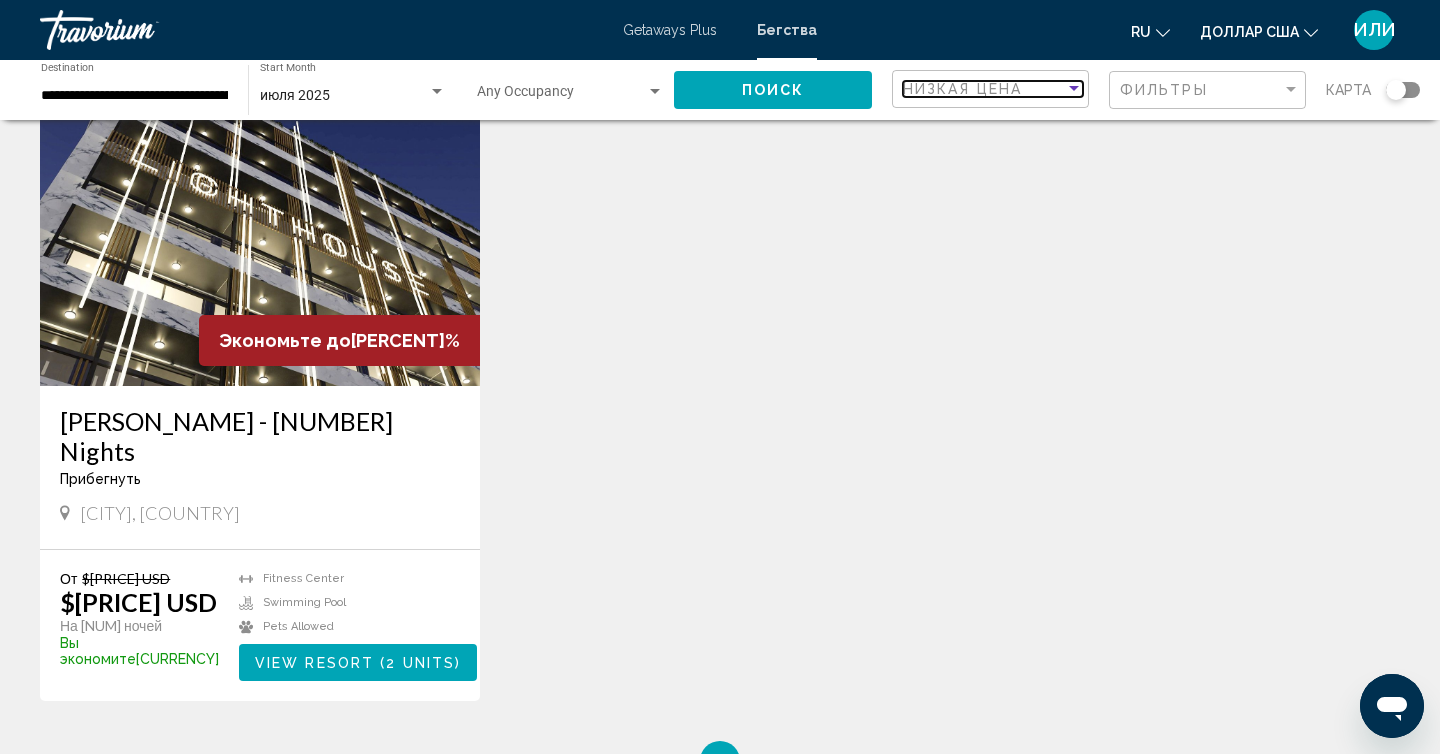 click at bounding box center [1074, 88] 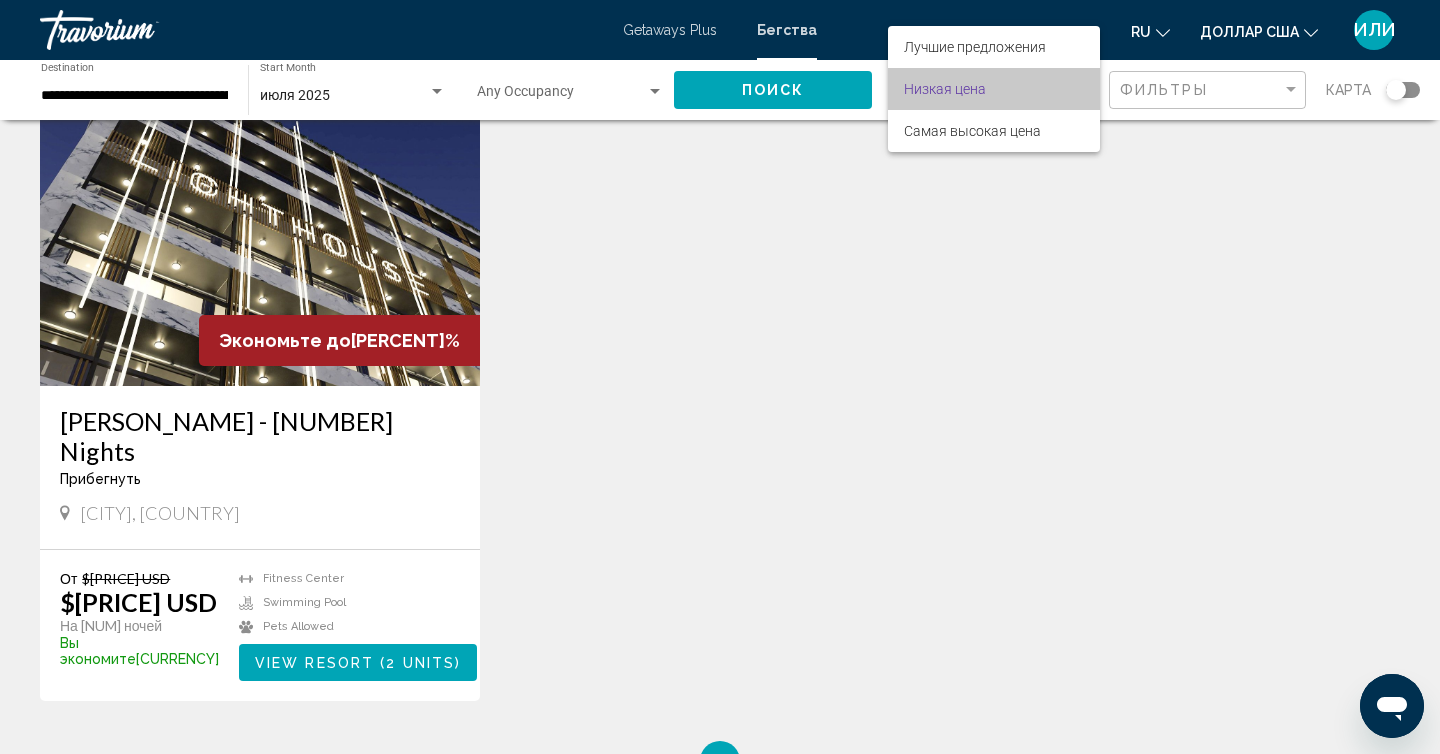 click on "Низкая цена" at bounding box center (994, 89) 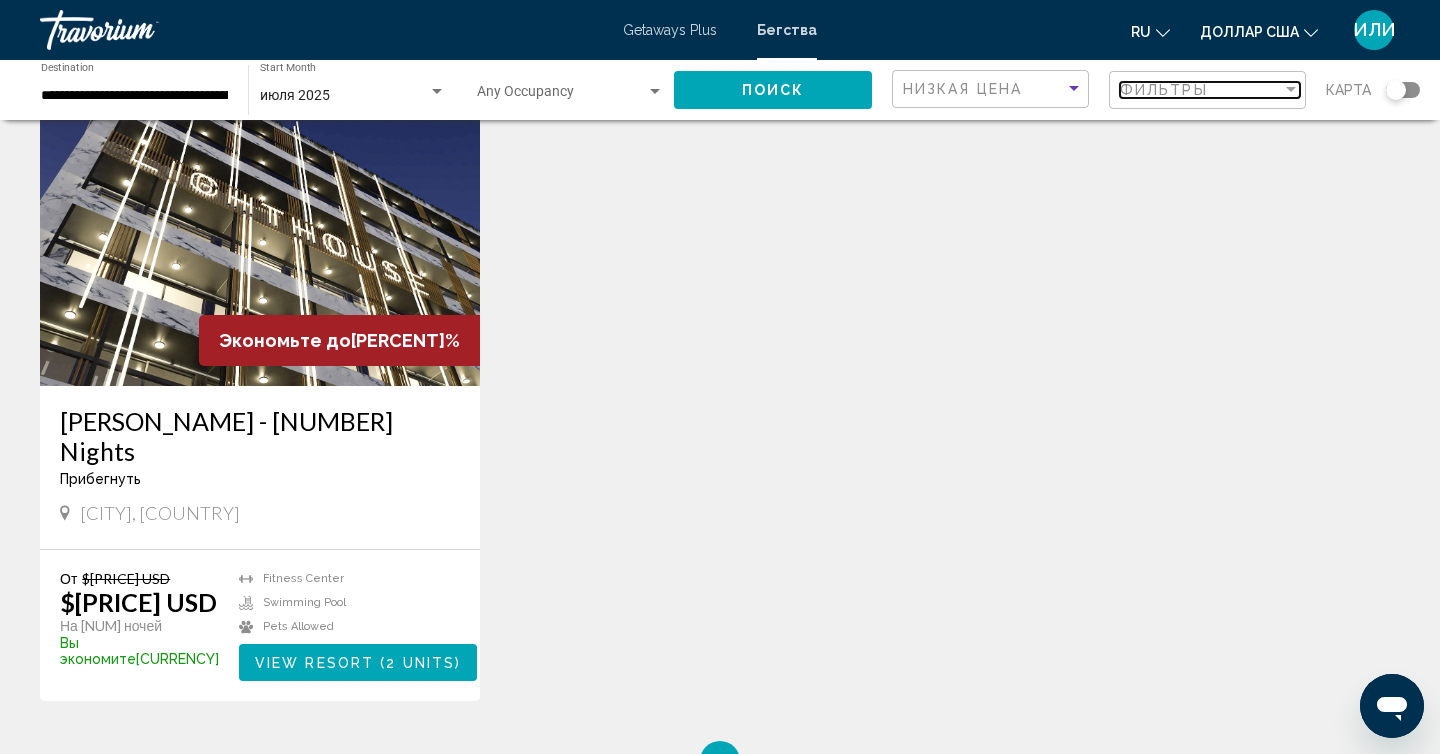 click on "Фильтры" at bounding box center (1201, 90) 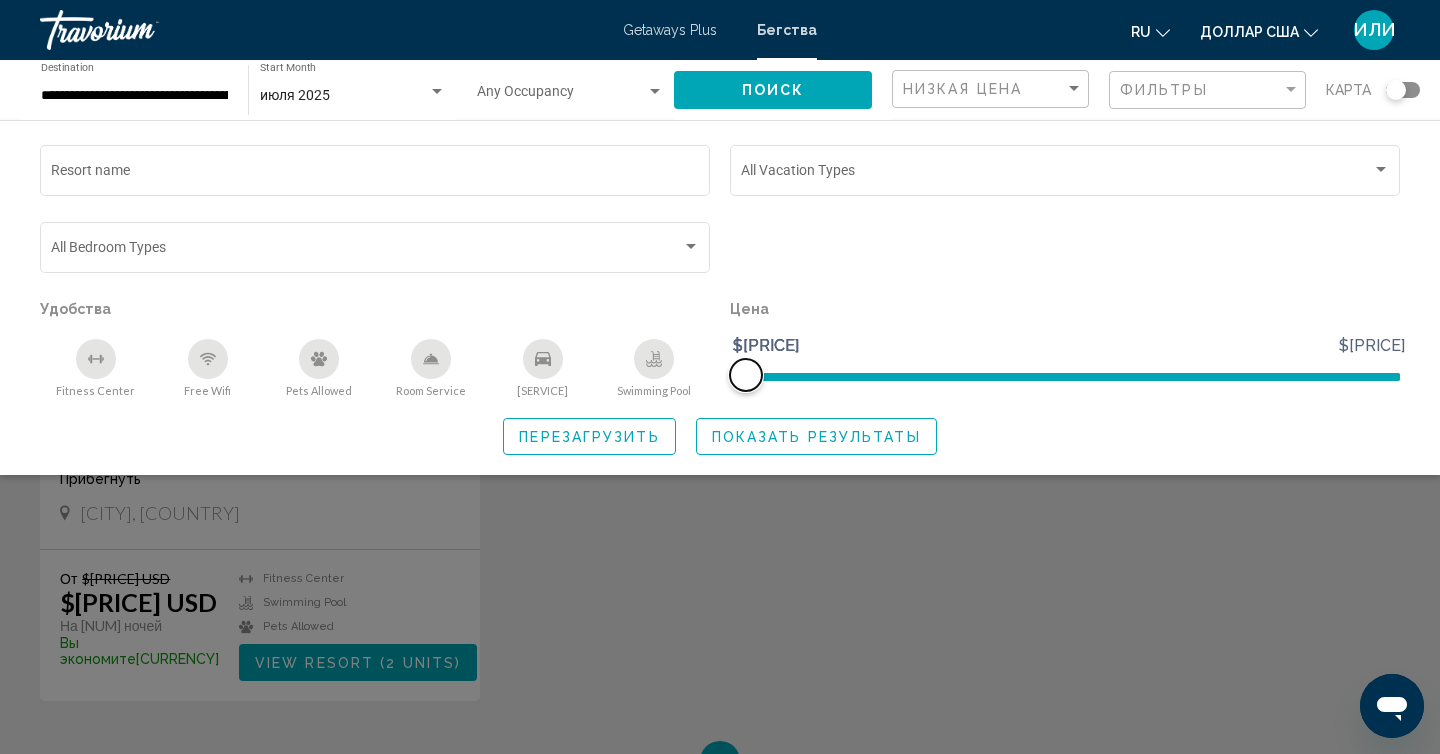 click at bounding box center (1065, 373) 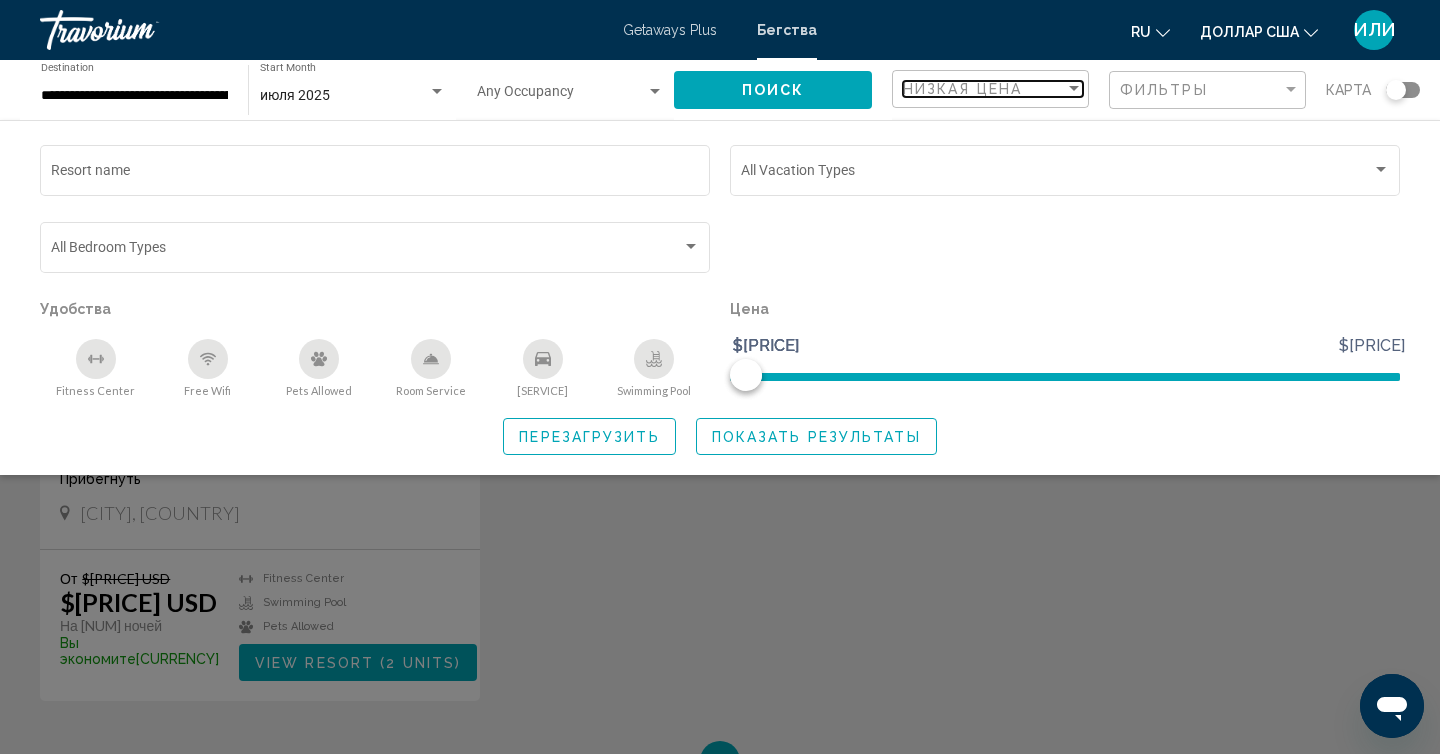 click at bounding box center [1074, 89] 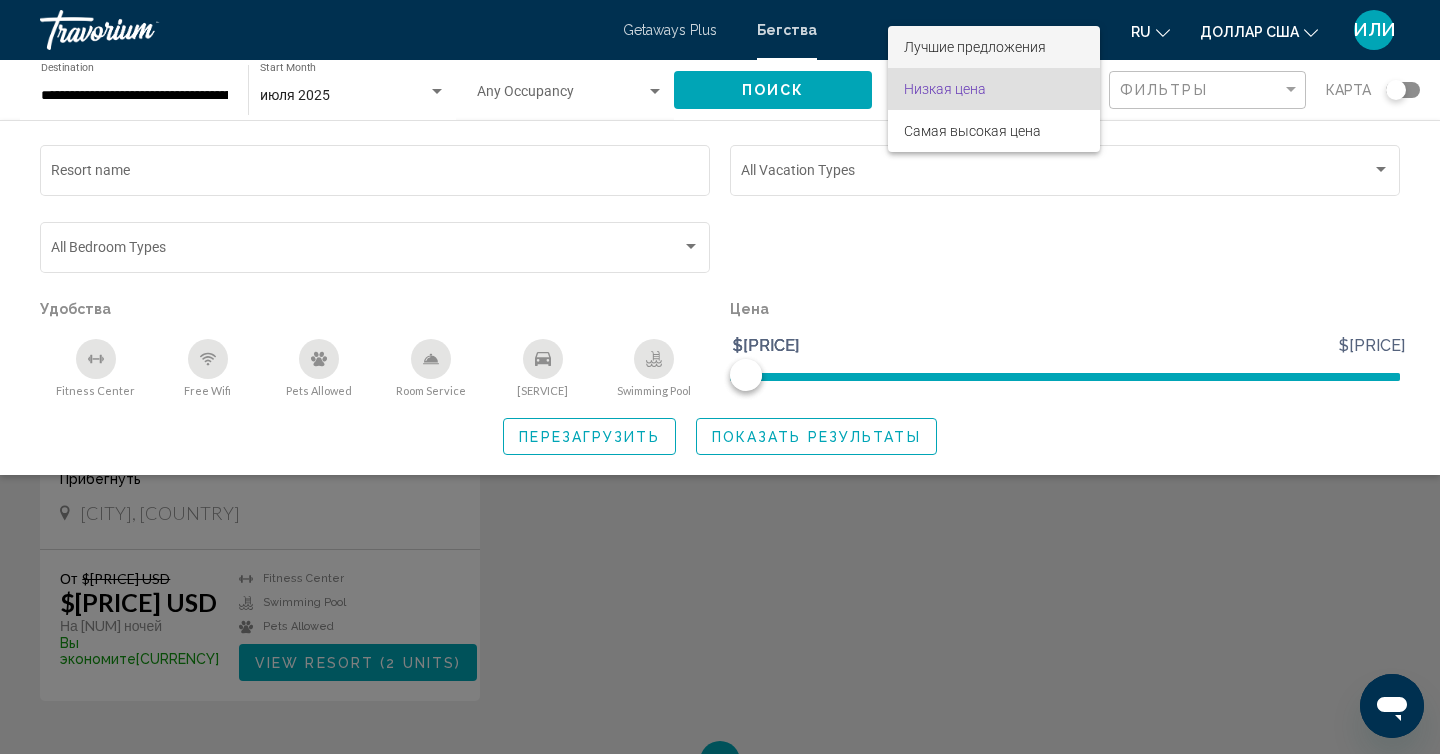 click on "Лучшие предложения" at bounding box center (994, 47) 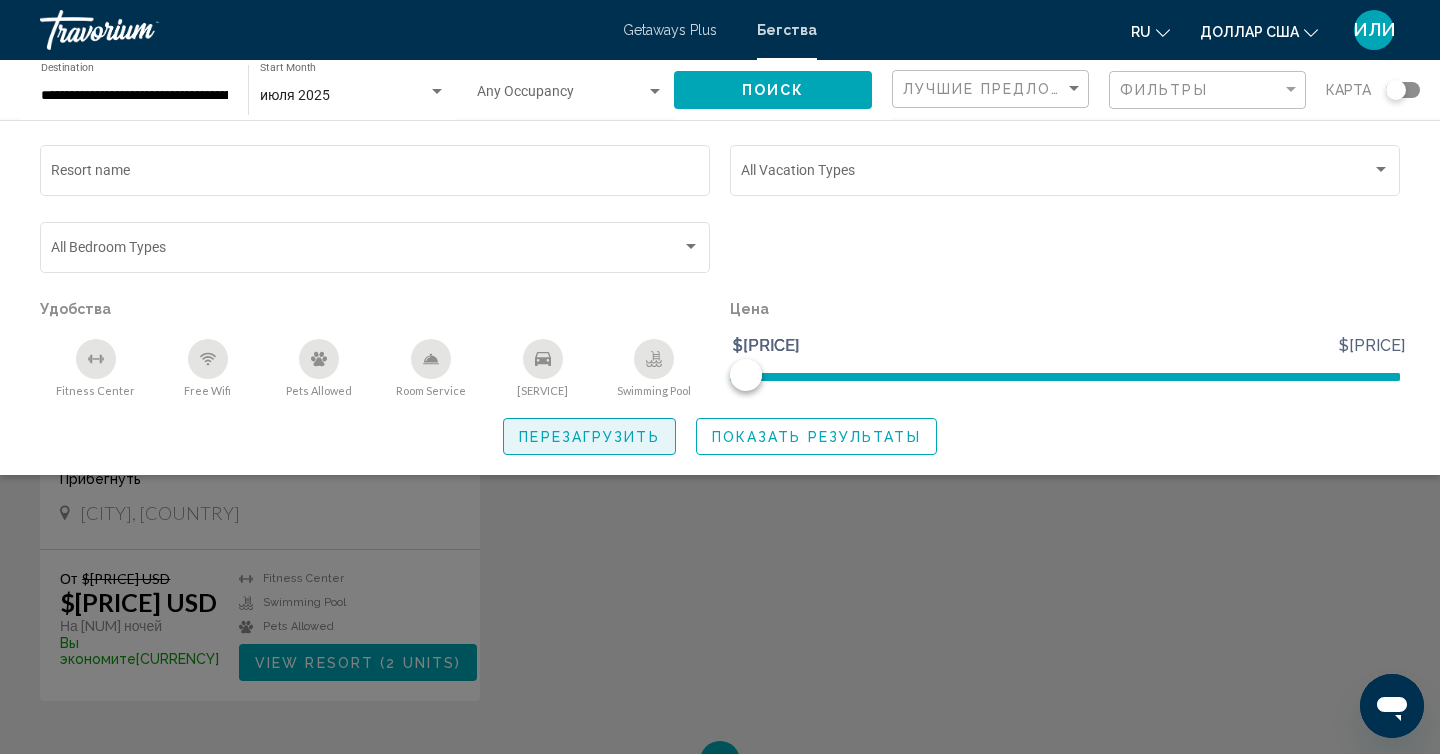 click on "Перезагрузить" at bounding box center (589, 437) 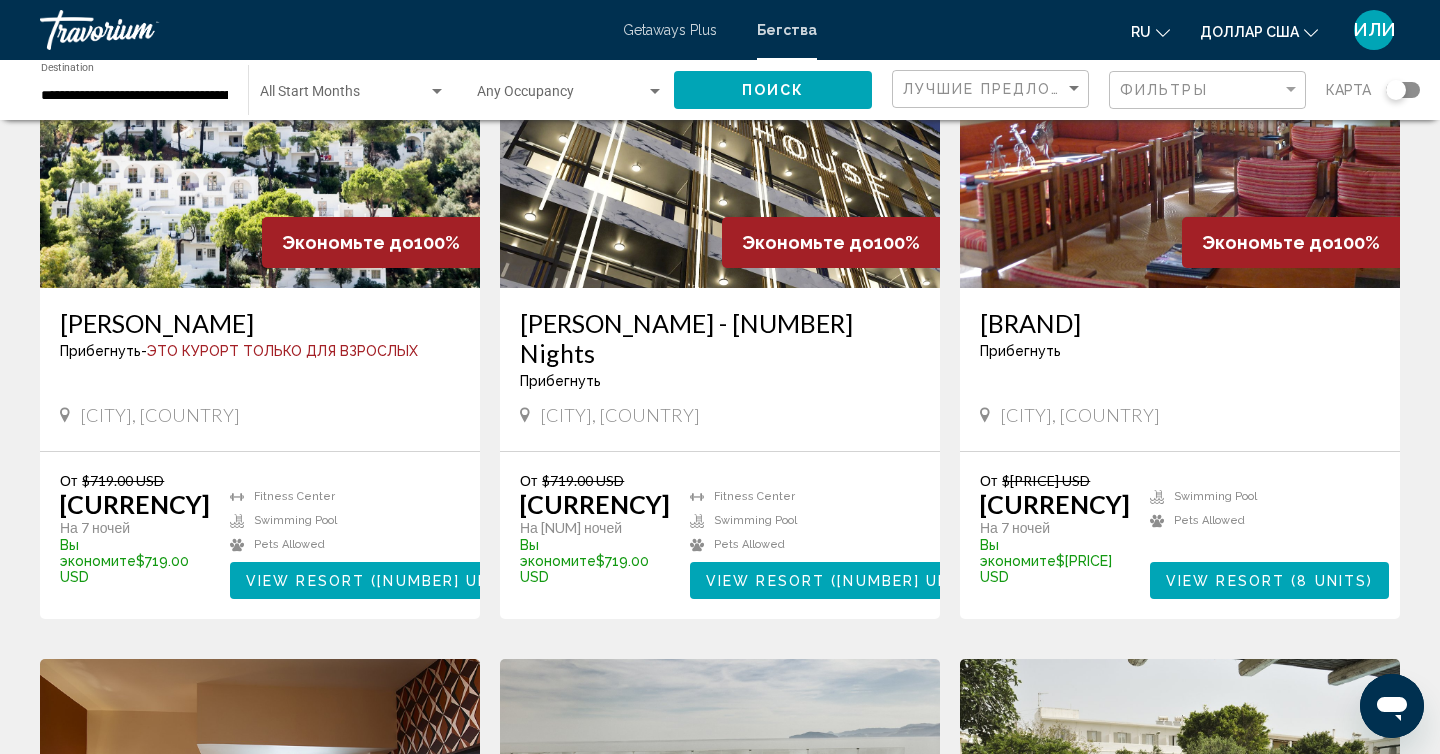scroll, scrollTop: 240, scrollLeft: 0, axis: vertical 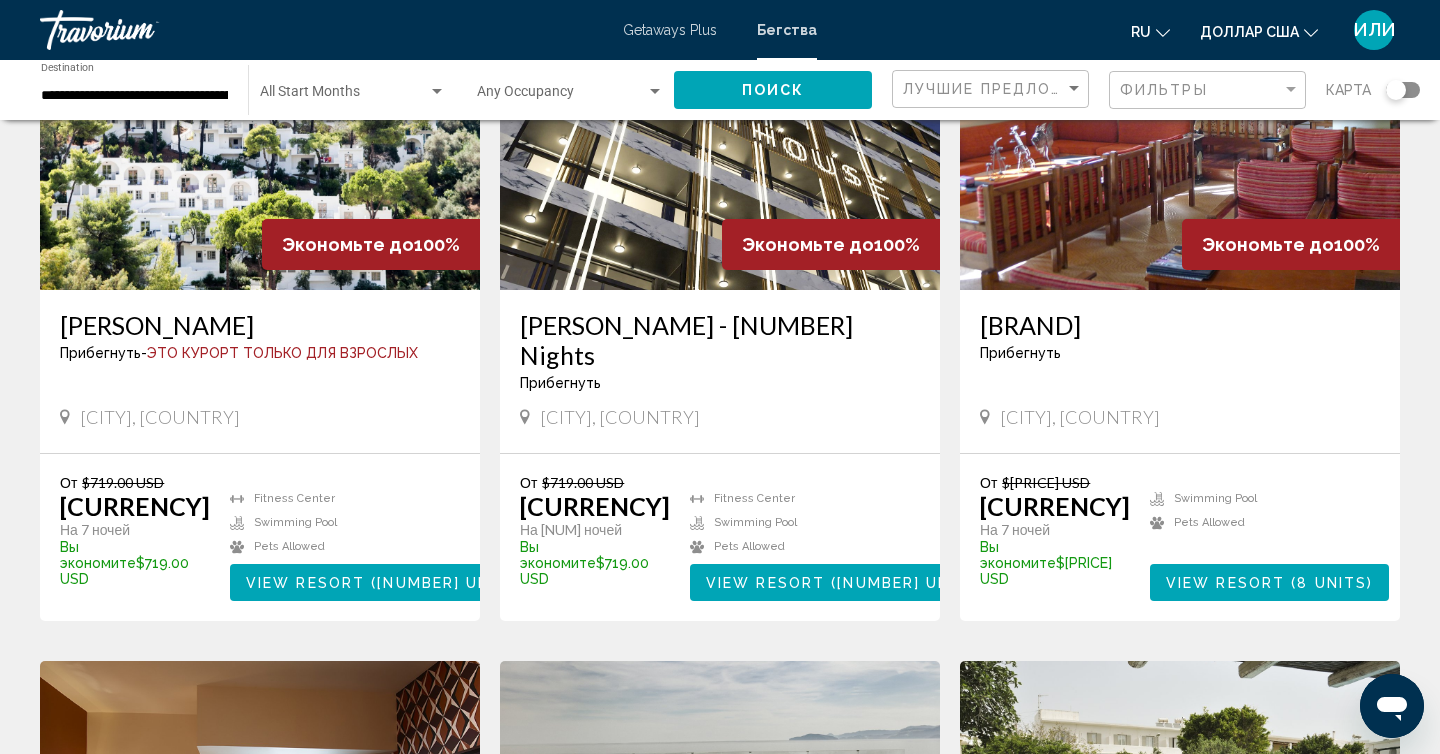 click at bounding box center [1403, 90] 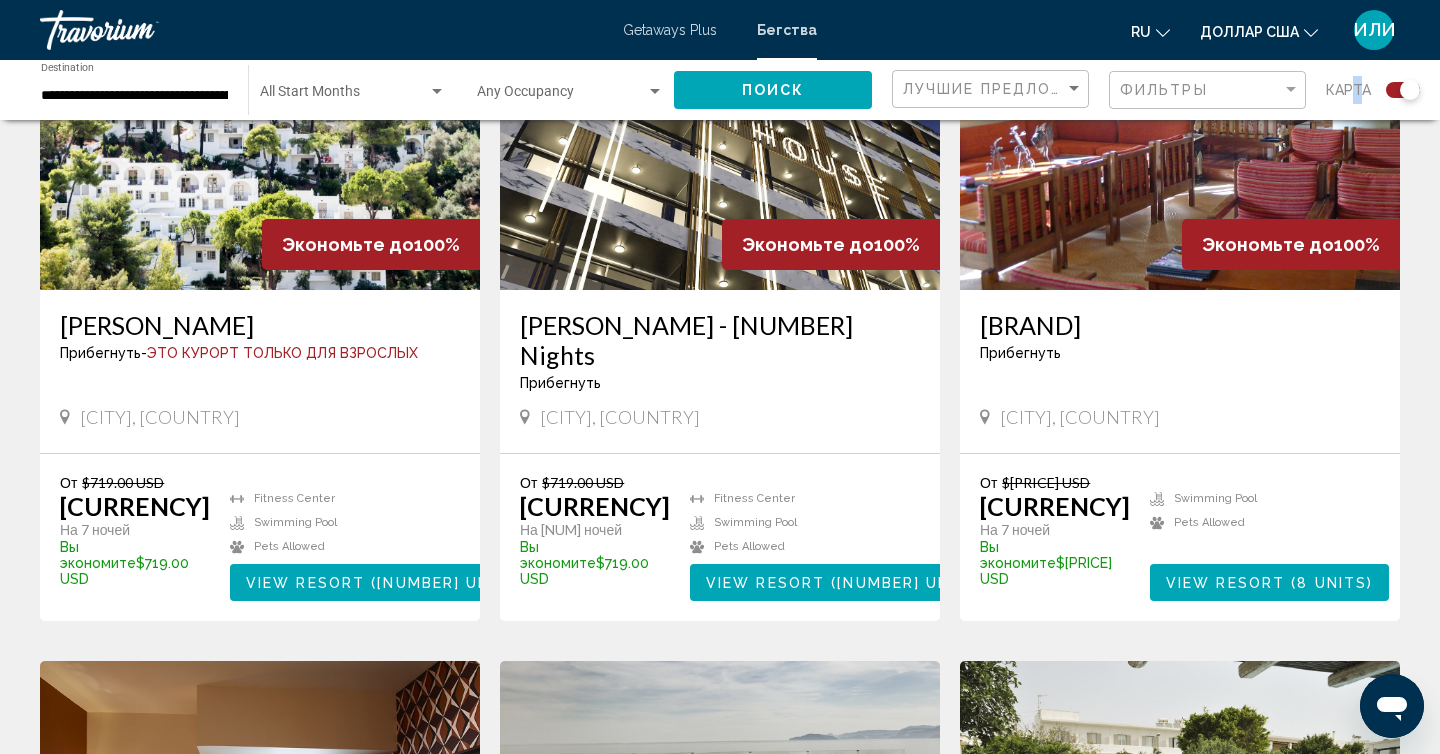 click on "карта" at bounding box center (1348, 90) 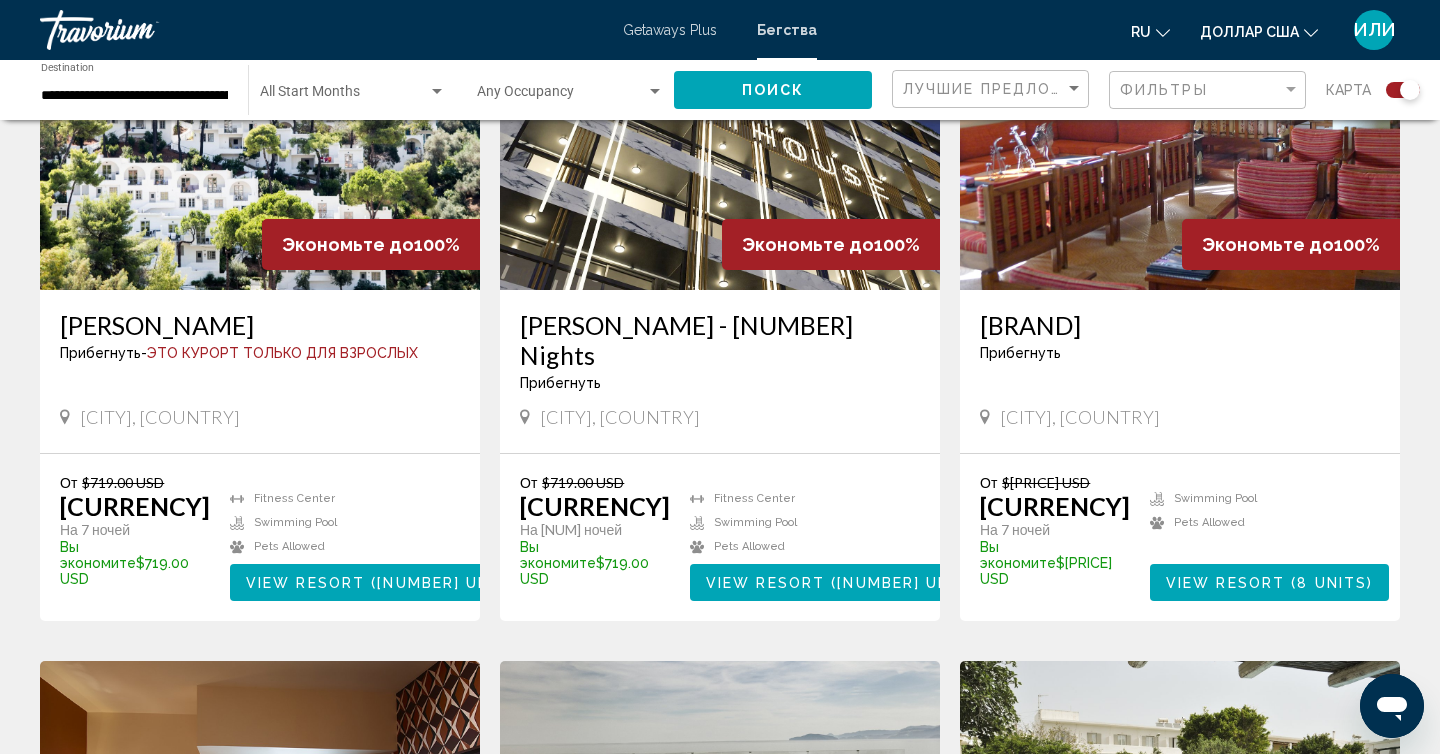 click at bounding box center [1395, 90] 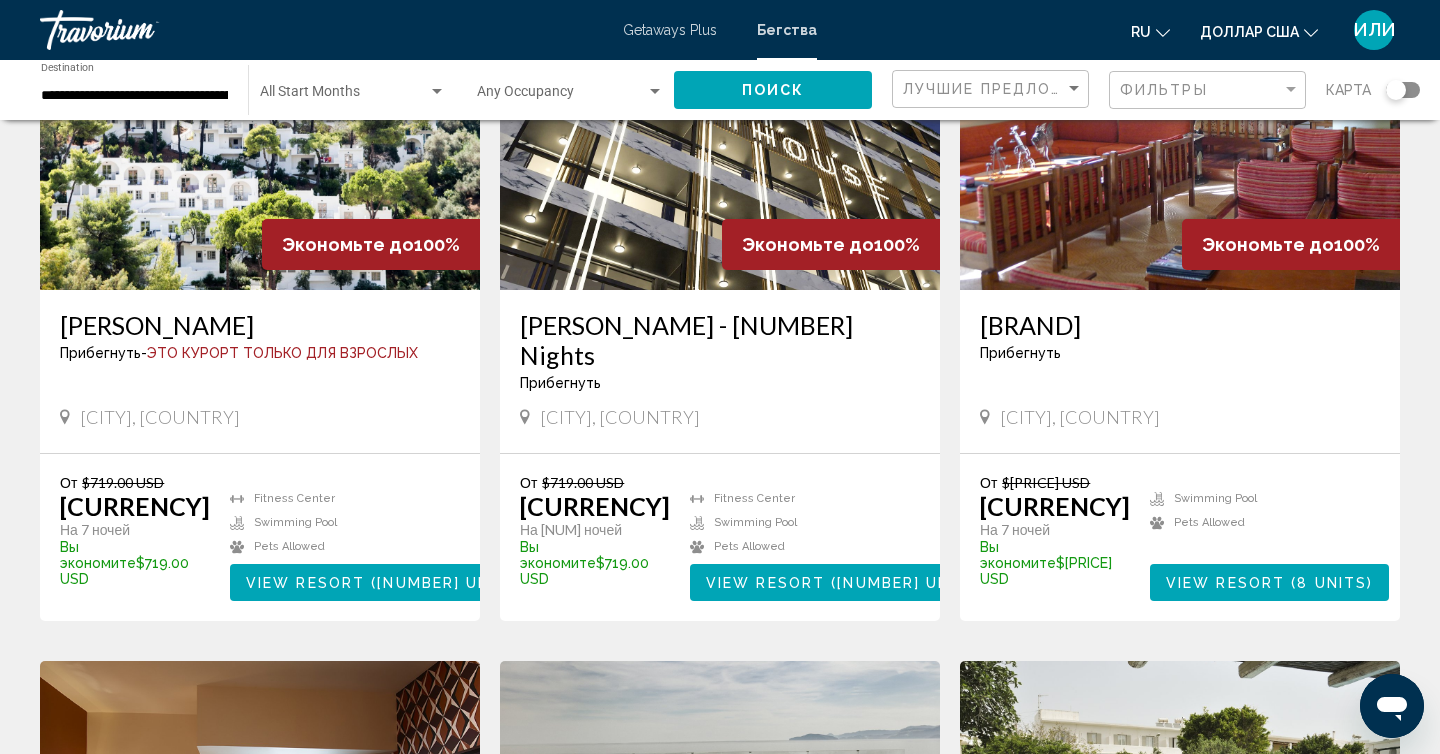 click on "**********" at bounding box center (720, 90) 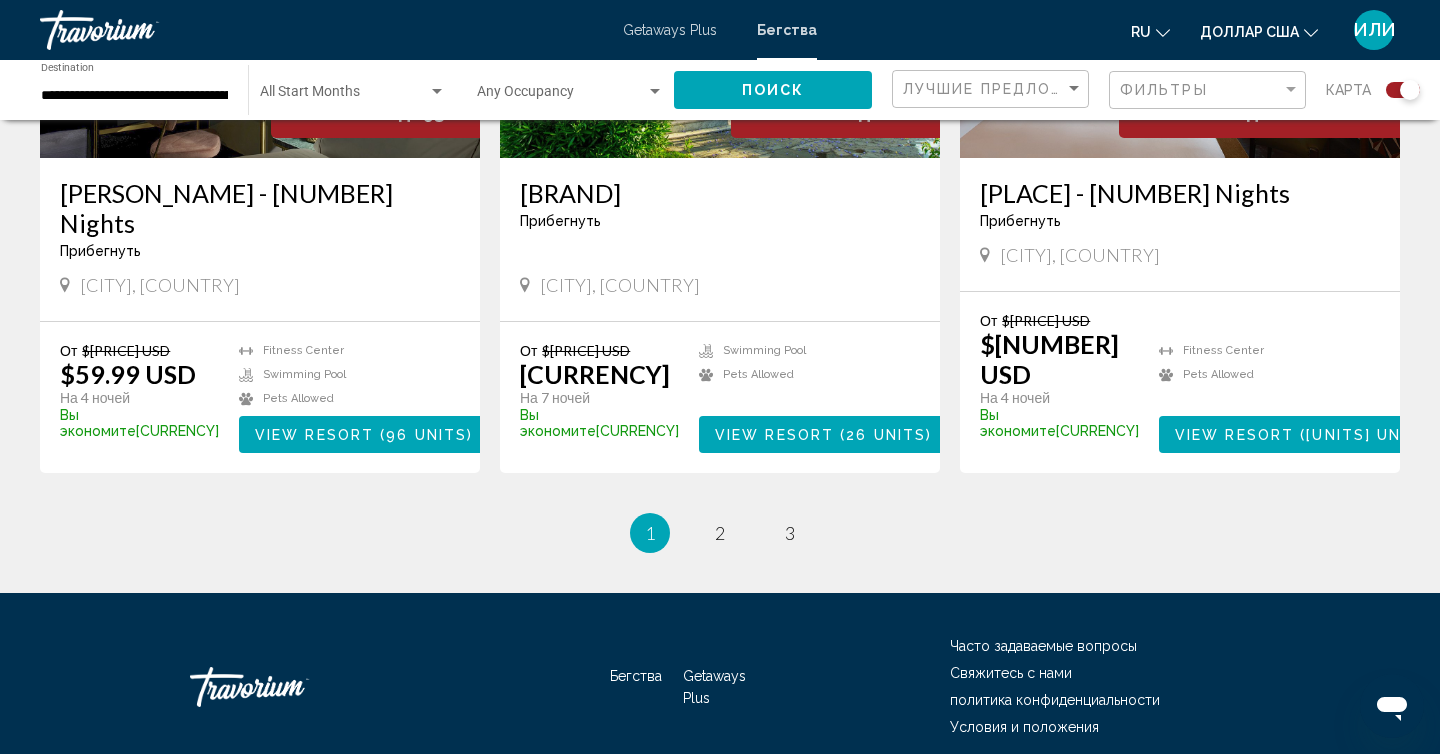 scroll, scrollTop: 3041, scrollLeft: 0, axis: vertical 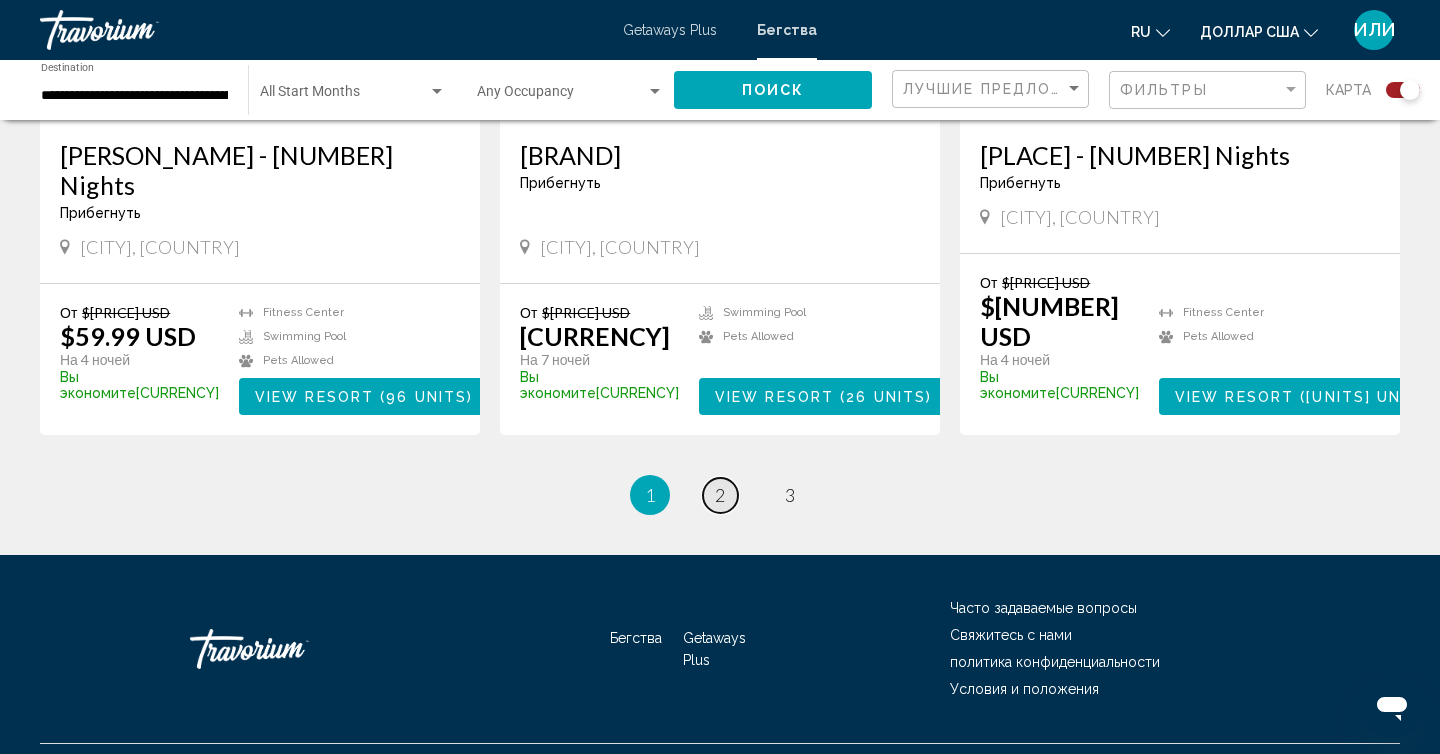 click on "2" at bounding box center [720, 495] 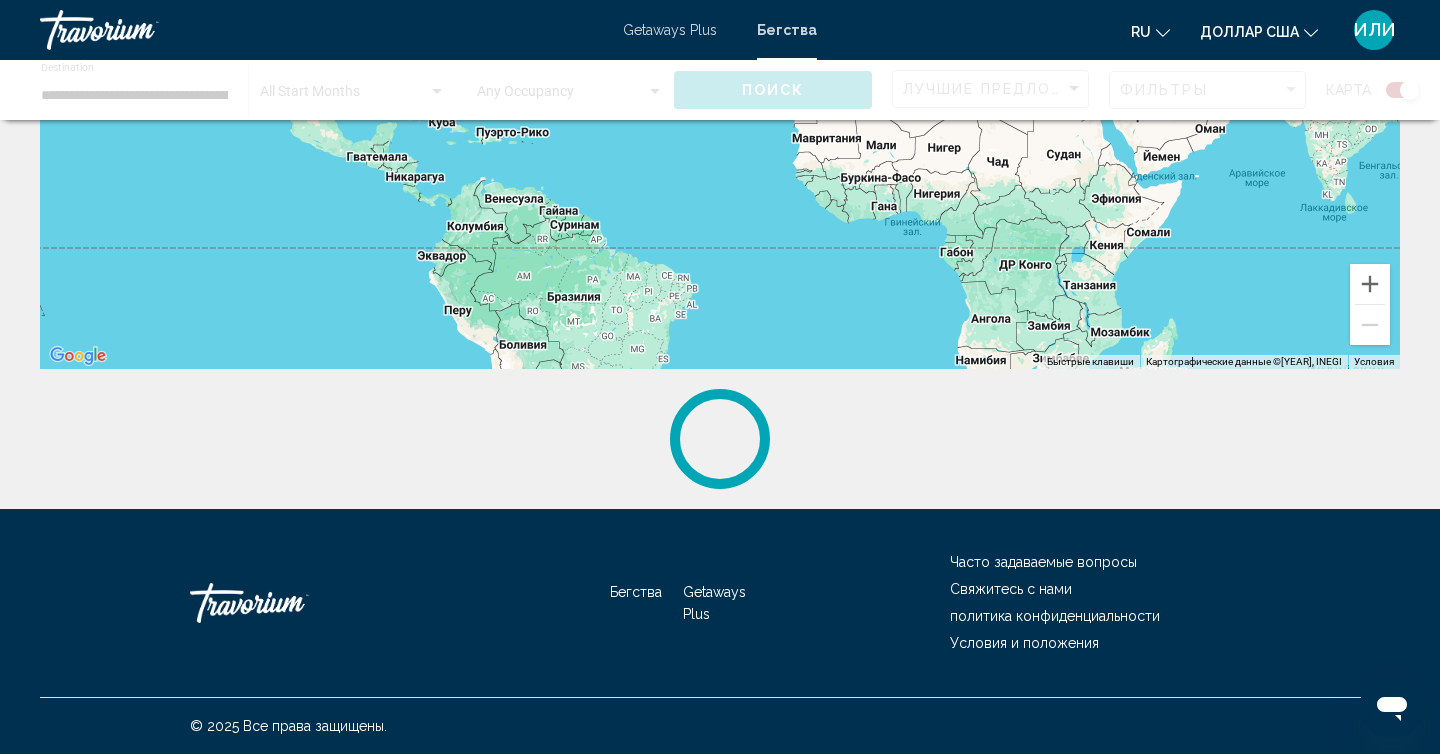 scroll, scrollTop: 0, scrollLeft: 0, axis: both 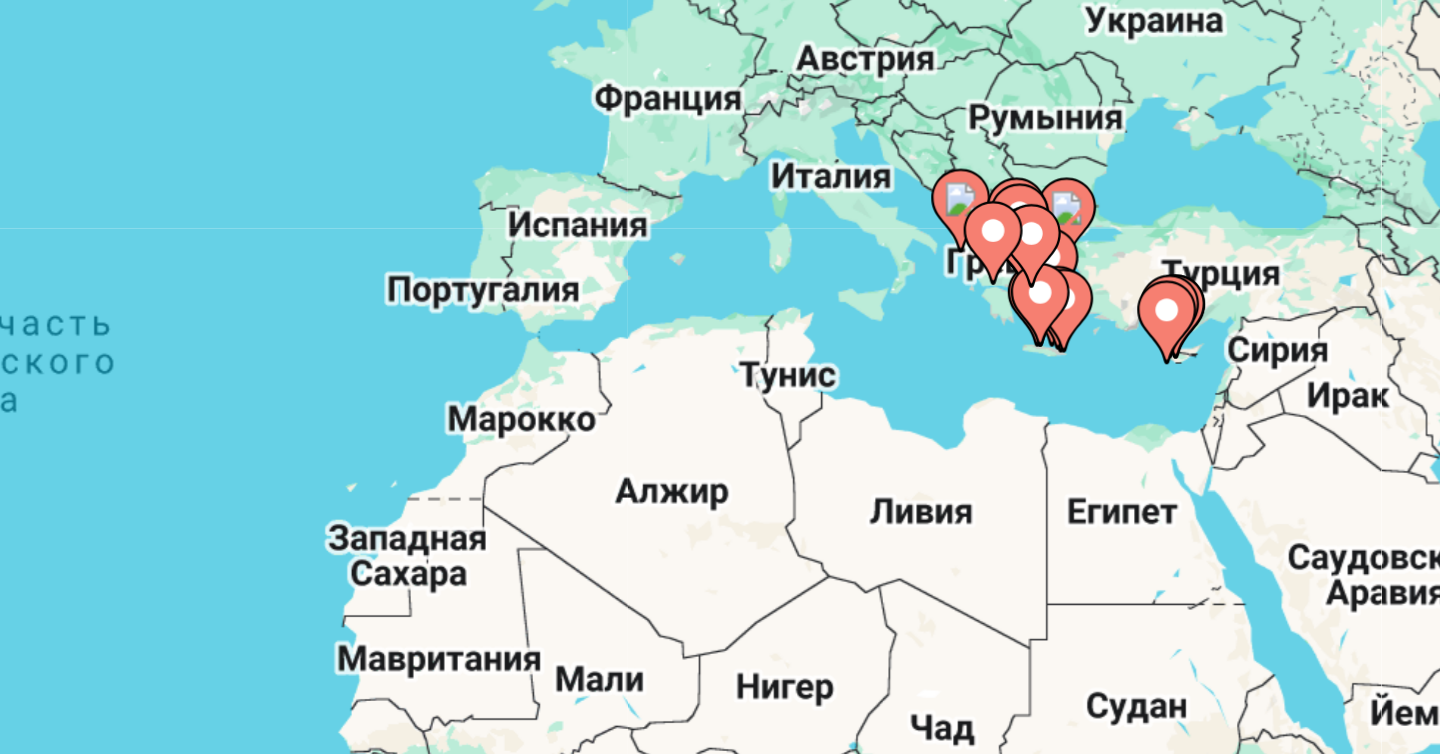 click at bounding box center (1031, 389) 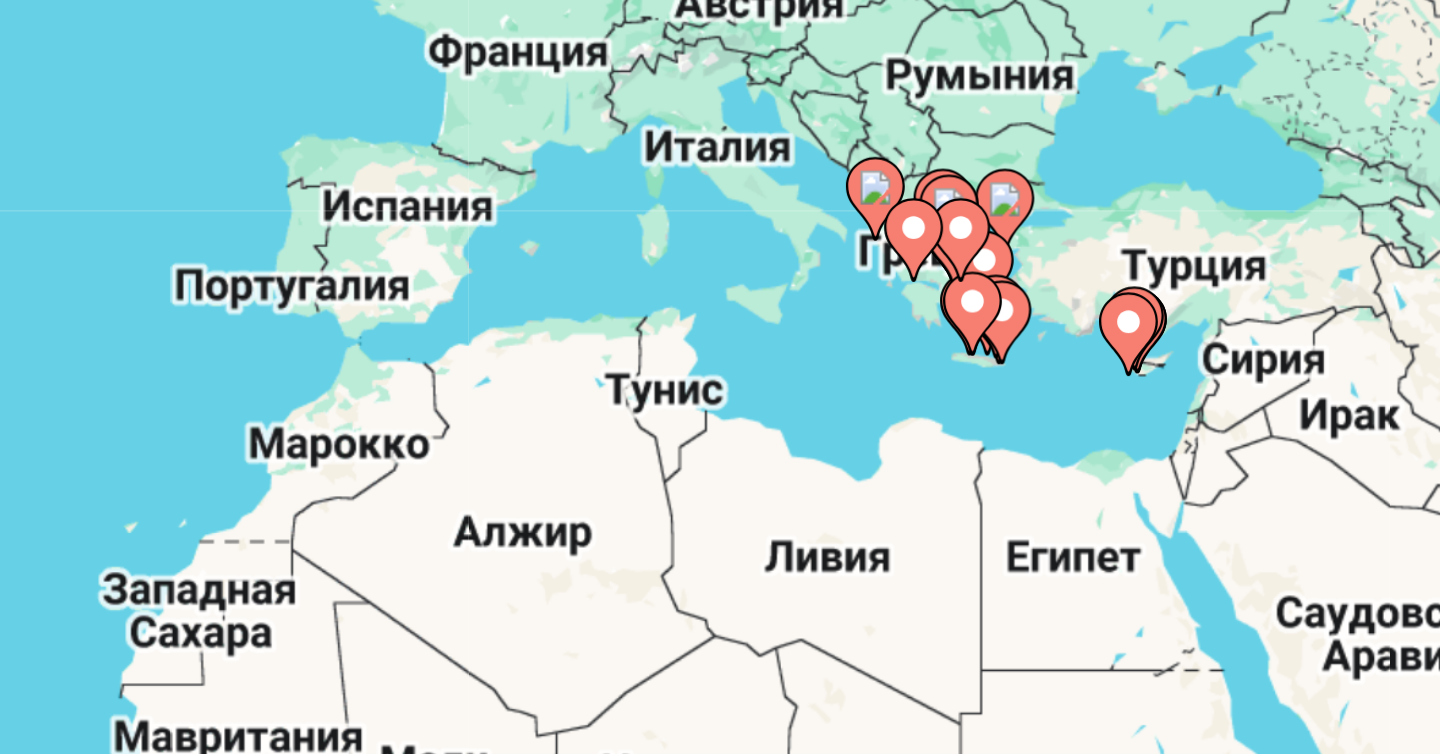 click on "Для навигации используйте клавиши со стрелками. Чтобы активировать перетаскивание с помощью клавиатуры, нажмите Alt + Ввод. После этого перемещайте маркер, используя клавиши со стрелками. Чтобы завершить перетаскивание, нажмите клавишу Ввод. Чтобы отменить действие, нажмите клавишу Esc." at bounding box center [720, 440] 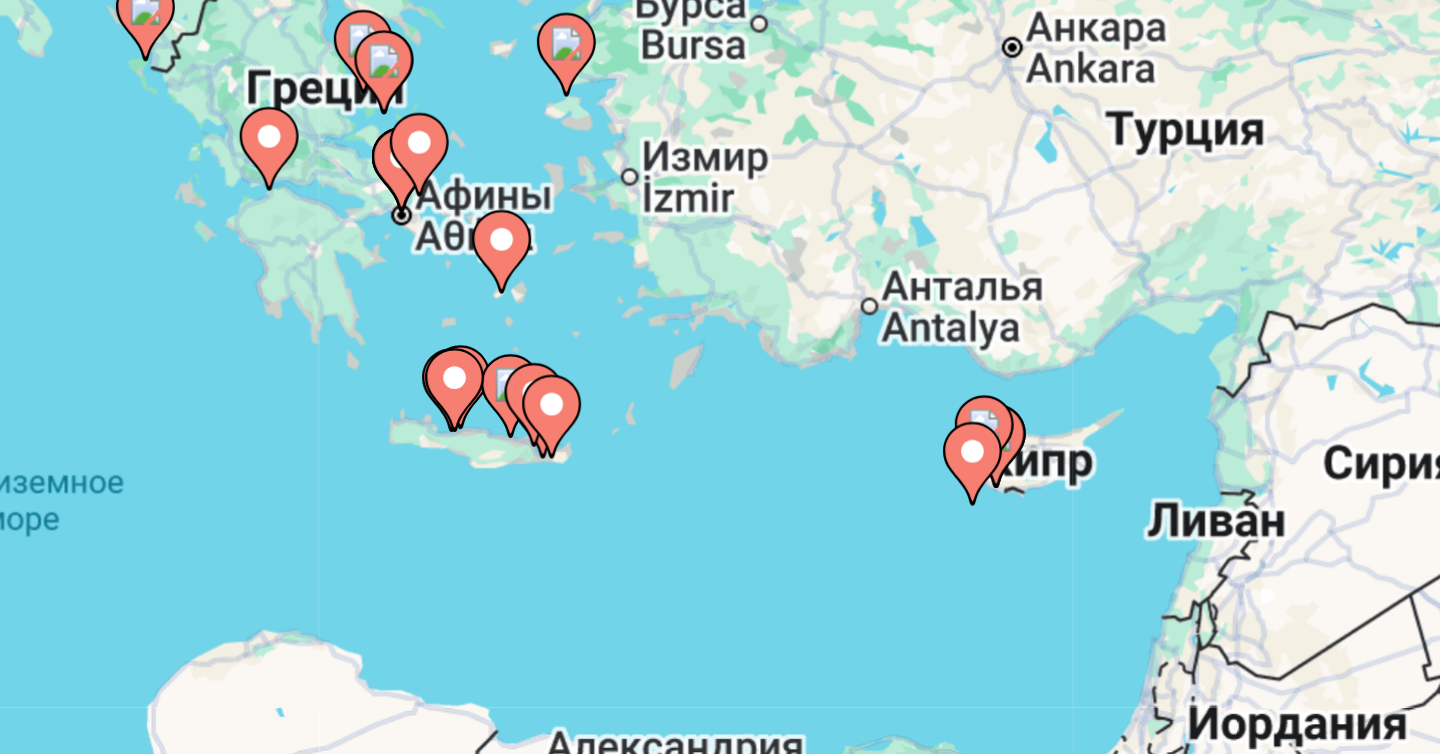 click on "Для навигации используйте клавиши со стрелками. Чтобы активировать перетаскивание с помощью клавиатуры, нажмите Alt + Ввод. После этого перемещайте маркер, используя клавиши со стрелками. Чтобы завершить перетаскивание, нажмите клавишу Ввод. Чтобы отменить действие, нажмите клавишу Esc." at bounding box center [720, 440] 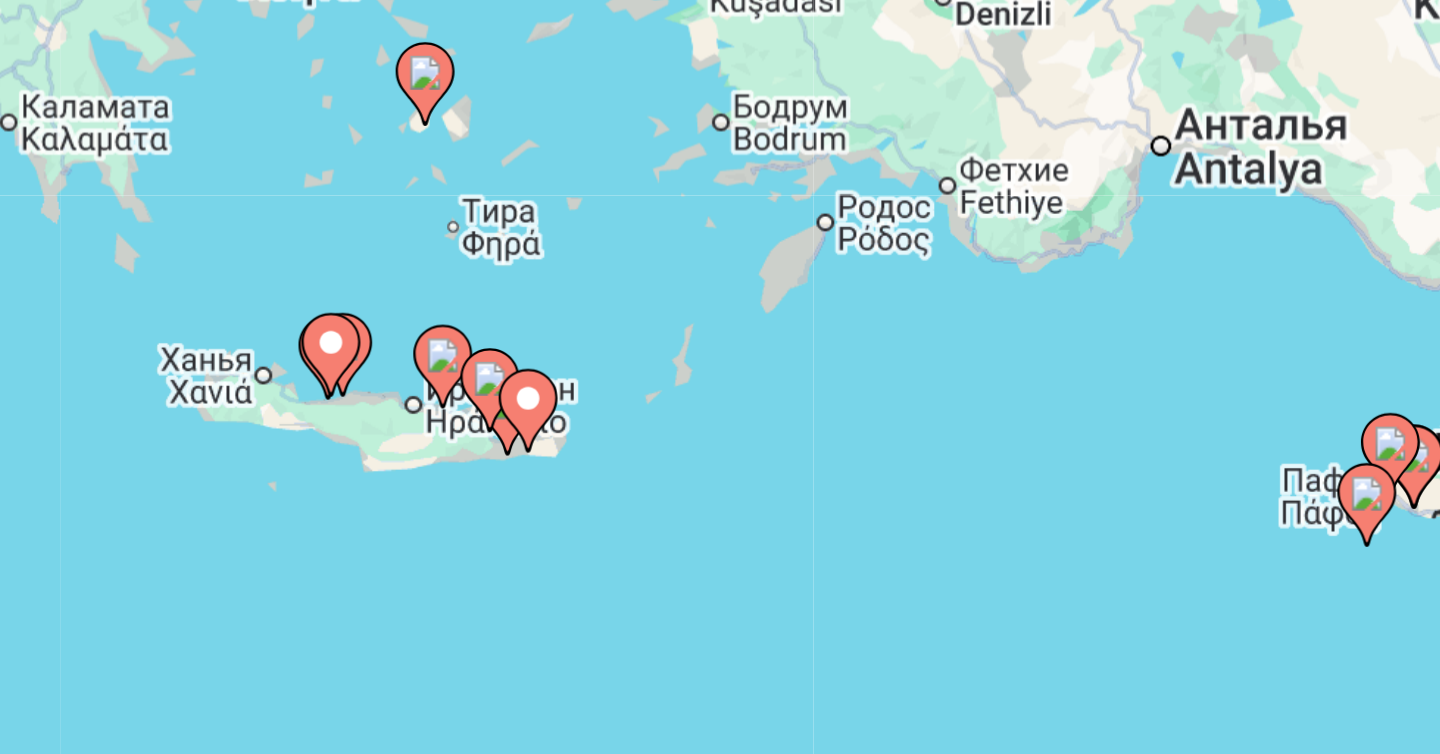 click on "Для навигации используйте клавиши со стрелками. Чтобы активировать перетаскивание с помощью клавиатуры, нажмите Alt + Ввод. После этого перемещайте маркер, используя клавиши со стрелками. Чтобы завершить перетаскивание, нажмите клавишу Ввод. Чтобы отменить действие, нажмите клавишу Esc." at bounding box center [720, 440] 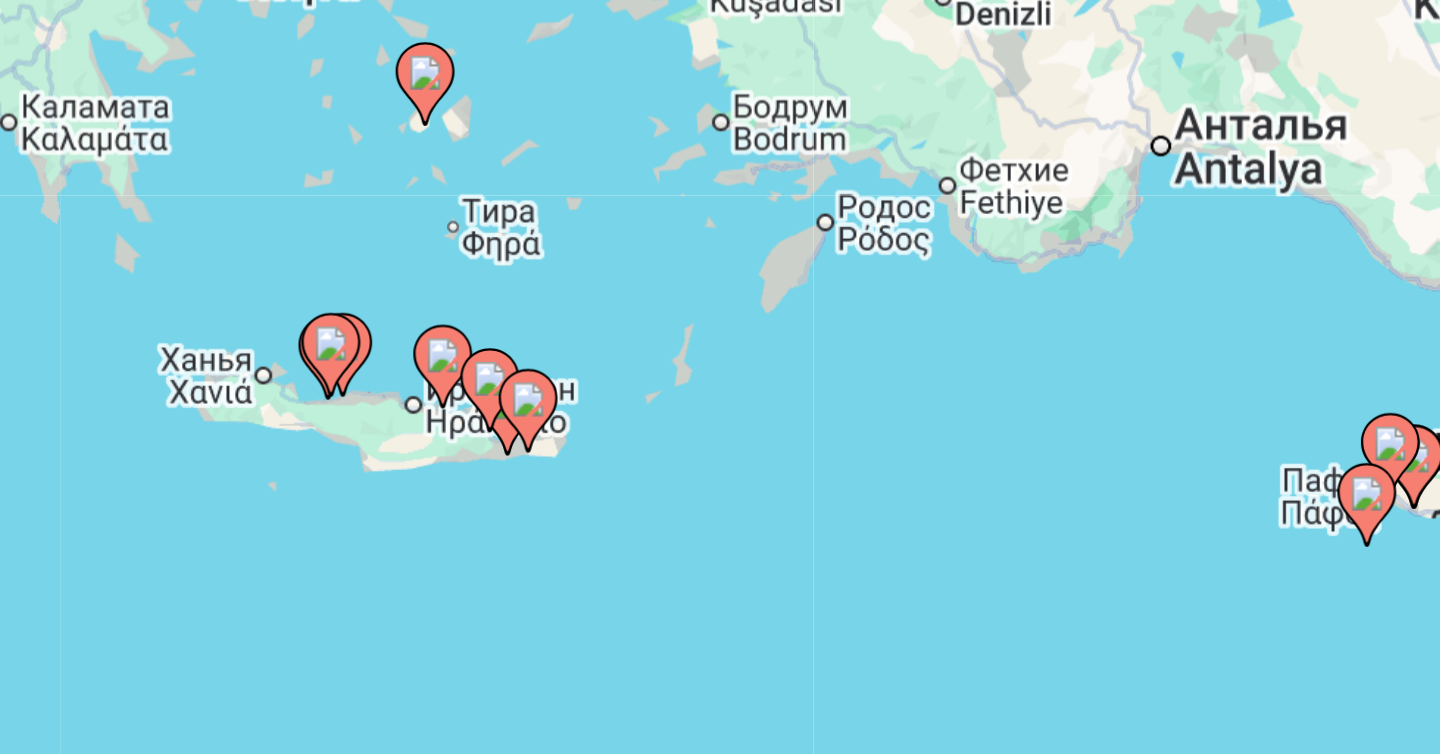 click on "Для навигации используйте клавиши со стрелками. Чтобы активировать перетаскивание с помощью клавиатуры, нажмите Alt + Ввод. После этого перемещайте маркер, используя клавиши со стрелками. Чтобы завершить перетаскивание, нажмите клавишу Ввод. Чтобы отменить действие, нажмите клавишу Esc." at bounding box center [720, 440] 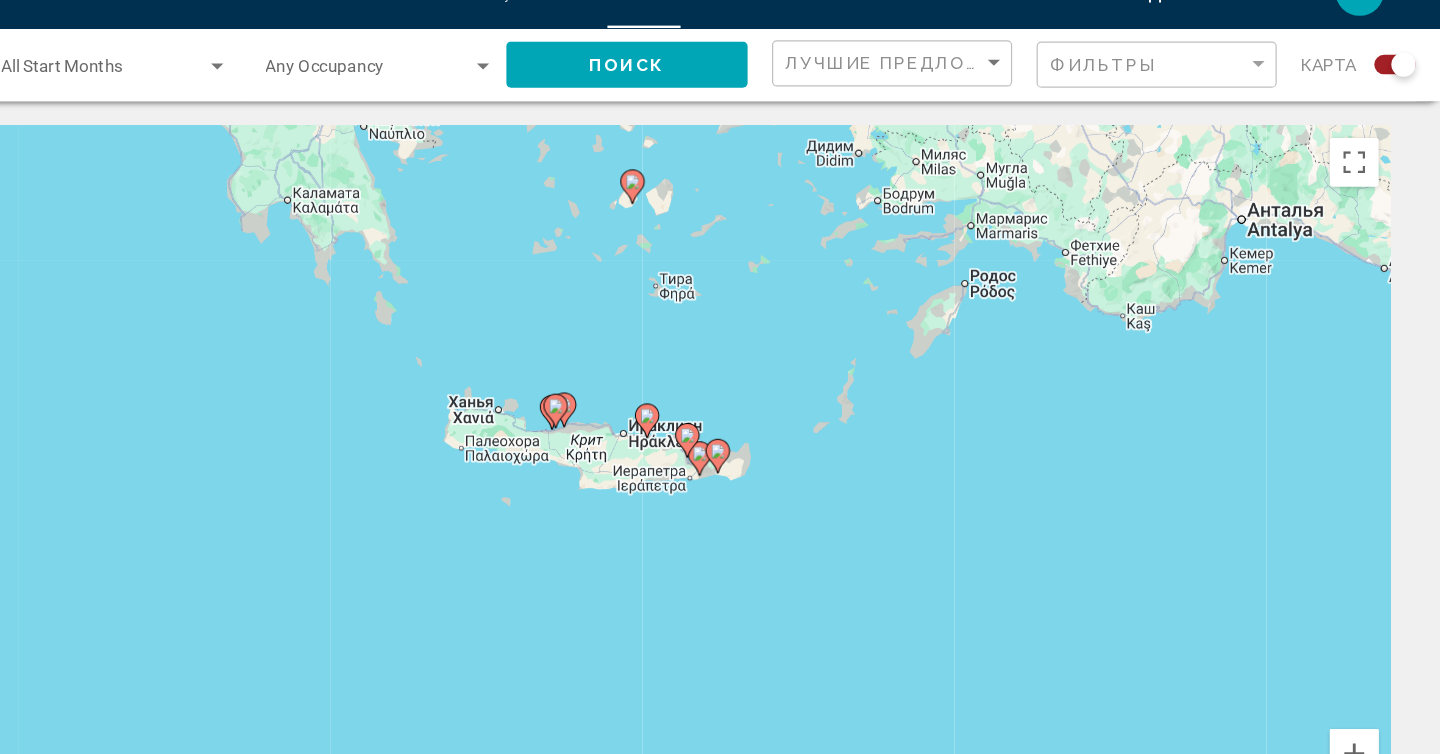 scroll, scrollTop: 0, scrollLeft: 0, axis: both 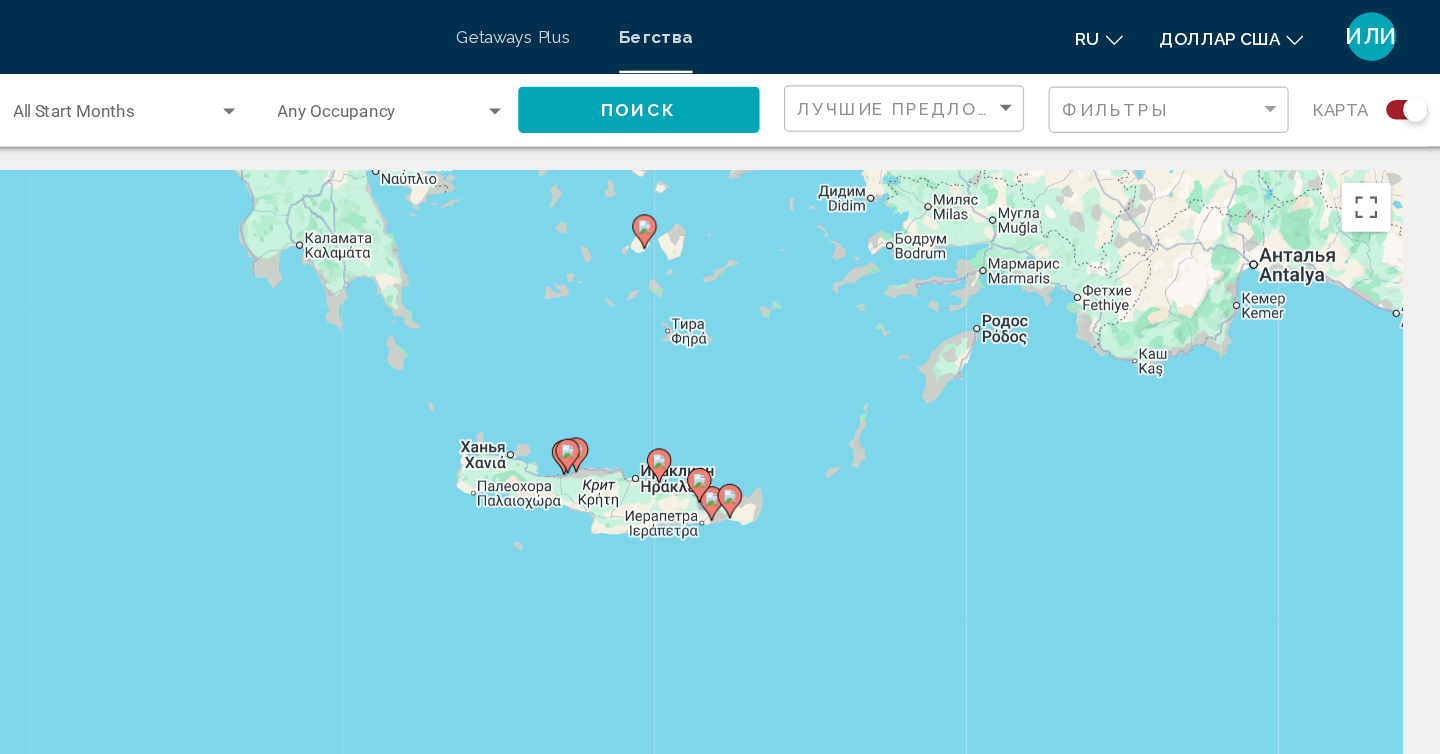 click at bounding box center (655, 92) 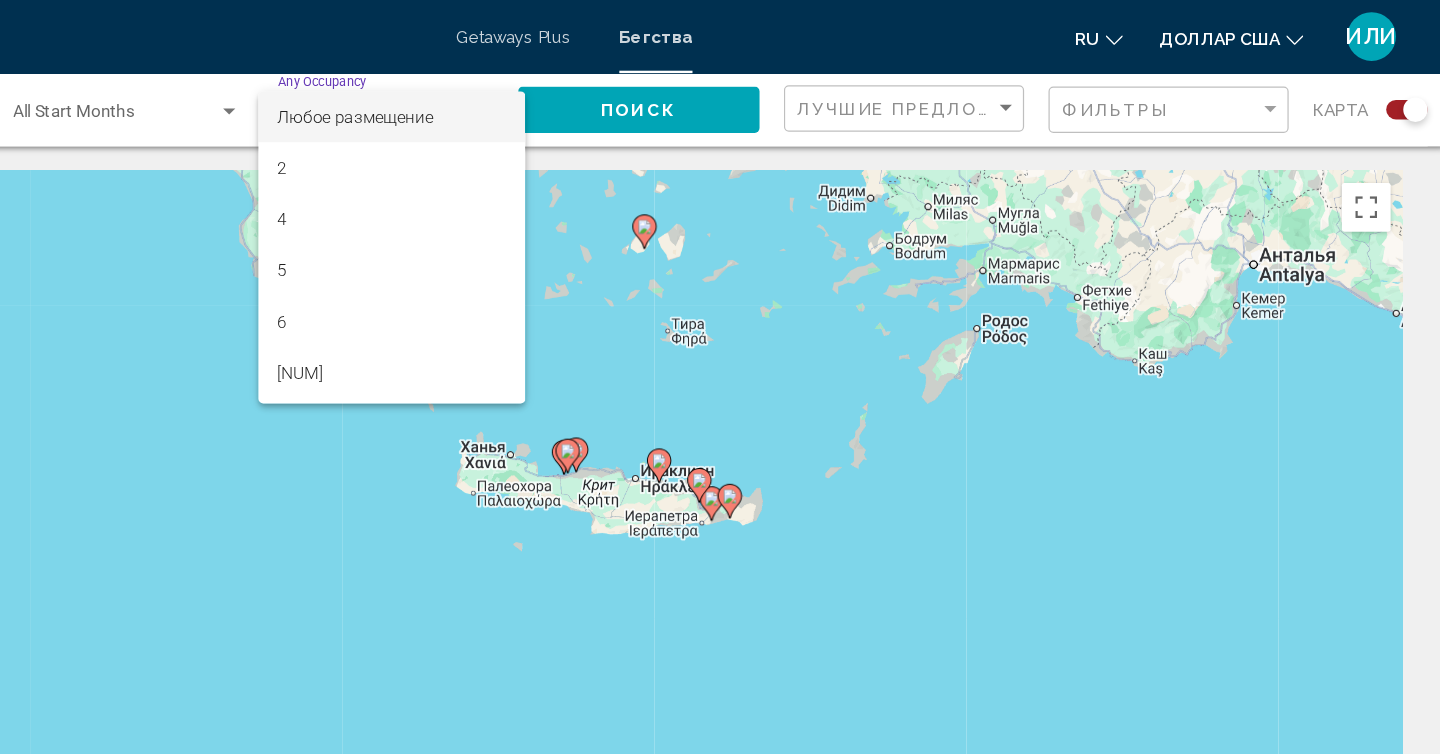 click at bounding box center (720, 377) 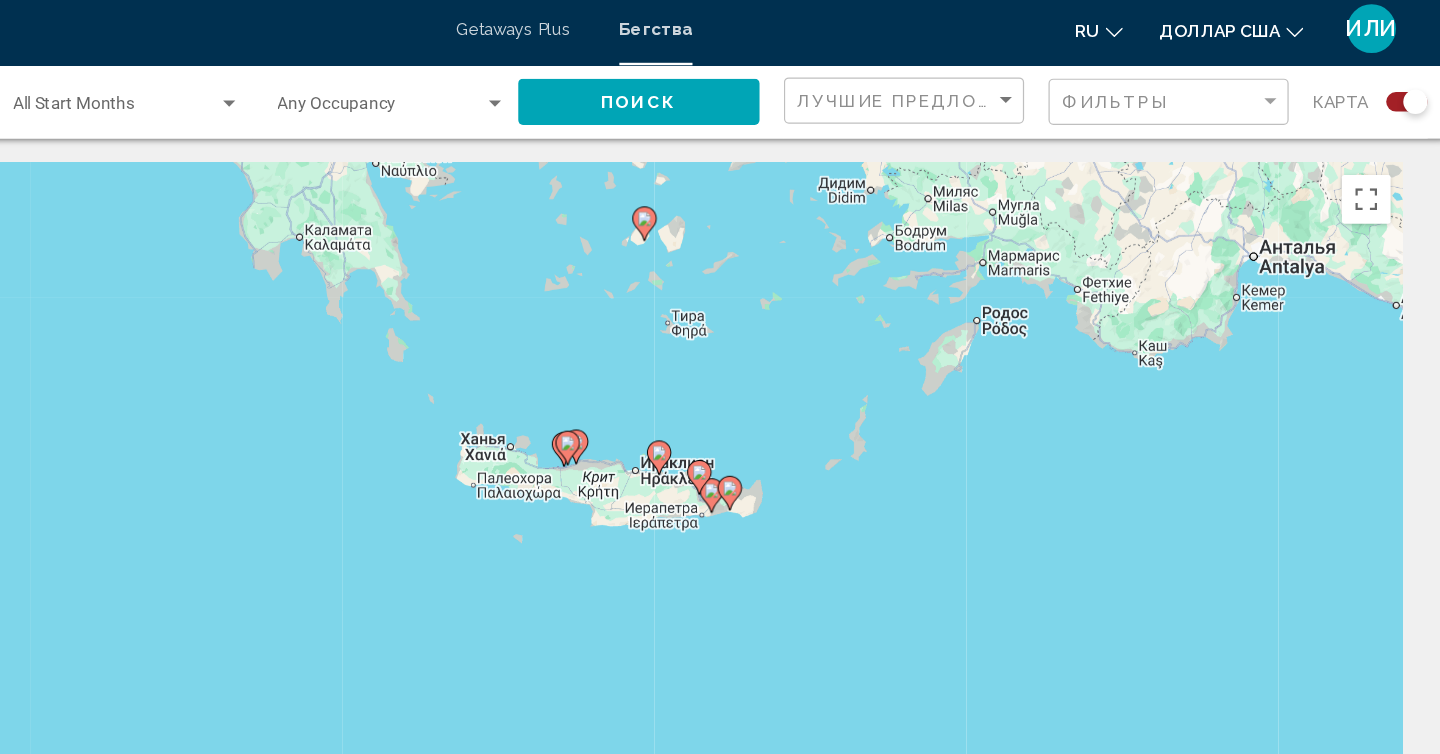 click on "Occupancy Any Occupancy" at bounding box center (570, 90) 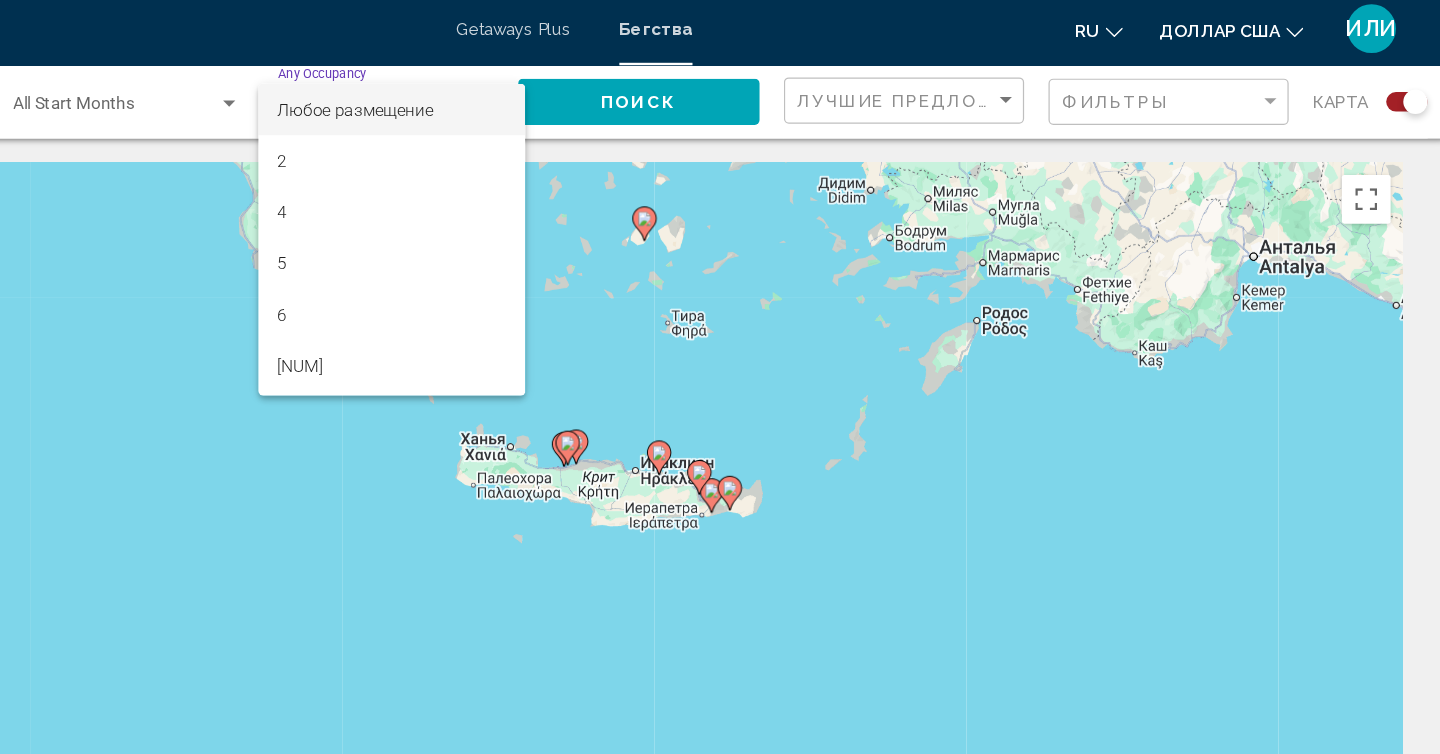 click at bounding box center (720, 377) 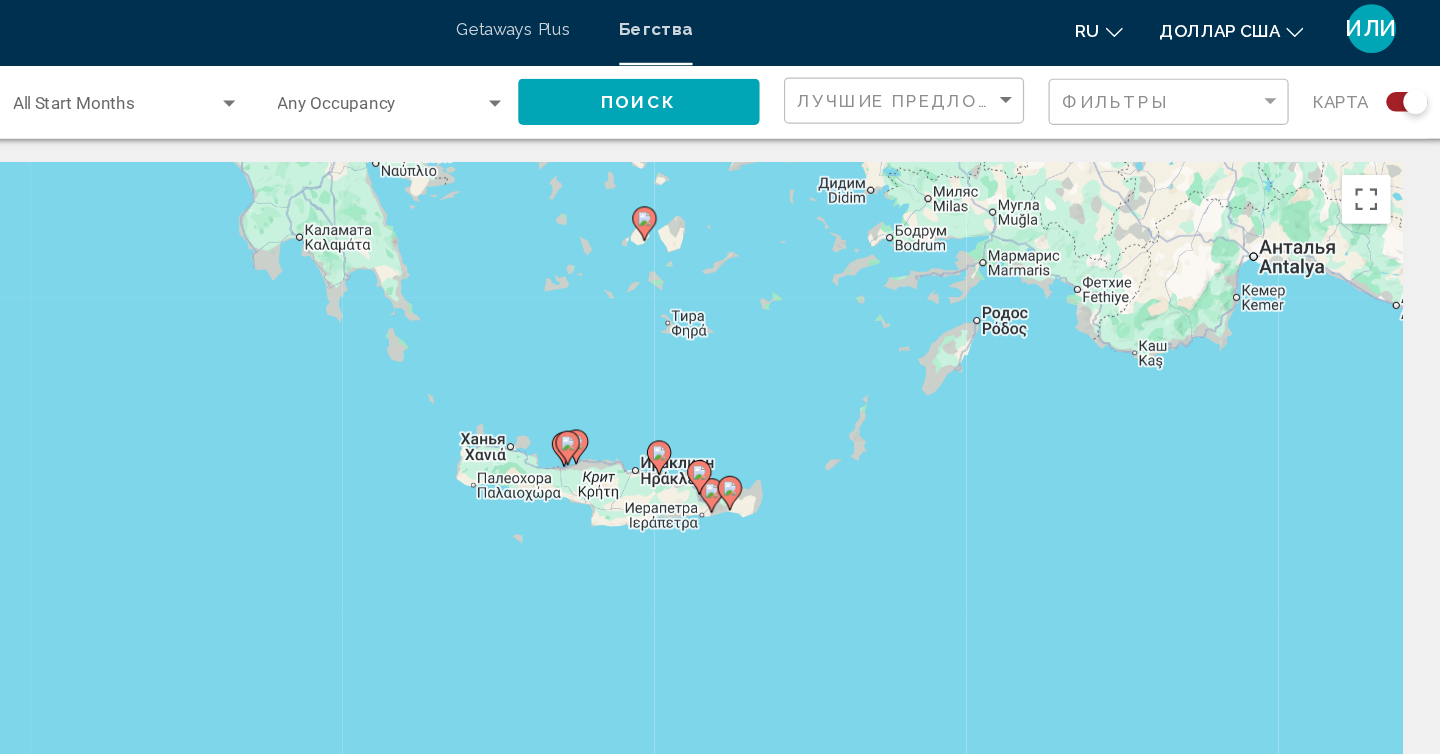 click at bounding box center [437, 91] 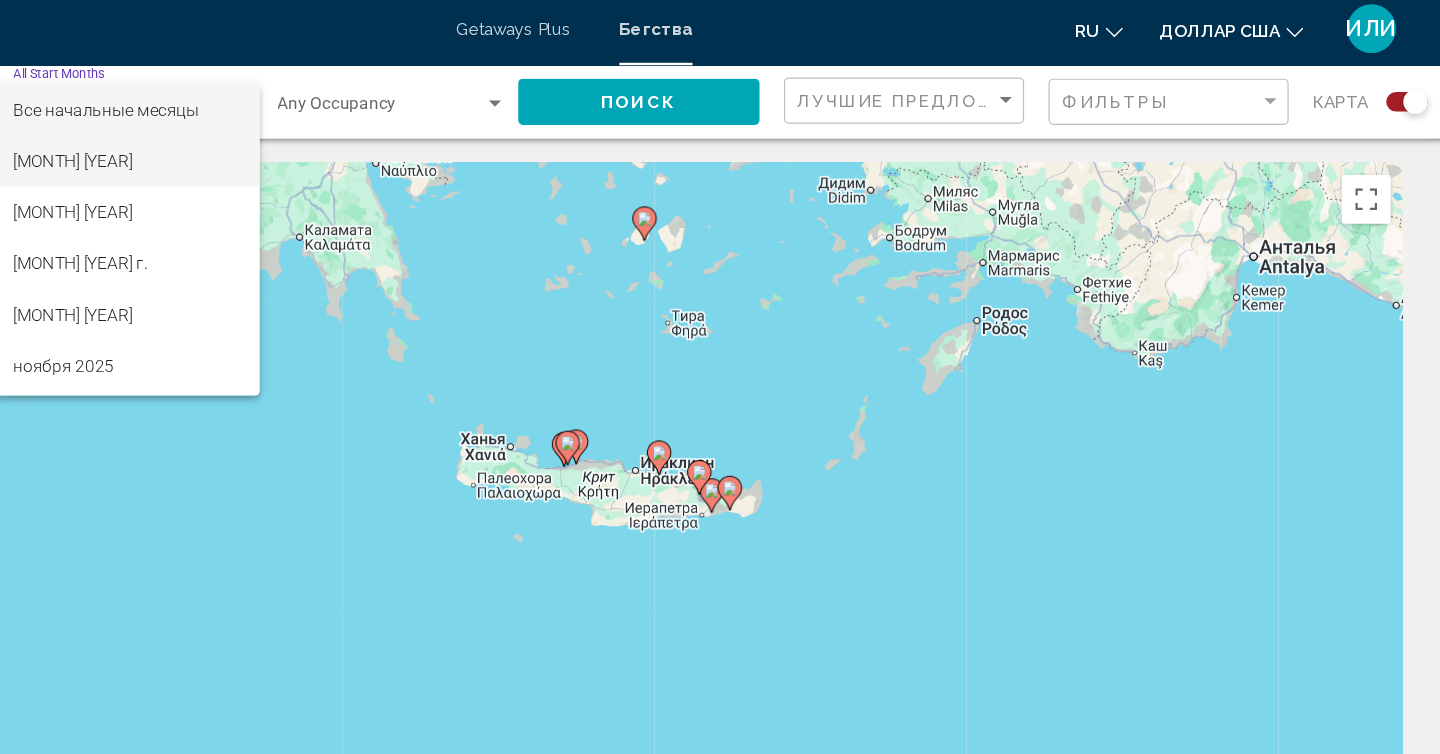 click on "[MONTH] [YEAR]" at bounding box center (353, 138) 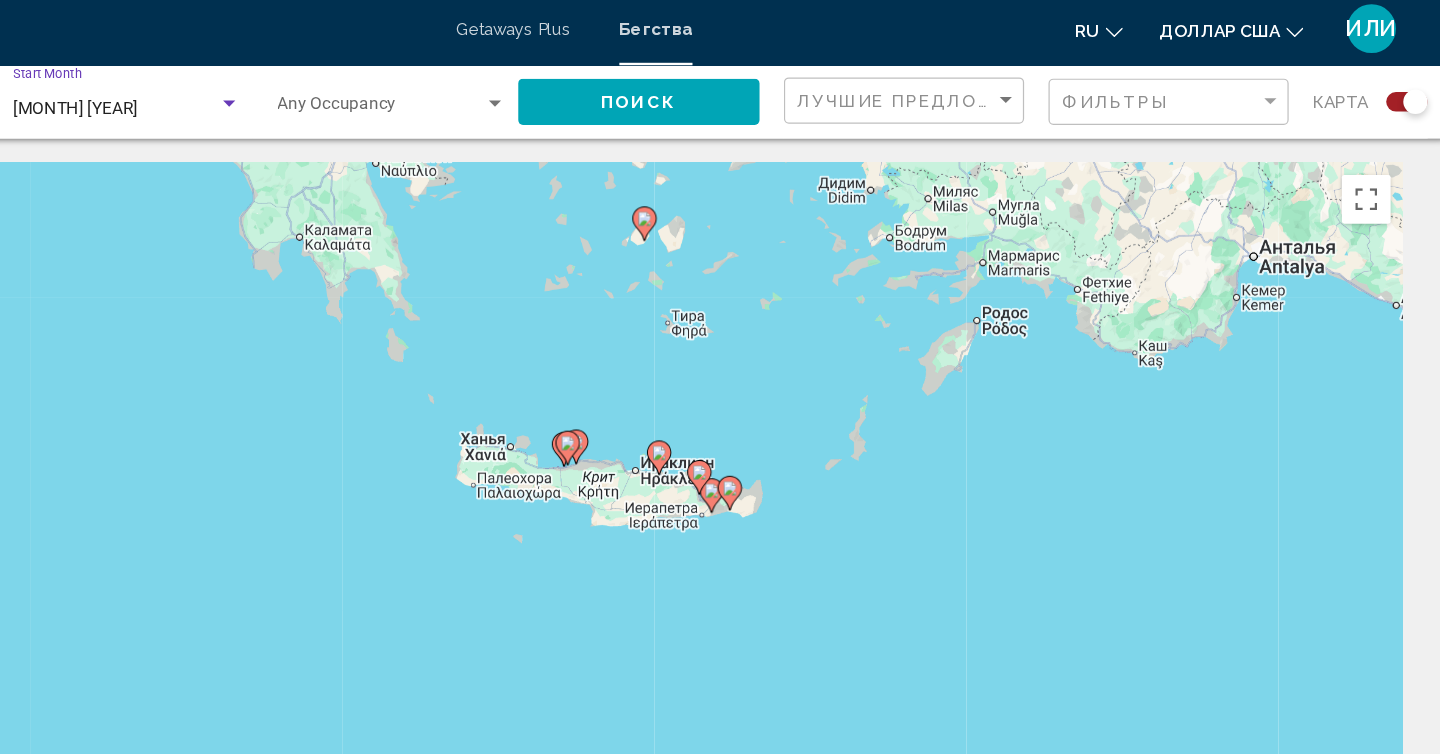 click on "Поиск" at bounding box center (773, 89) 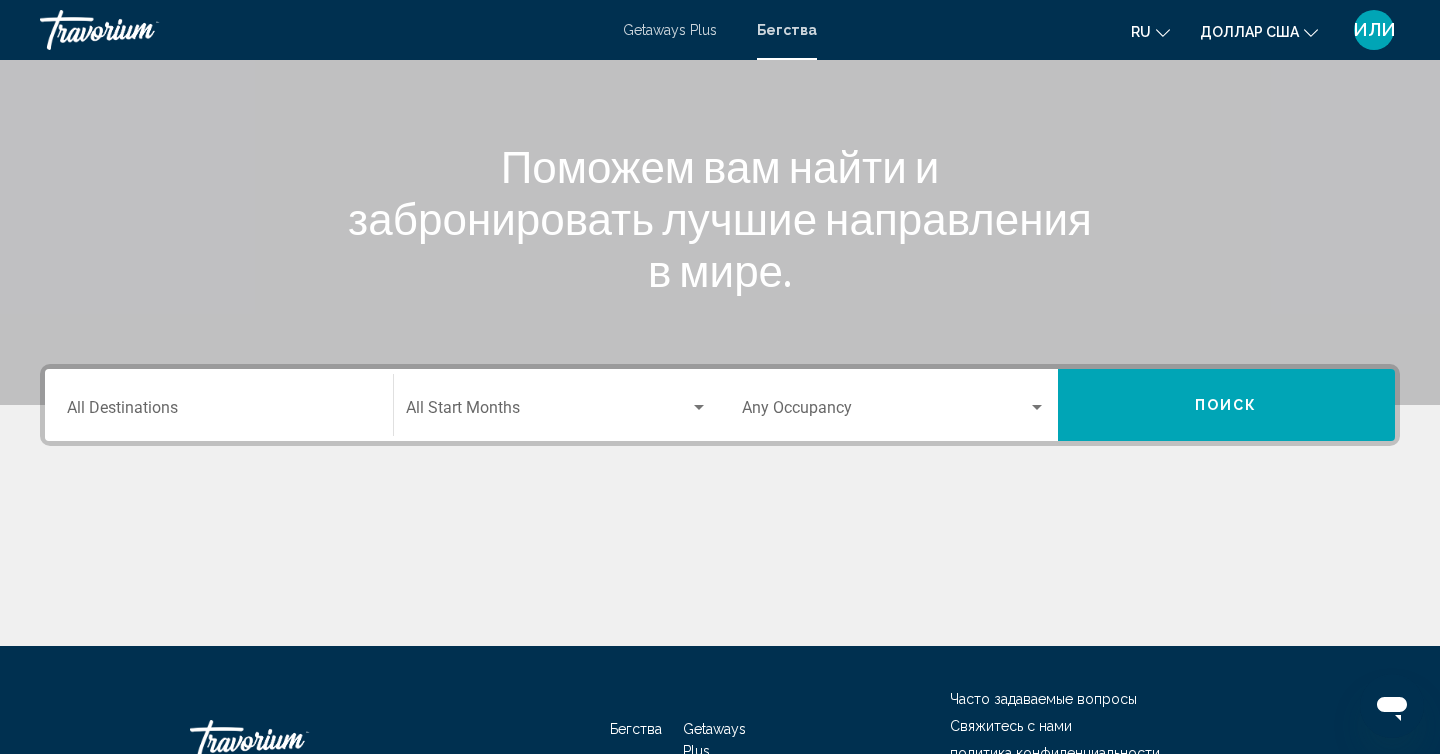 scroll, scrollTop: 198, scrollLeft: 0, axis: vertical 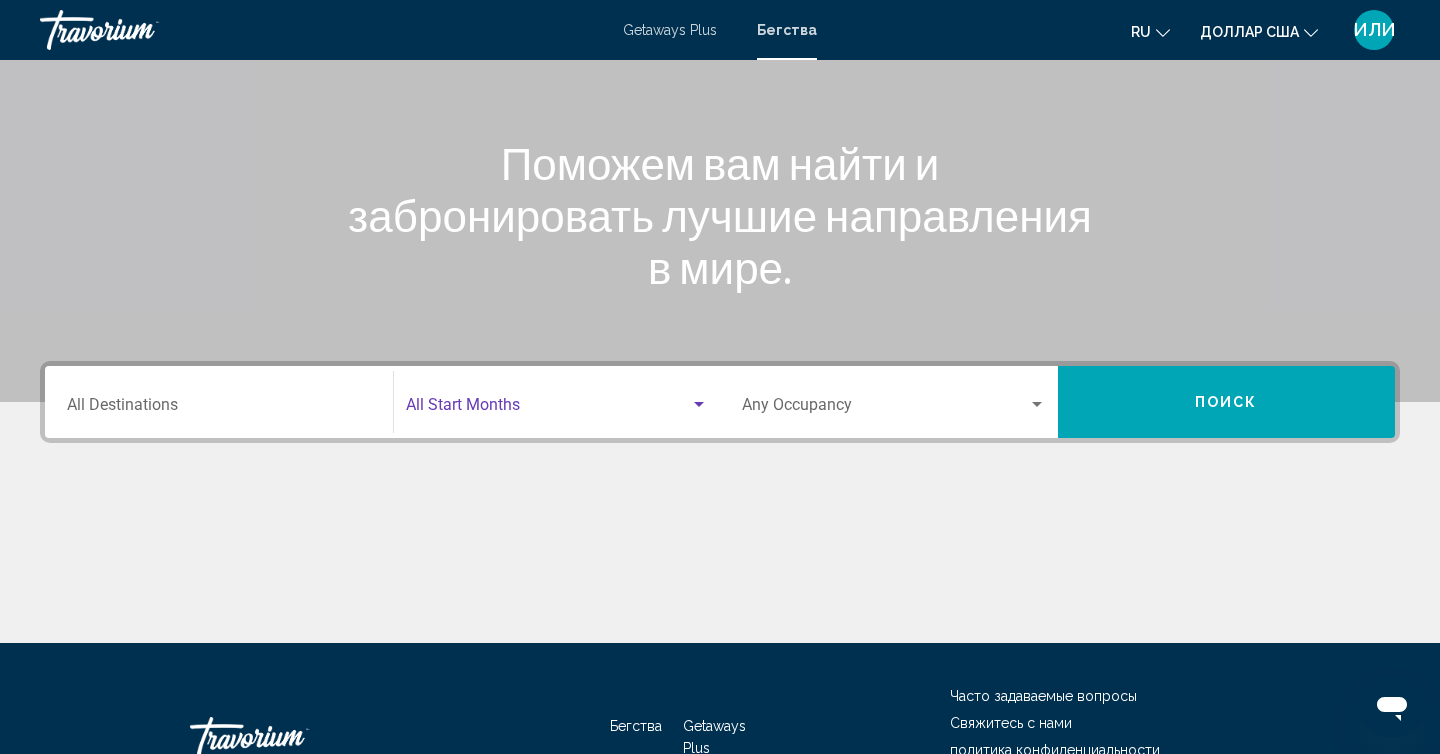 click at bounding box center [699, 405] 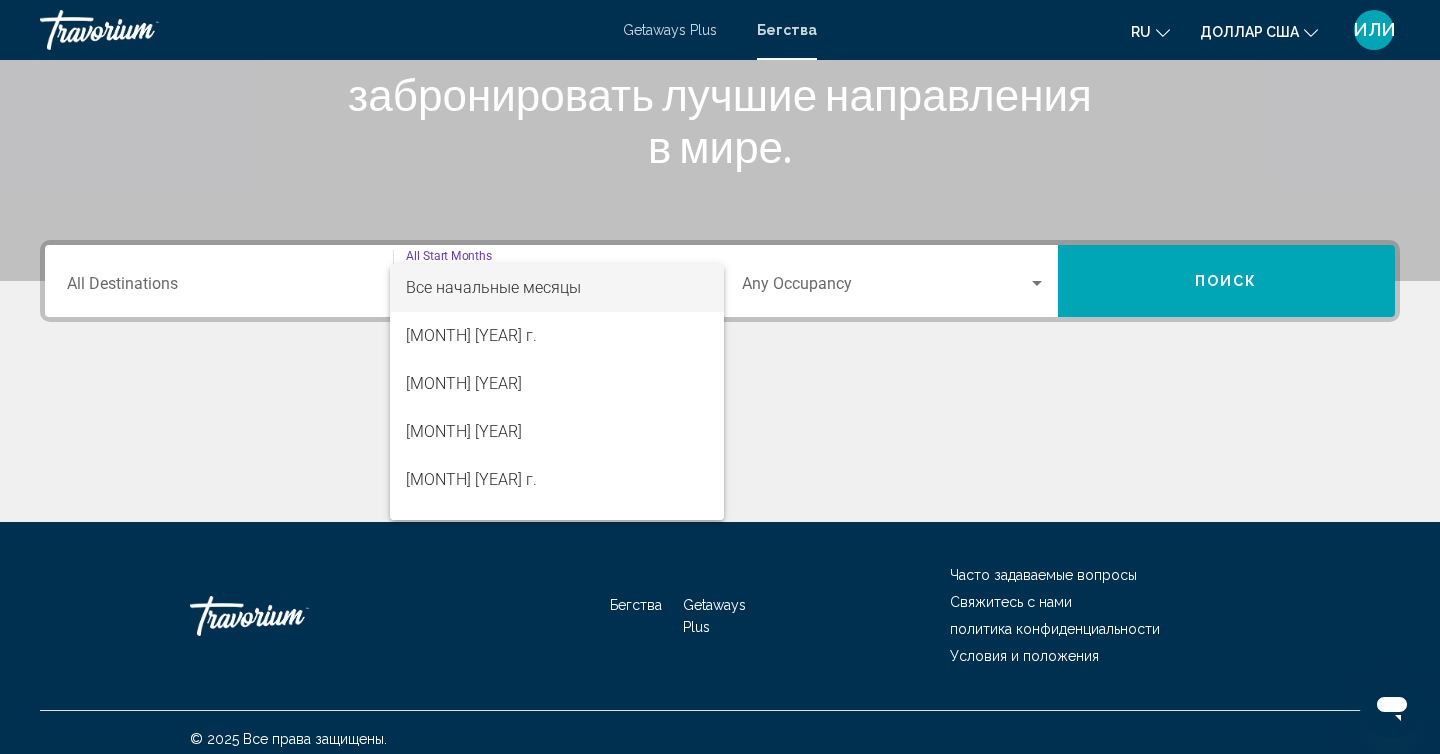 scroll, scrollTop: 332, scrollLeft: 0, axis: vertical 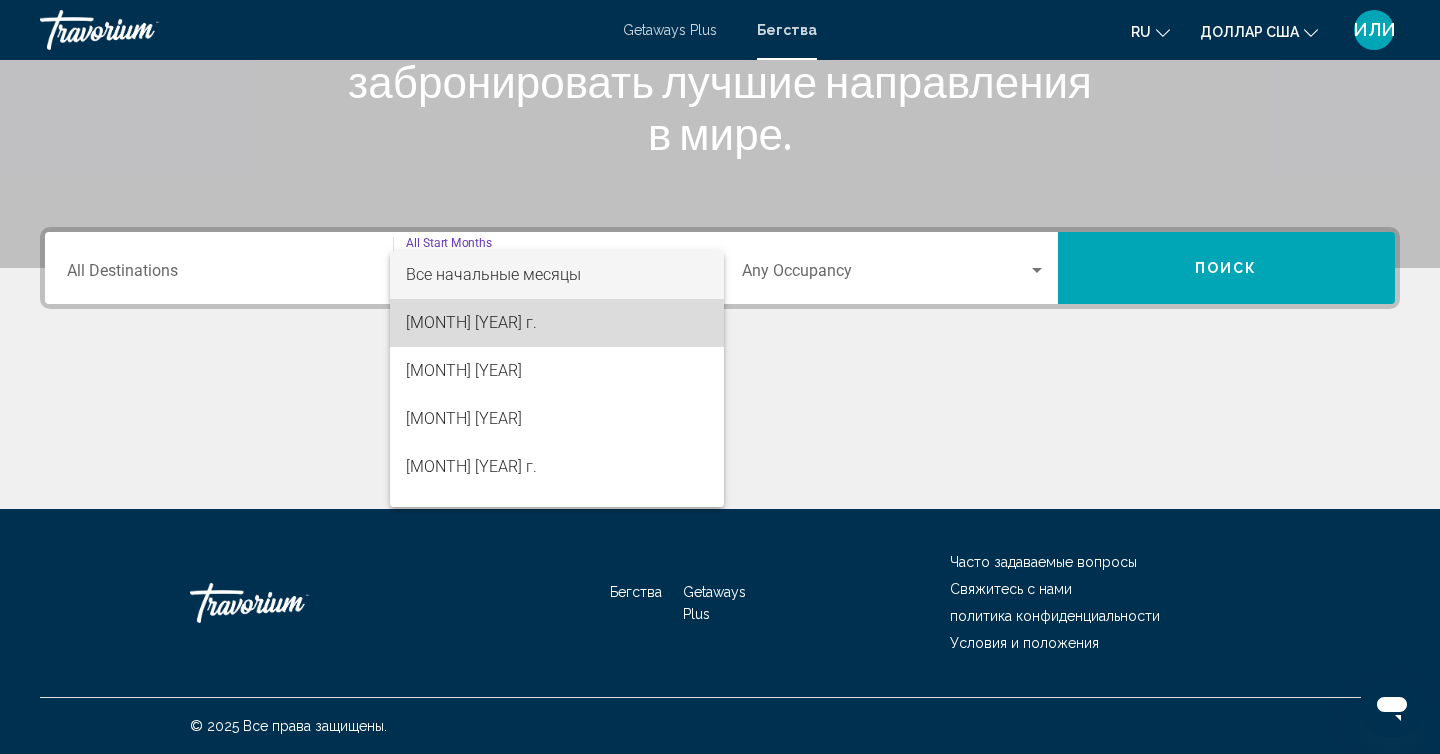 click on "[MONTH] [YEAR] г." at bounding box center (557, 323) 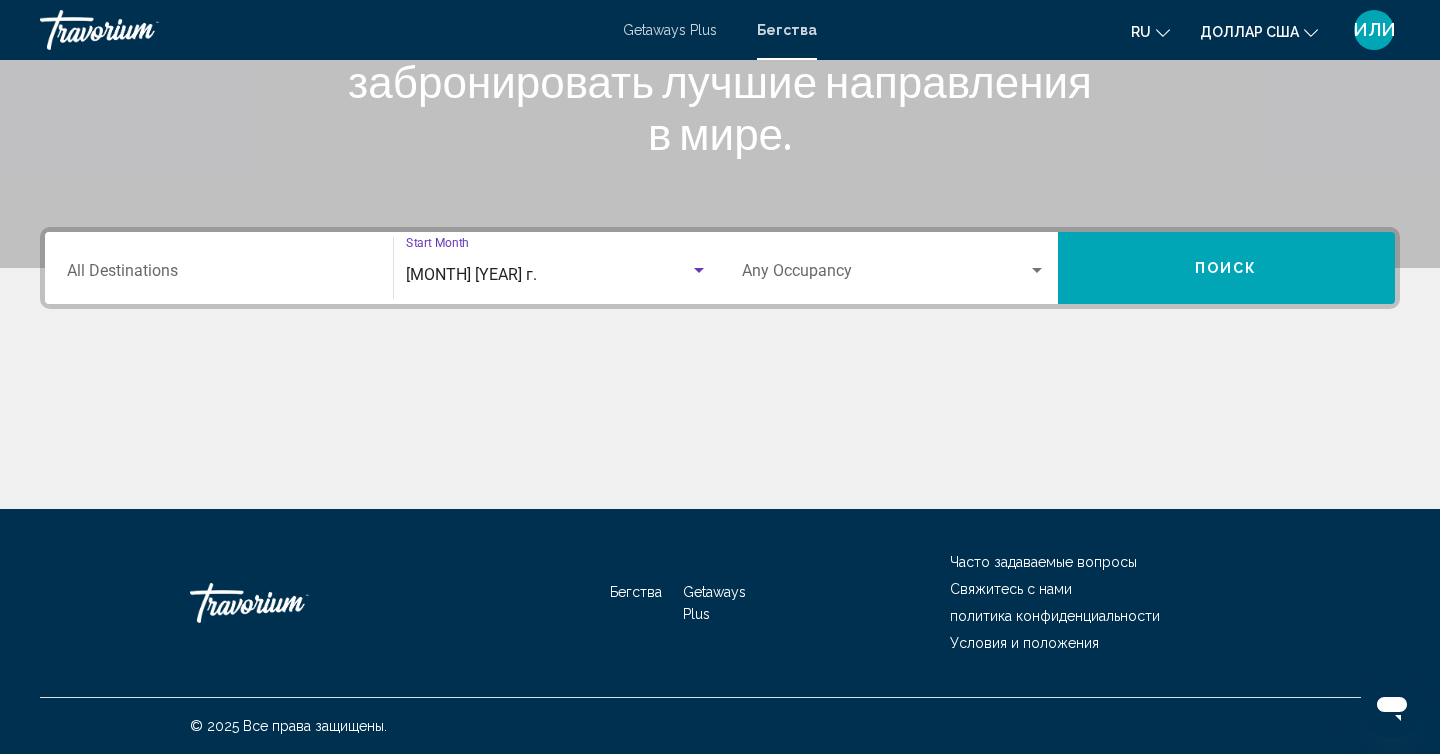 click on "Destination All Destinations" at bounding box center (219, 268) 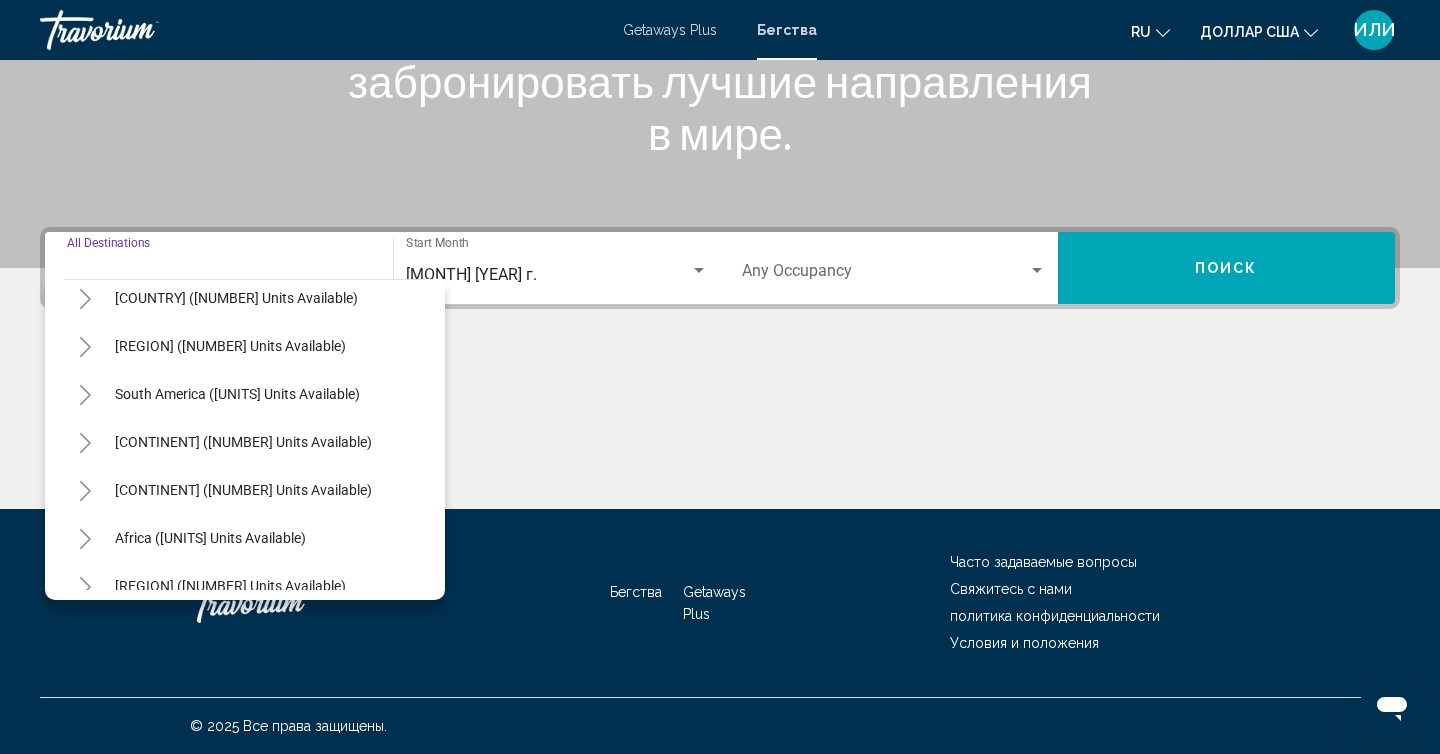 scroll, scrollTop: 324, scrollLeft: 4, axis: both 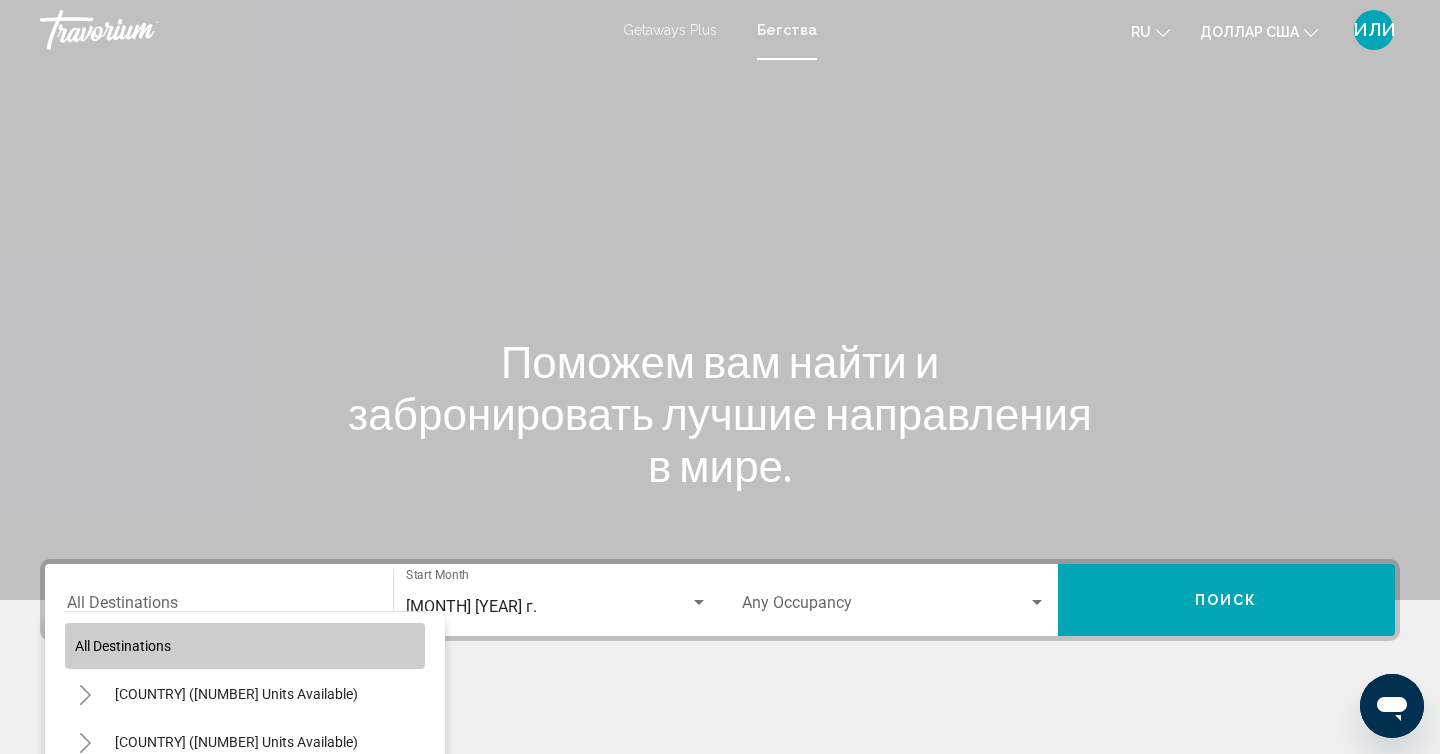 click on "All destinations" at bounding box center [245, 646] 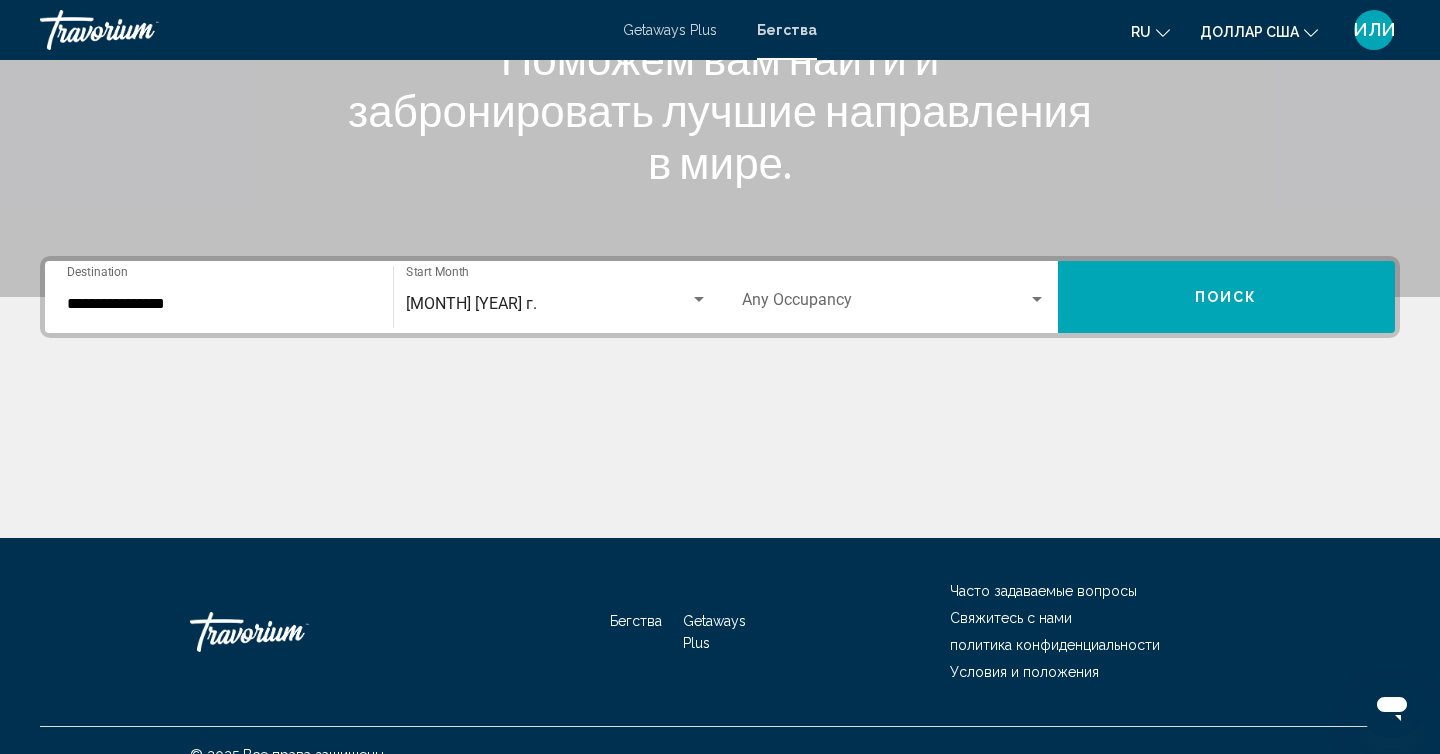 scroll, scrollTop: 332, scrollLeft: 0, axis: vertical 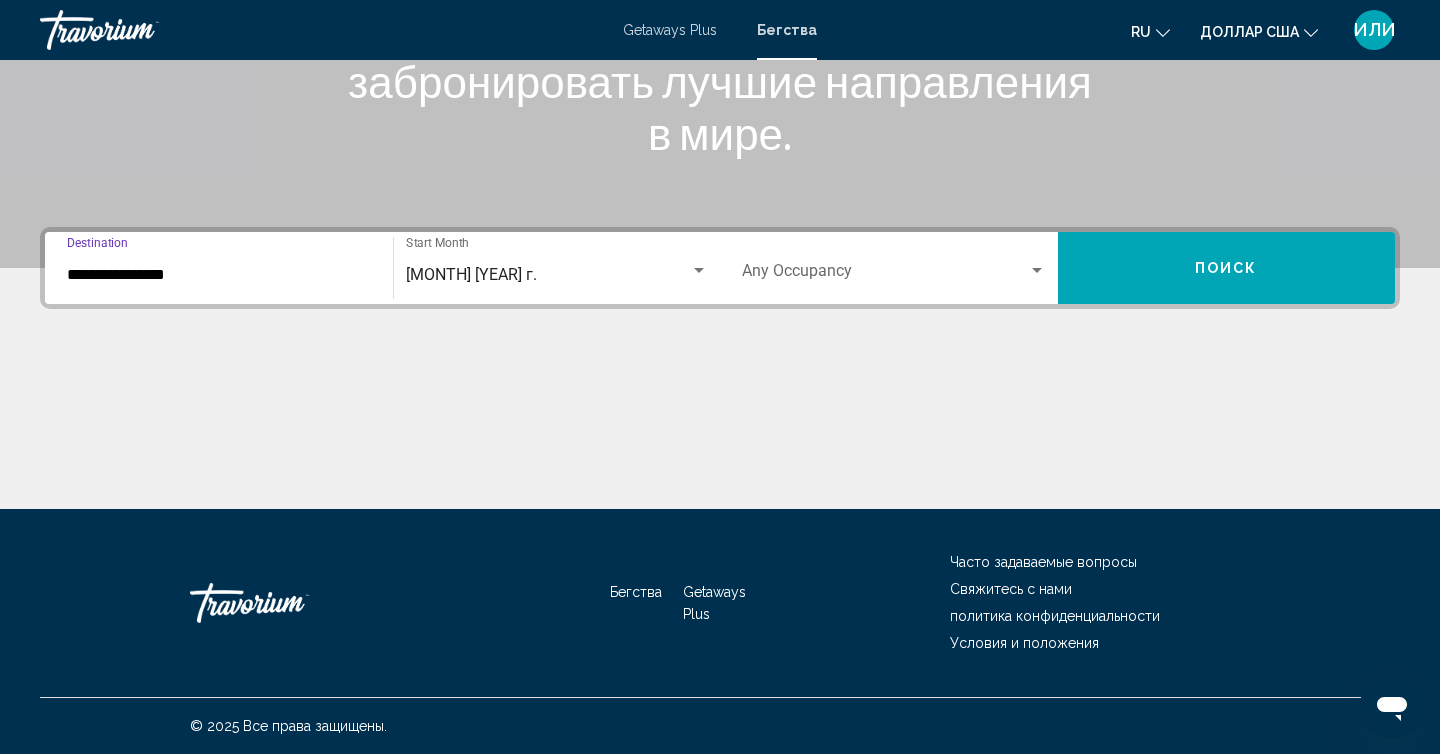 click on "**********" at bounding box center (219, 275) 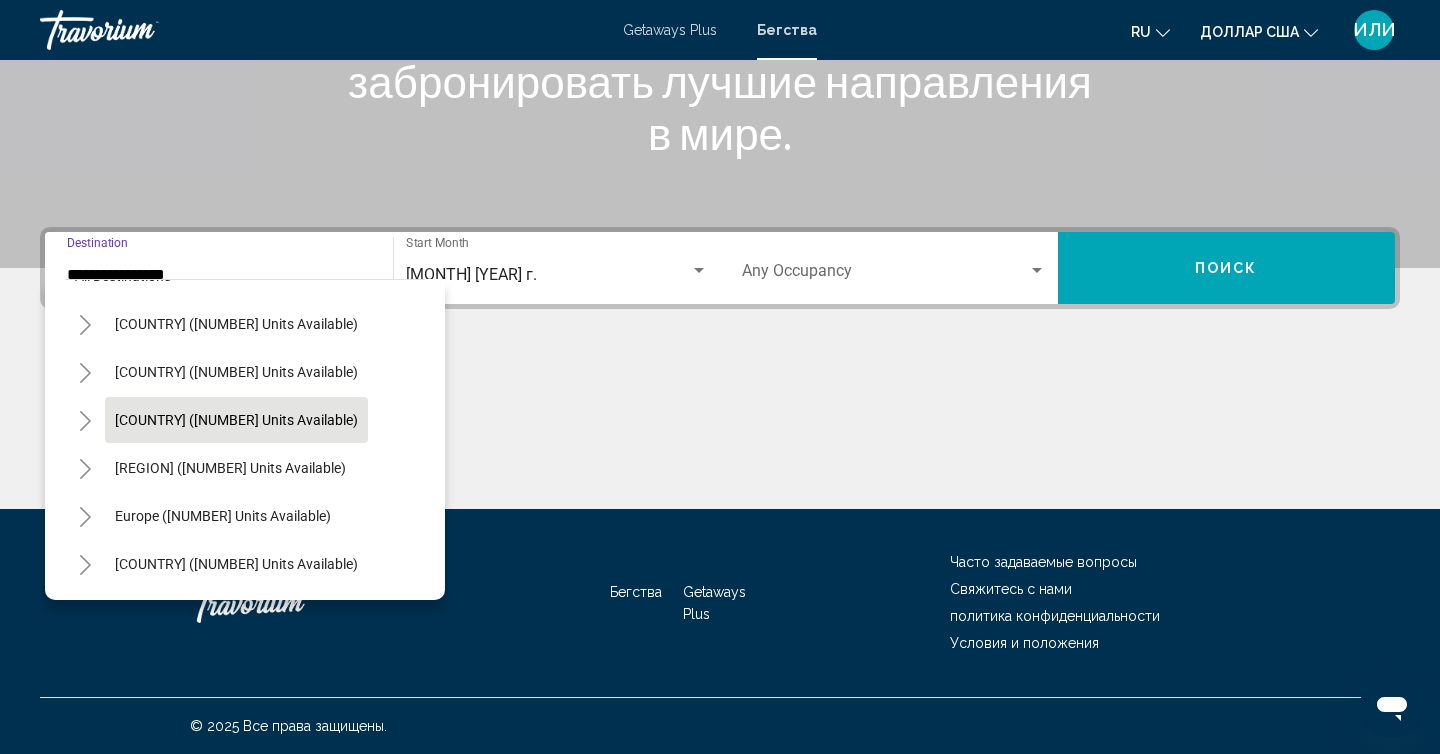 scroll, scrollTop: 0, scrollLeft: 0, axis: both 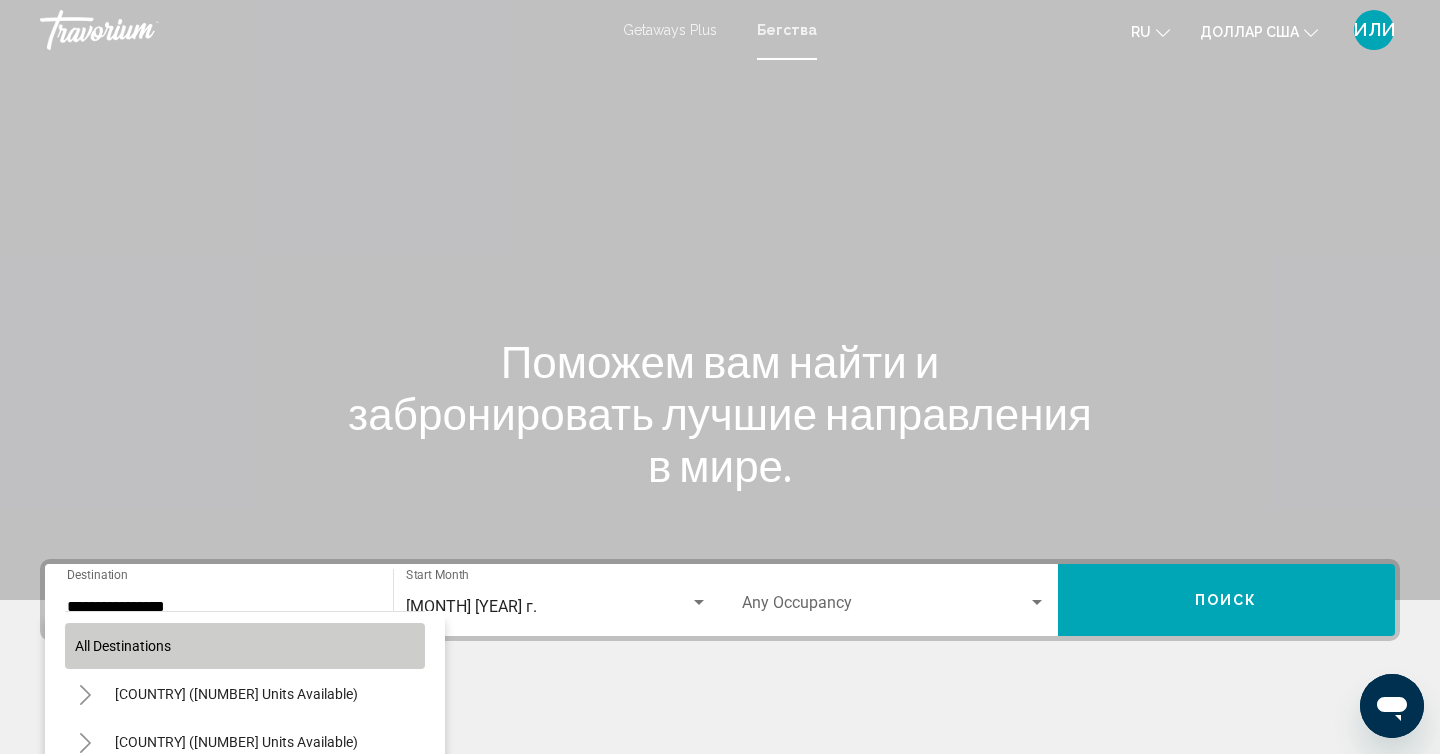 click on "All destinations" at bounding box center [123, 646] 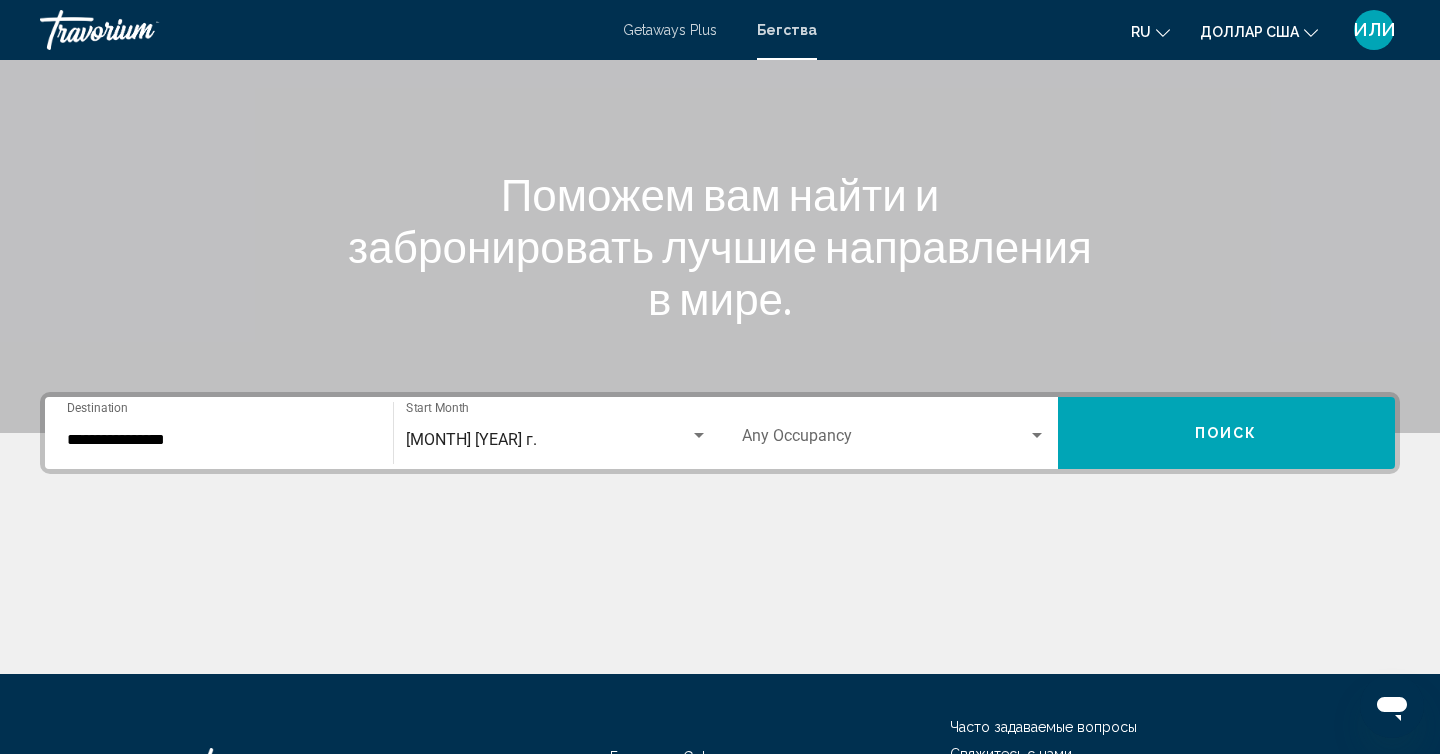 scroll, scrollTop: 332, scrollLeft: 0, axis: vertical 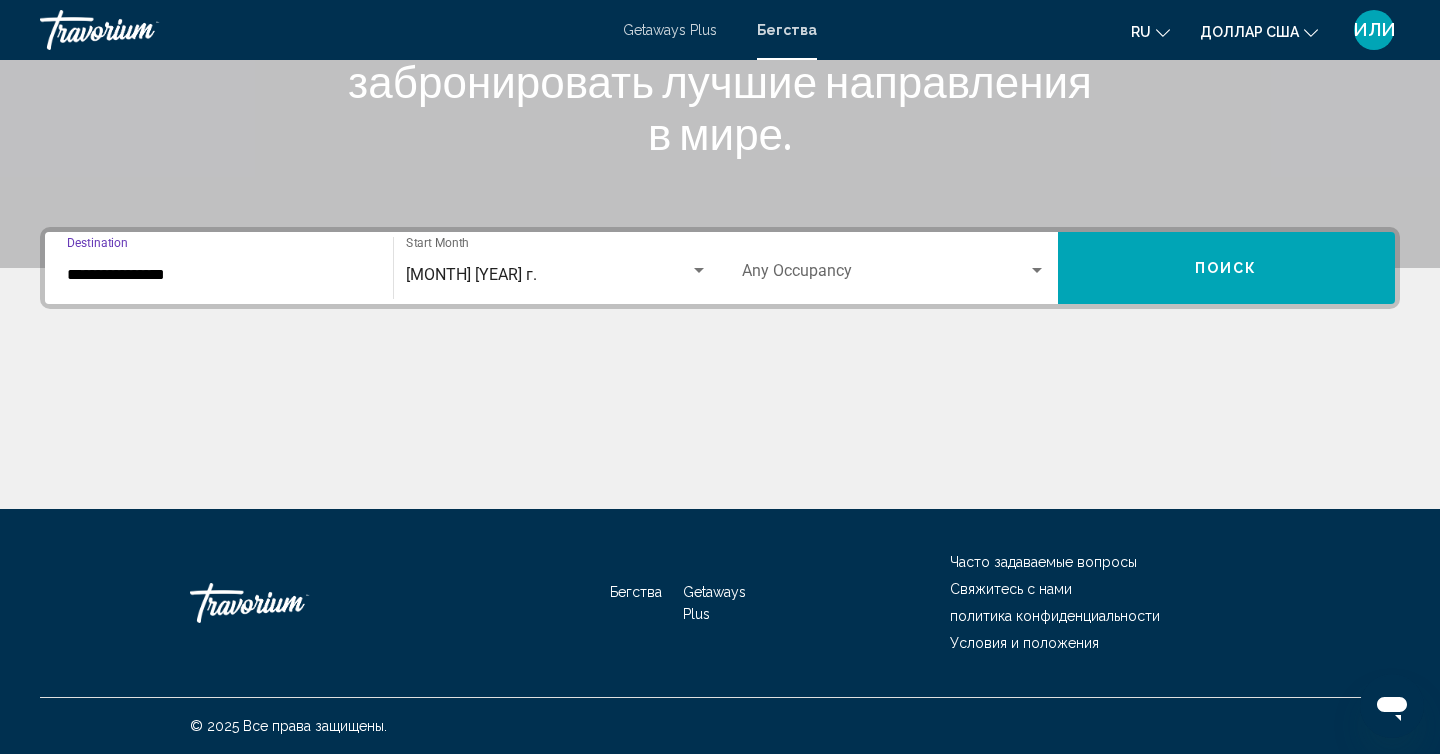 click on "**********" at bounding box center [219, 275] 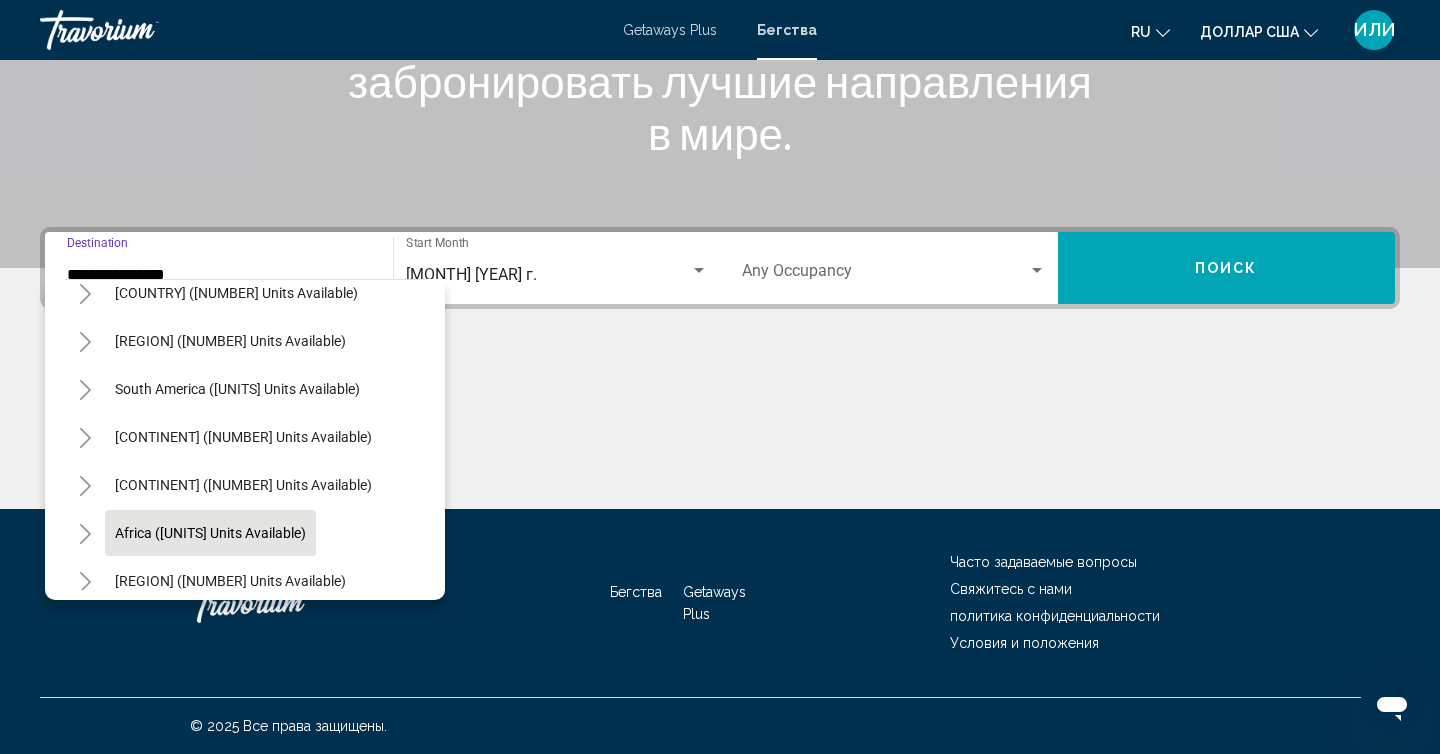 scroll, scrollTop: 0, scrollLeft: 0, axis: both 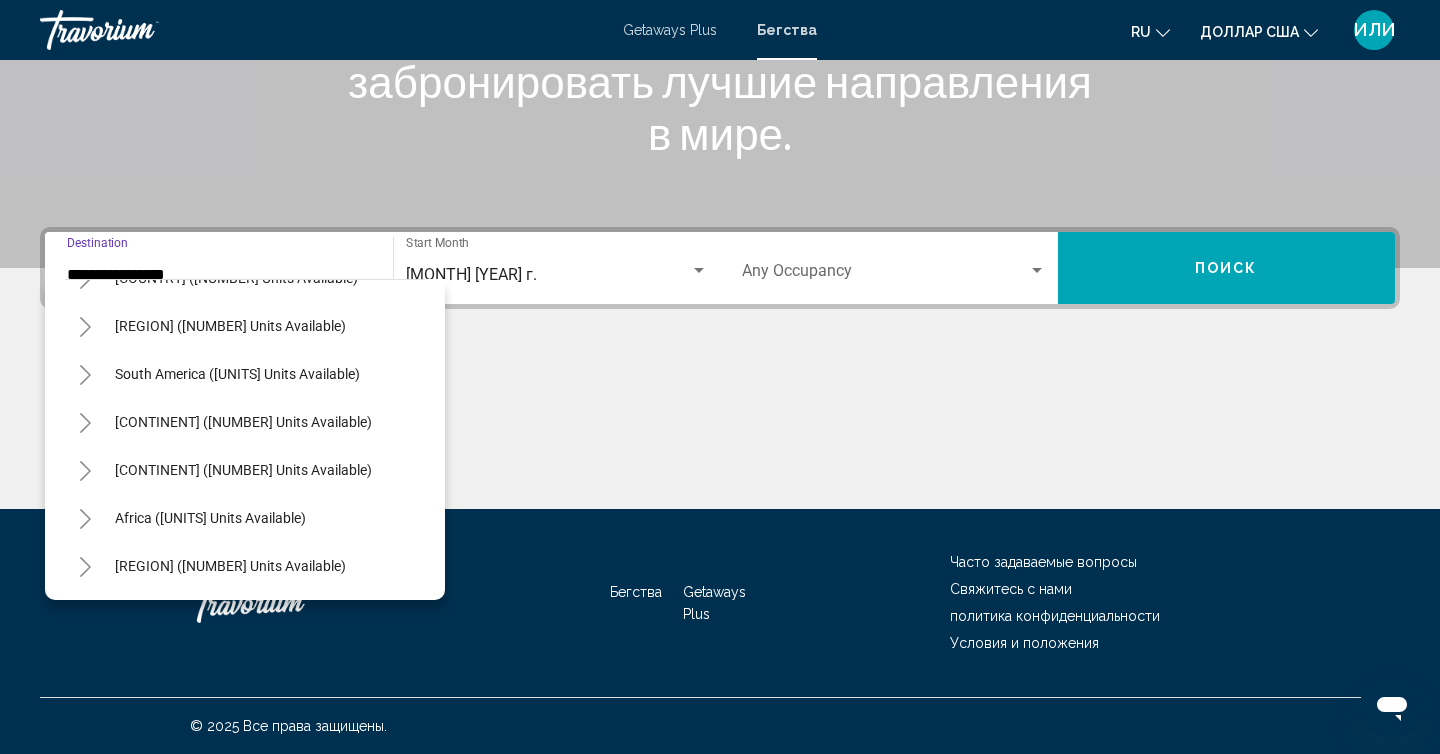 click on "**********" at bounding box center (219, 268) 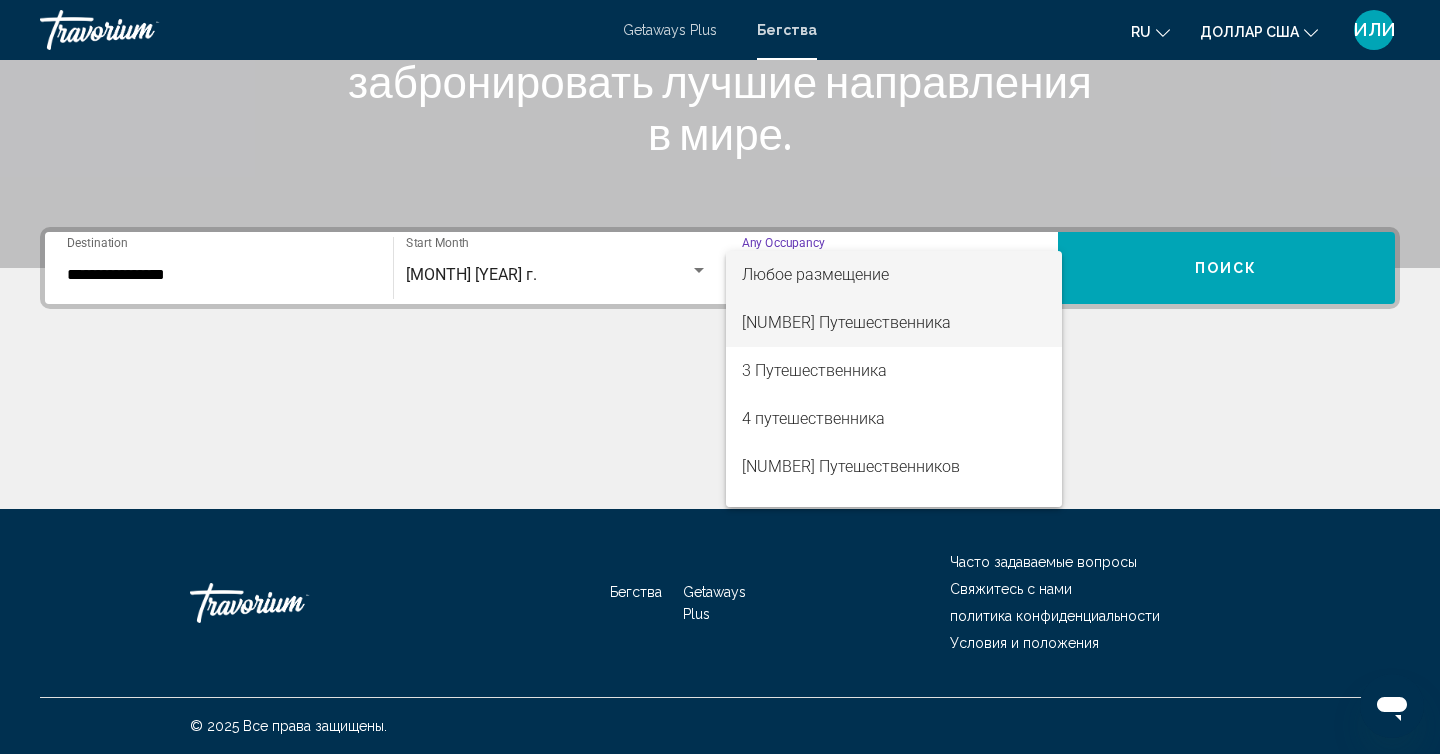 click on "[NUMBER] Путешественника" at bounding box center [894, 323] 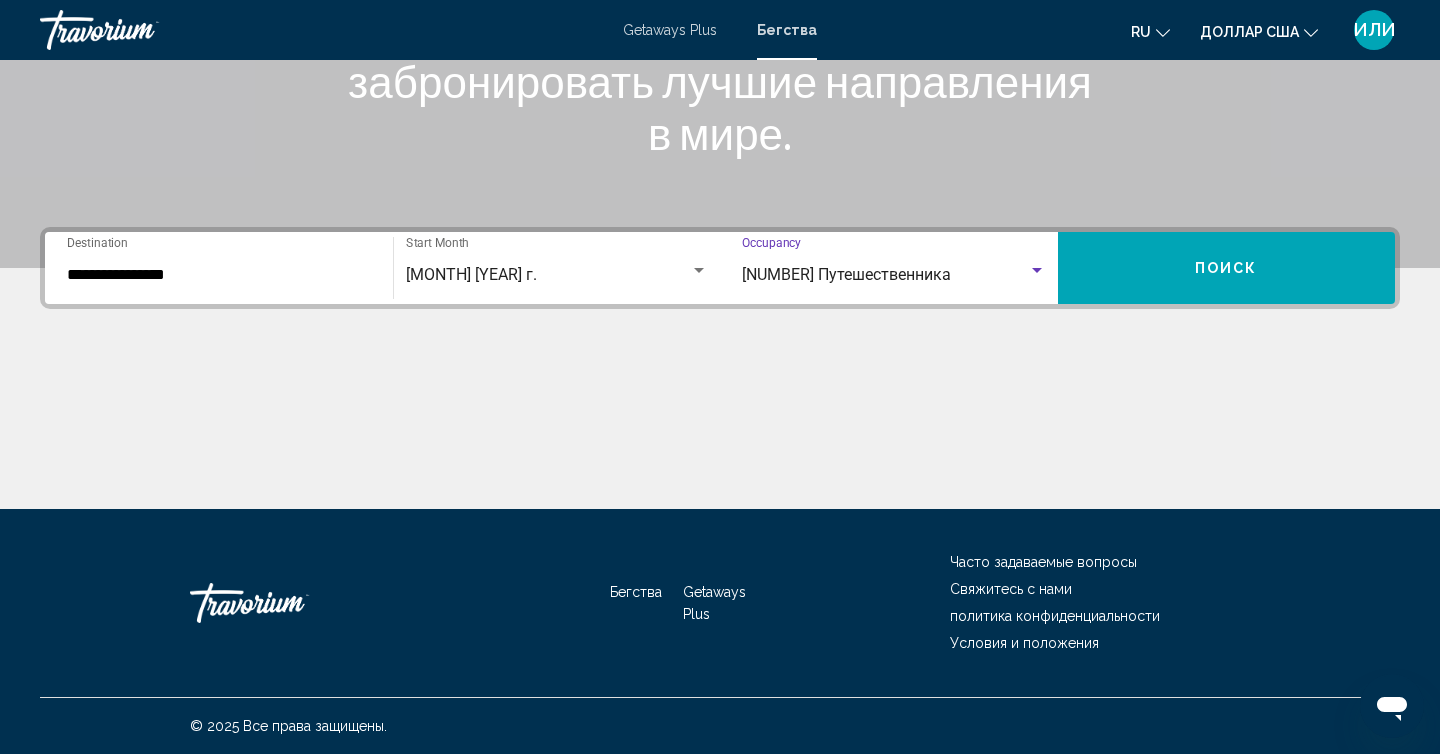 click on "**********" at bounding box center [219, 275] 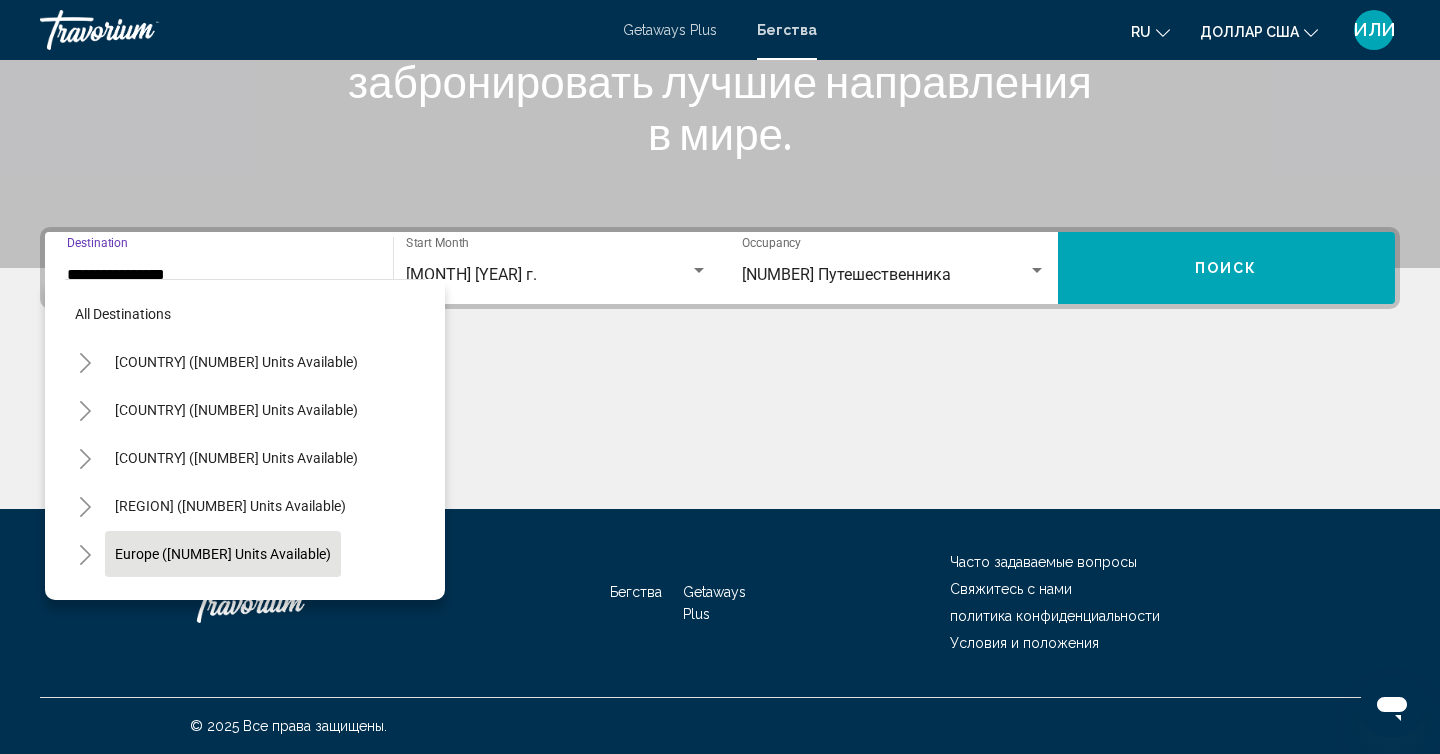 click on "Europe ([NUMBER] units available)" at bounding box center (236, 362) 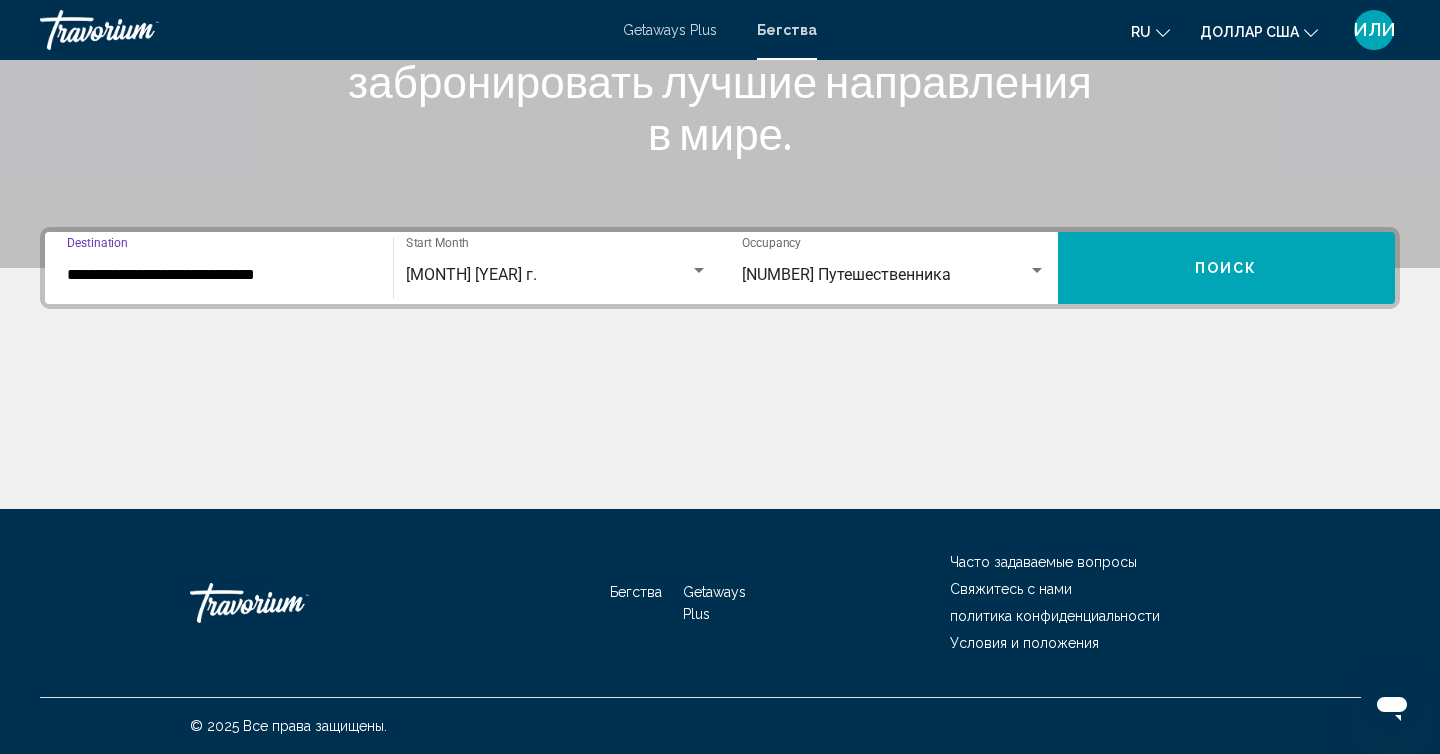 click on "**********" at bounding box center (219, 275) 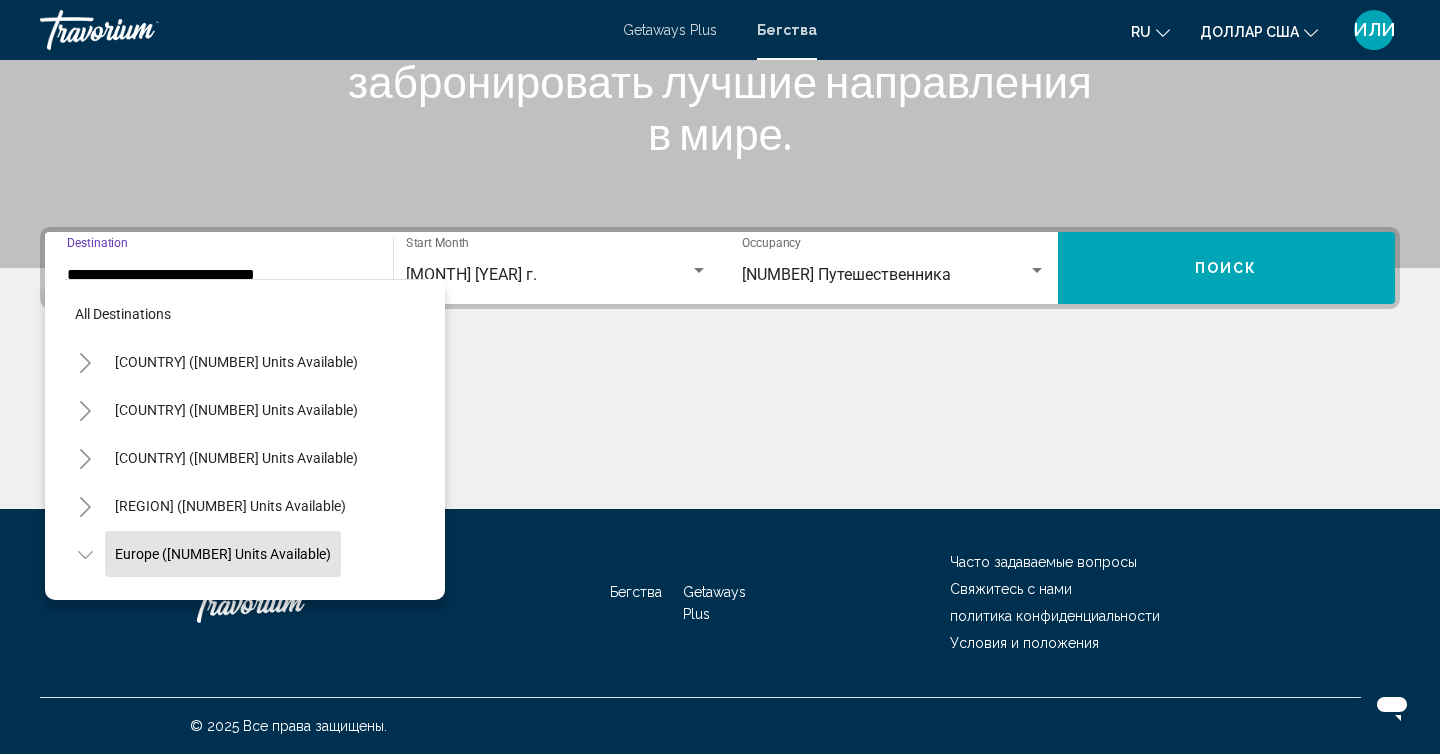 scroll, scrollTop: 119, scrollLeft: 0, axis: vertical 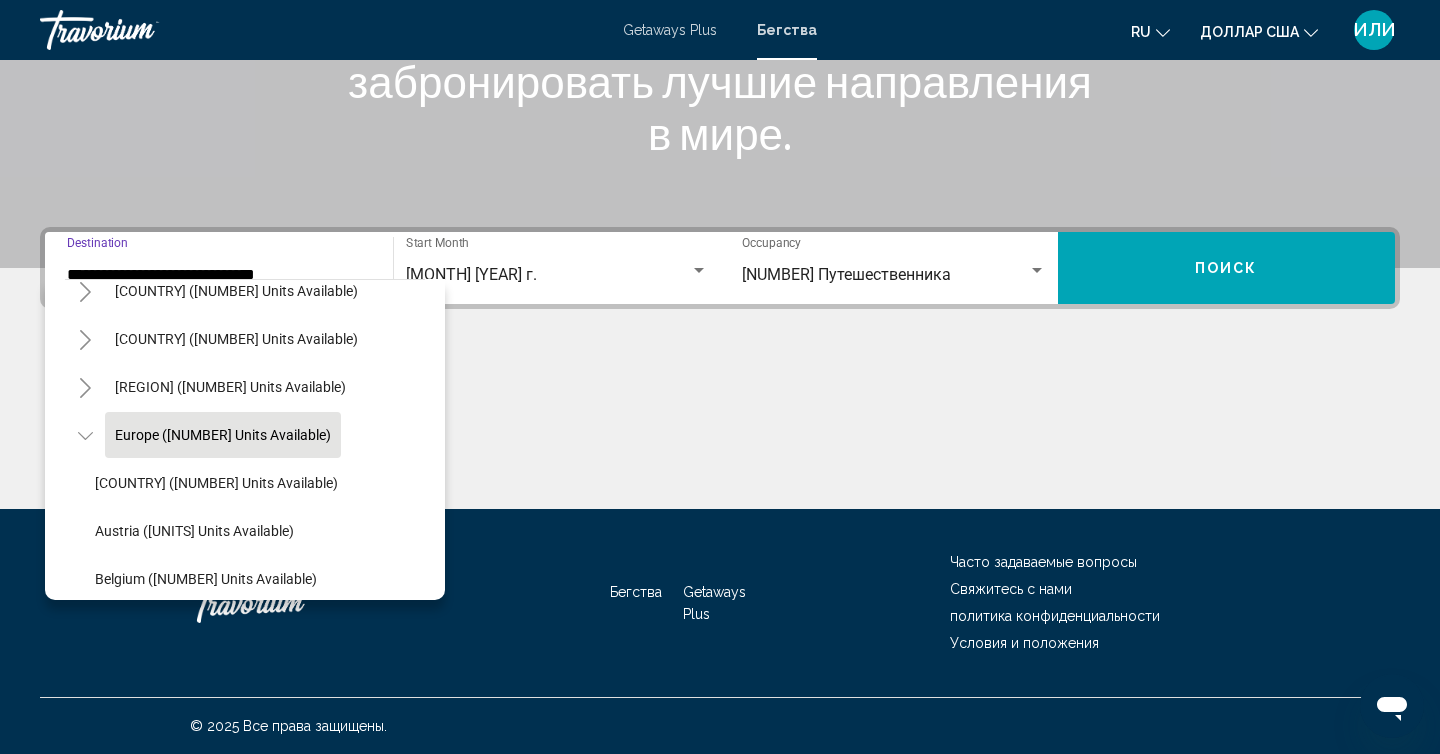 click on "**********" at bounding box center [219, 275] 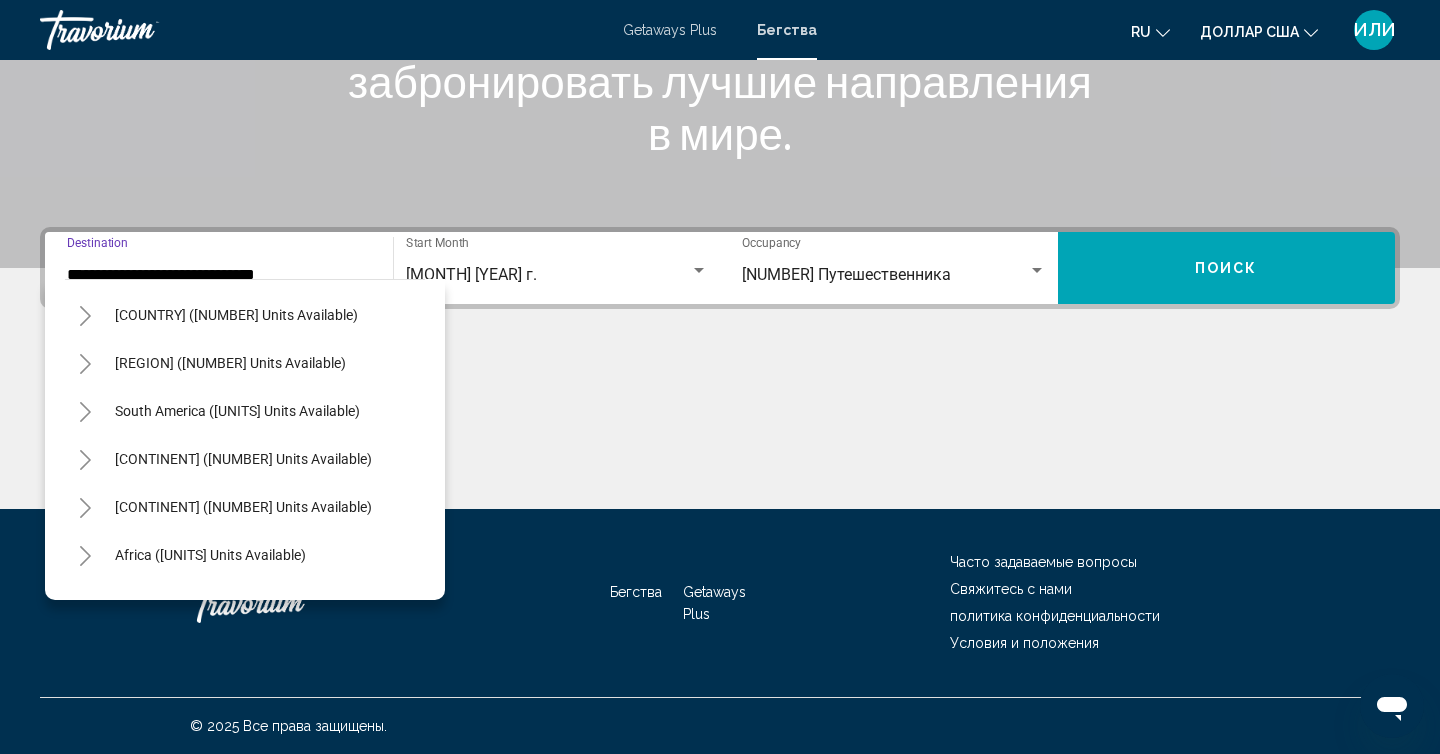 scroll, scrollTop: 1380, scrollLeft: 0, axis: vertical 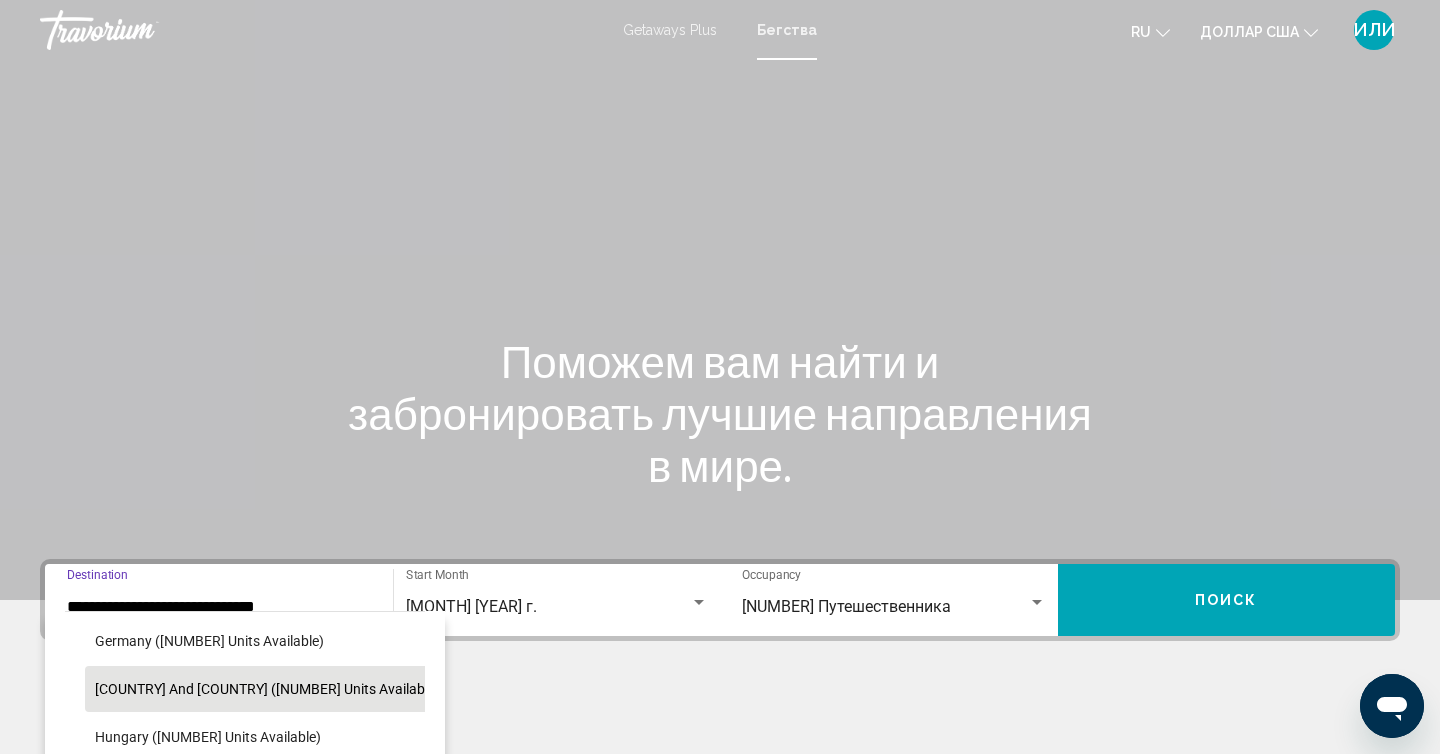 click on "[COUNTRY] and [COUNTRY] ([NUMBER] units available)" at bounding box center (216, 305) 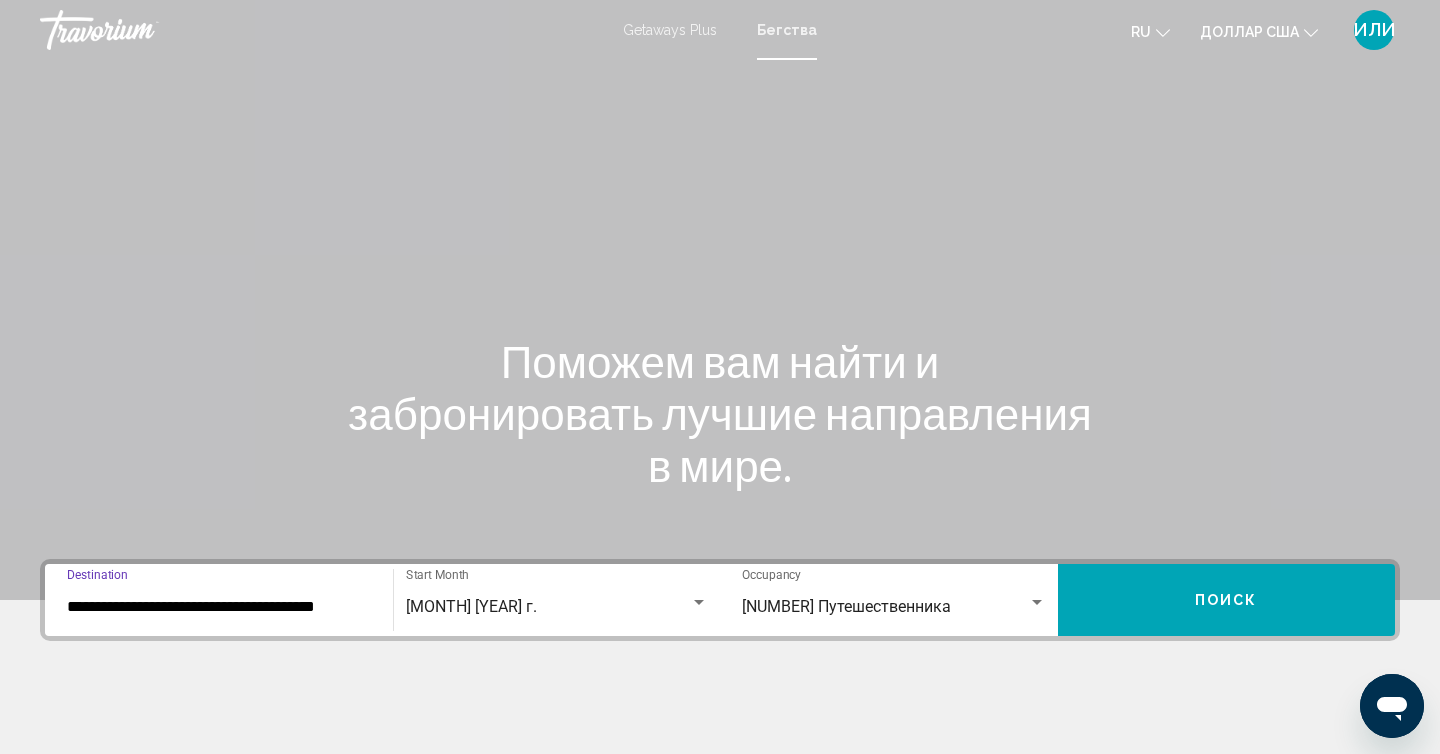 scroll, scrollTop: 35, scrollLeft: 0, axis: vertical 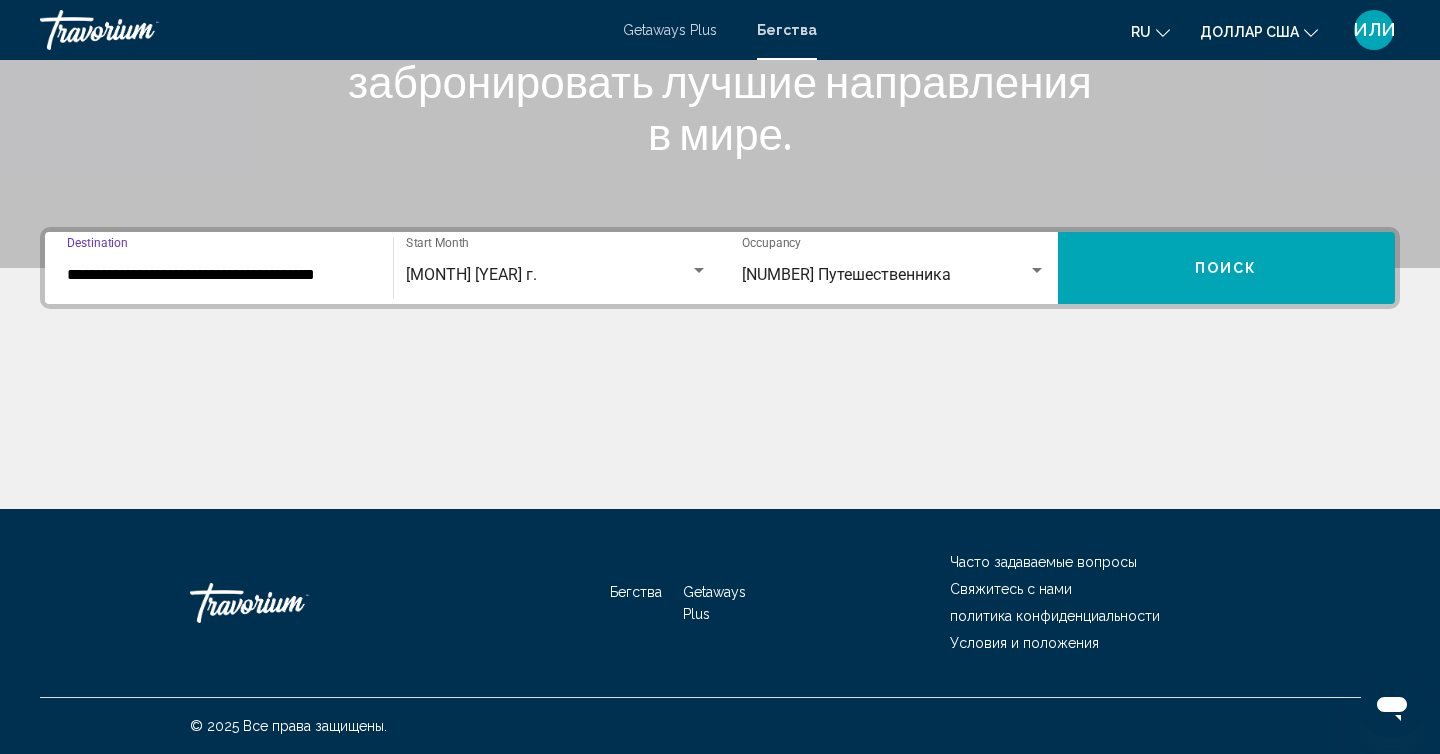 click on "Поиск" at bounding box center (1227, 268) 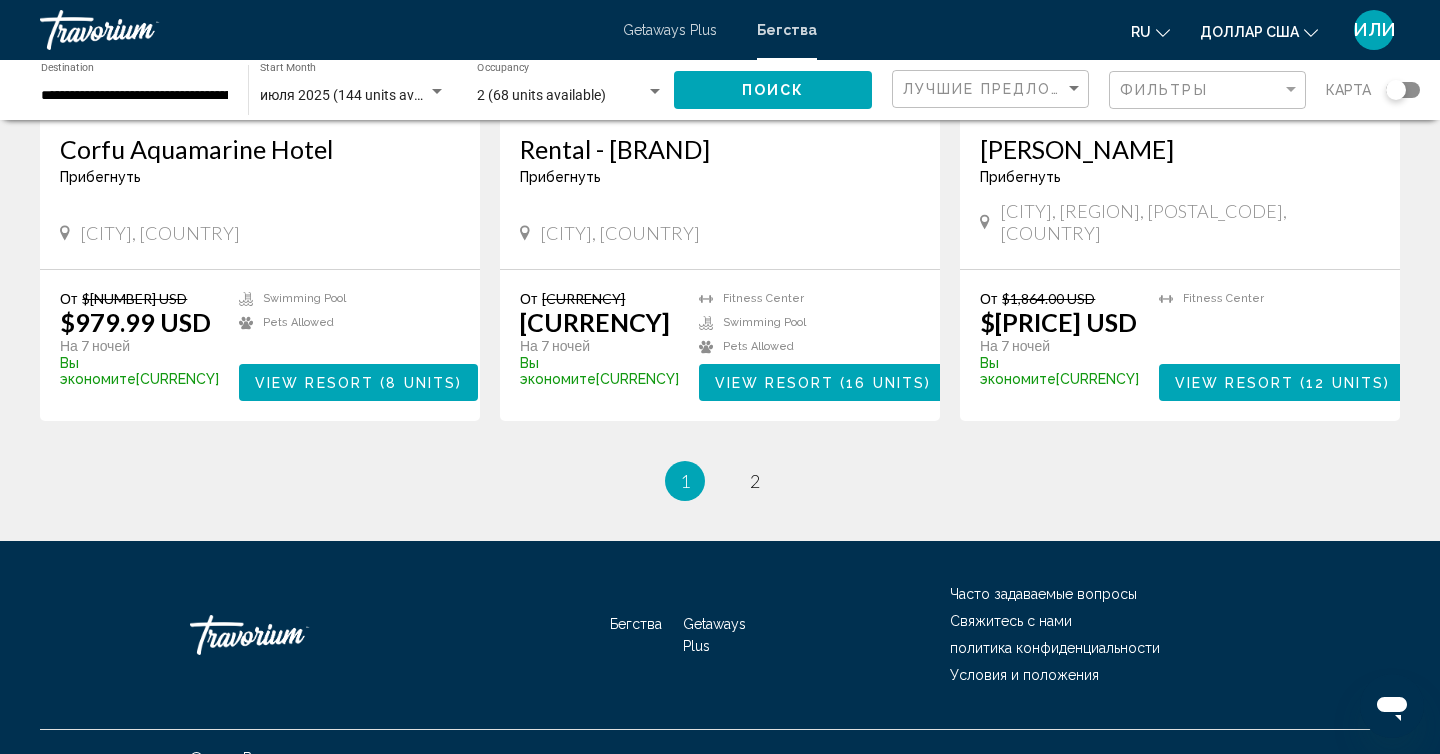scroll, scrollTop: 2428, scrollLeft: 0, axis: vertical 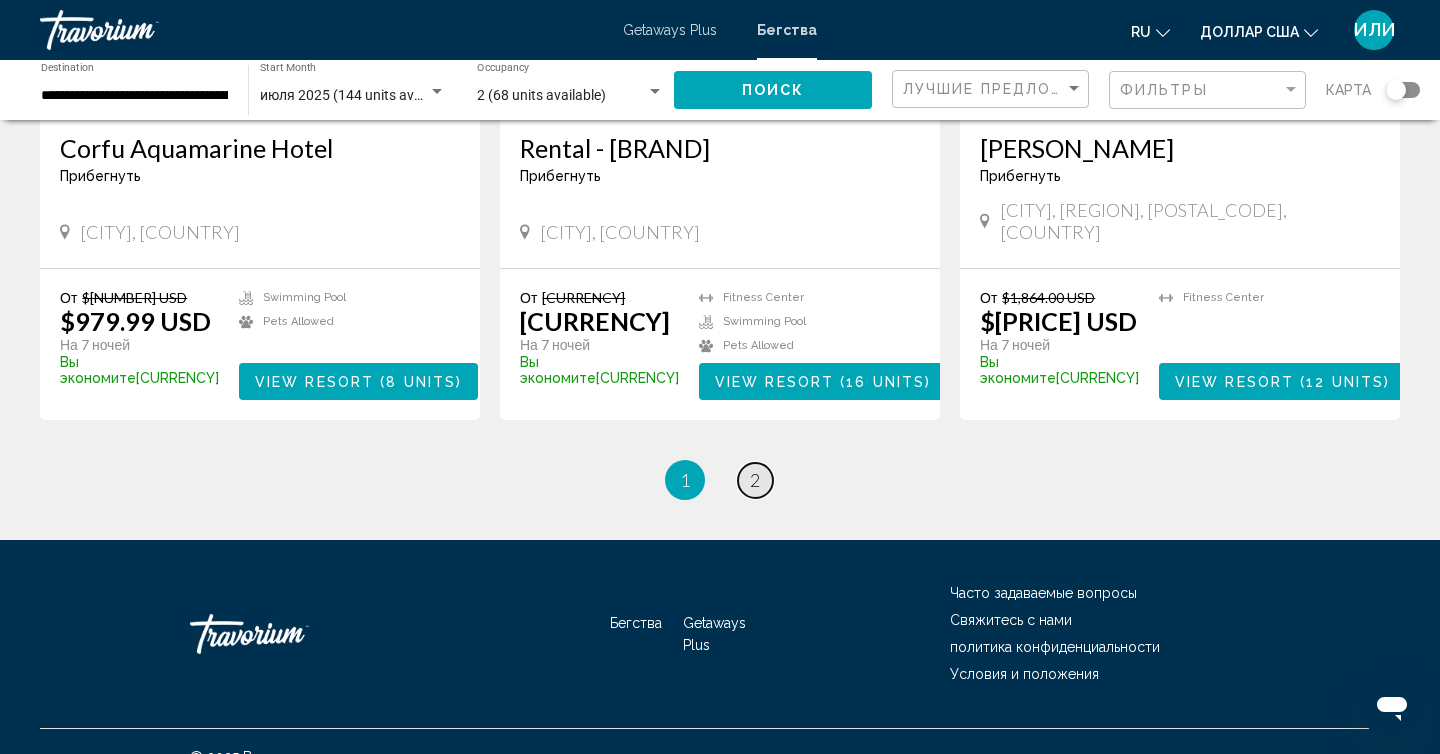 click on "2" at bounding box center (755, 480) 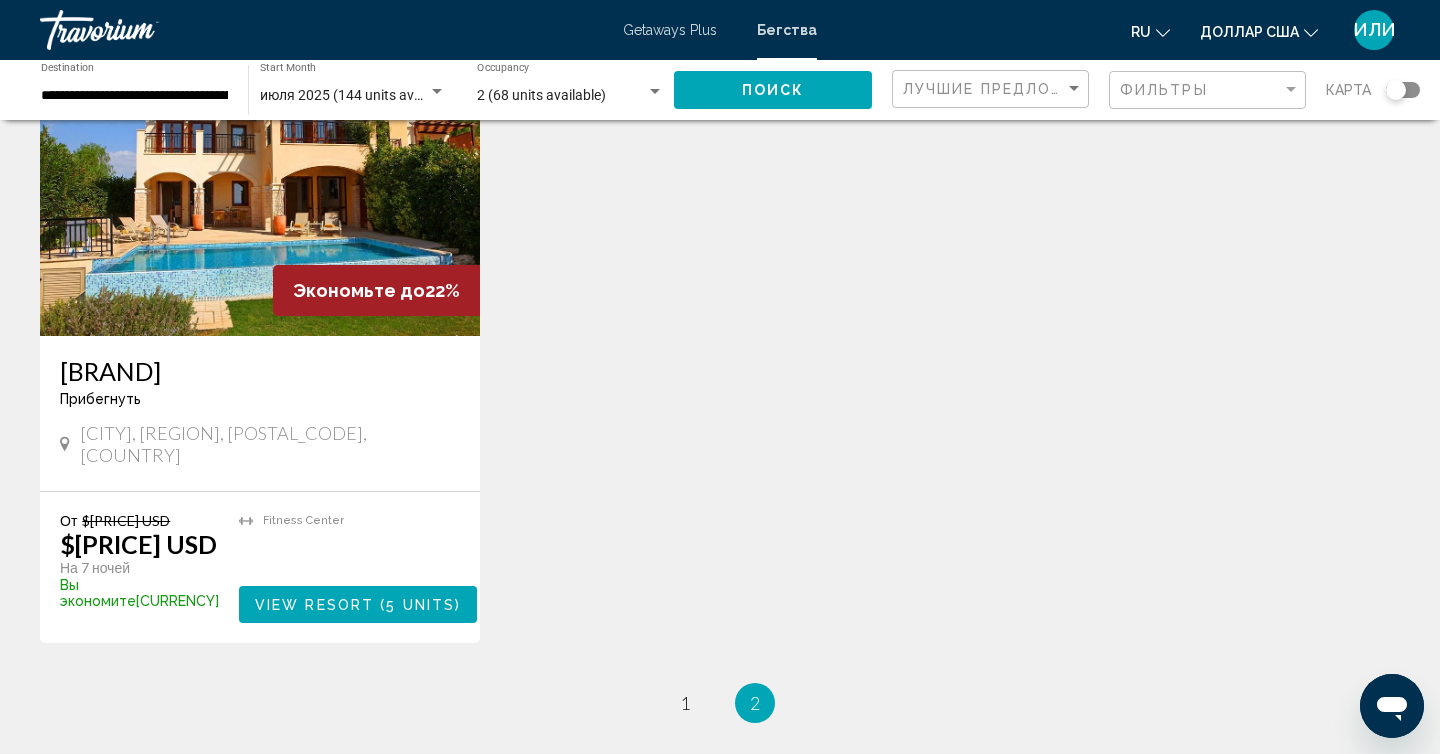 scroll, scrollTop: 0, scrollLeft: 0, axis: both 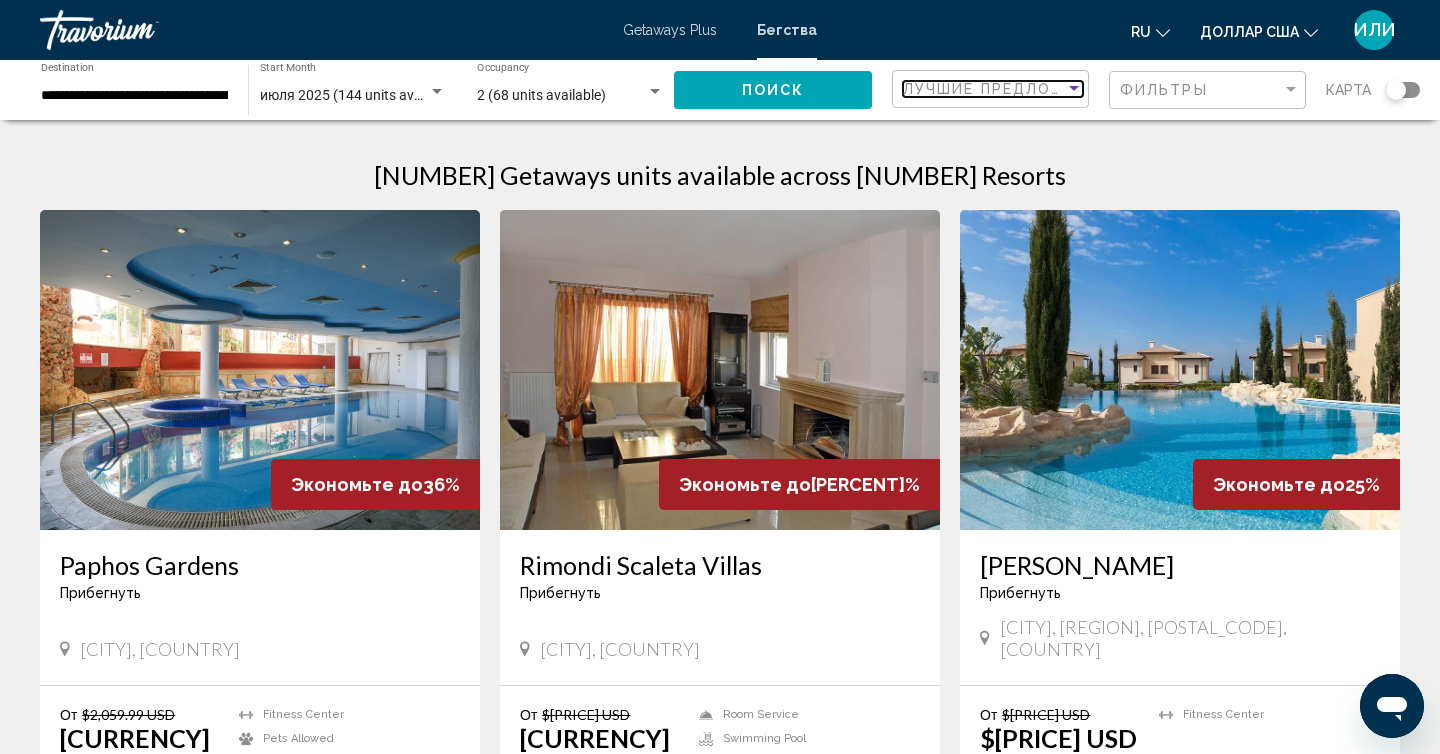 click at bounding box center (1074, 88) 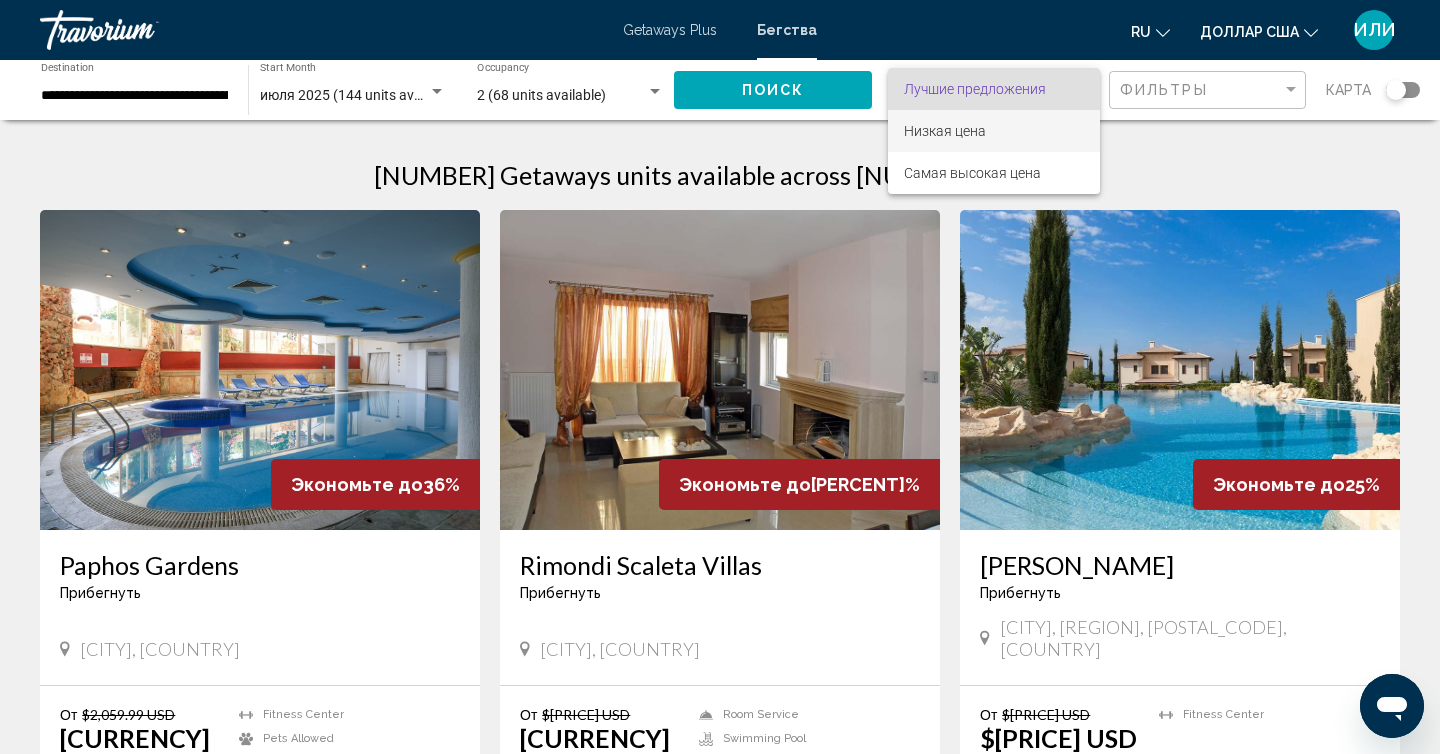 click on "Низкая цена" at bounding box center (994, 131) 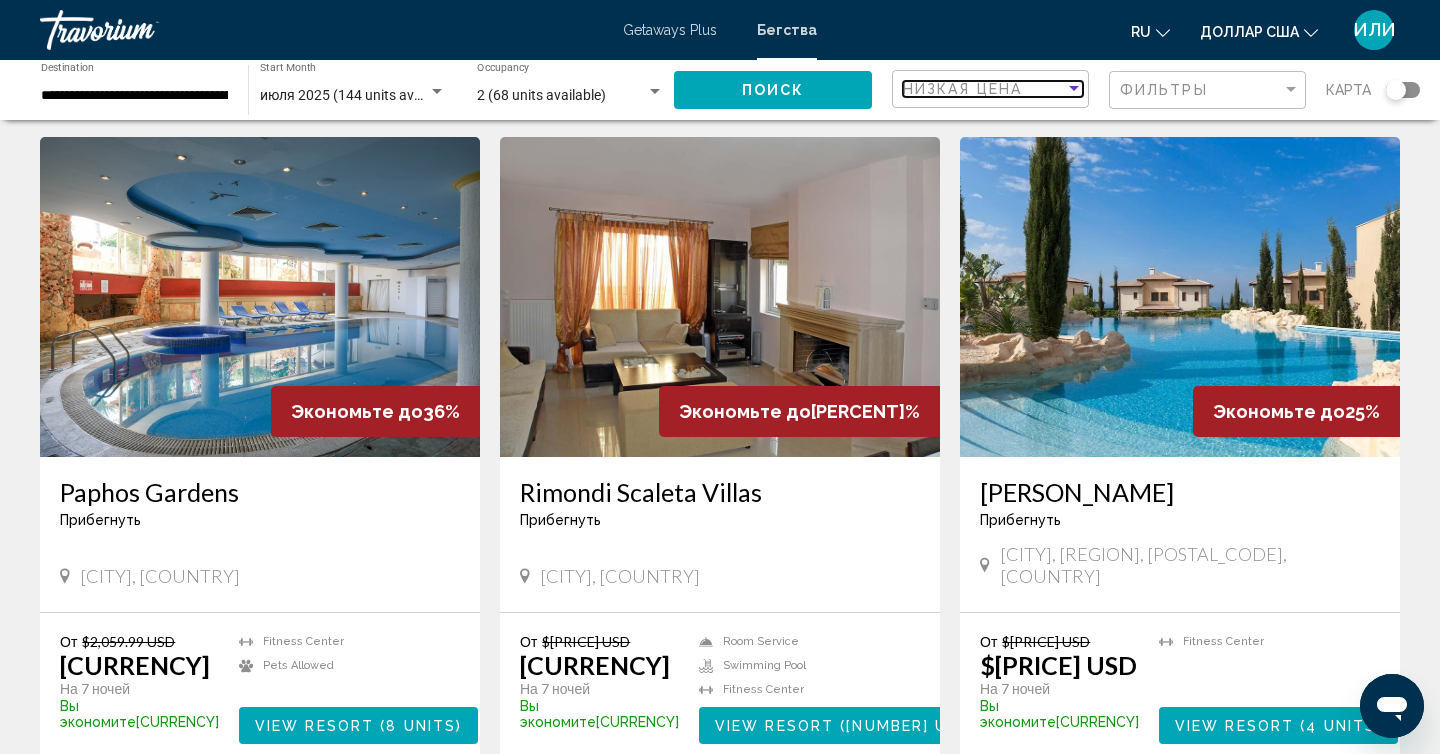 scroll, scrollTop: 0, scrollLeft: 0, axis: both 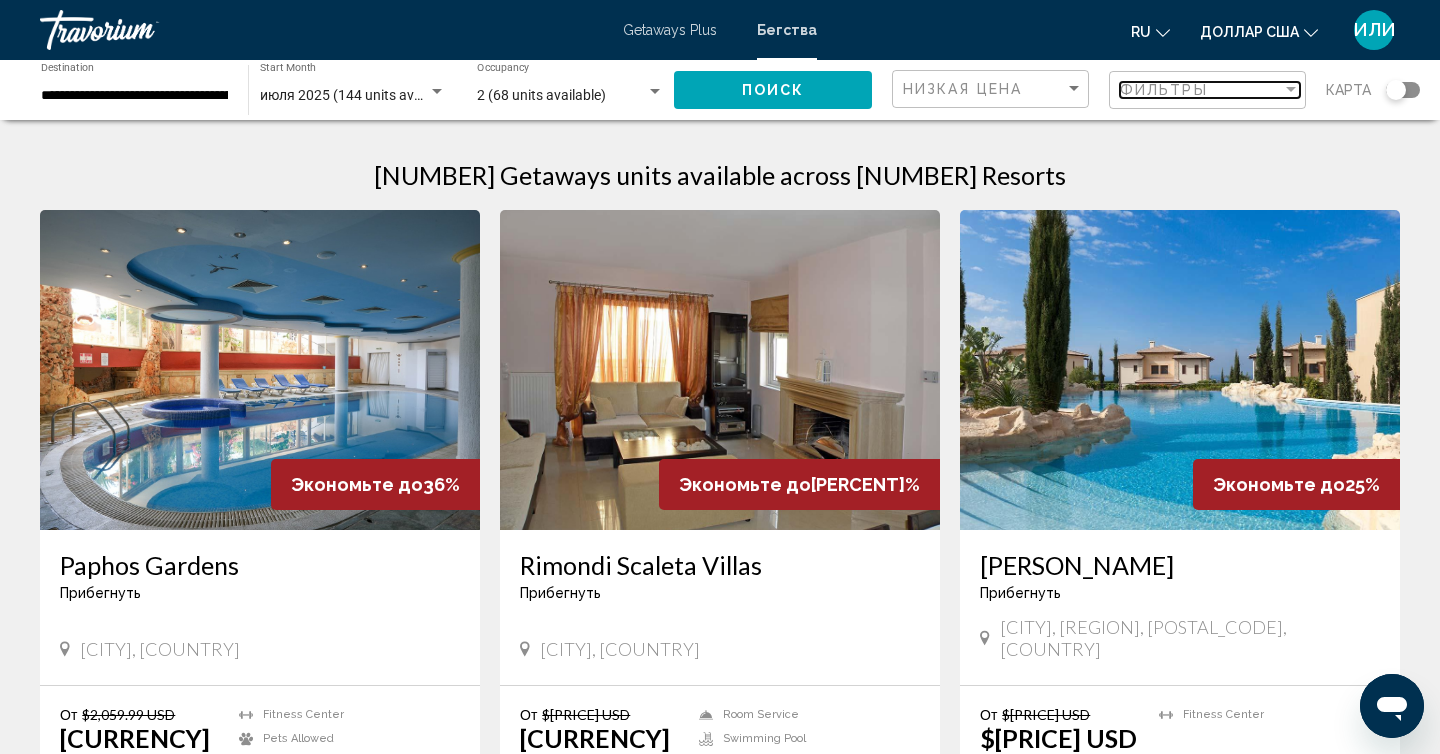 click at bounding box center [1291, 89] 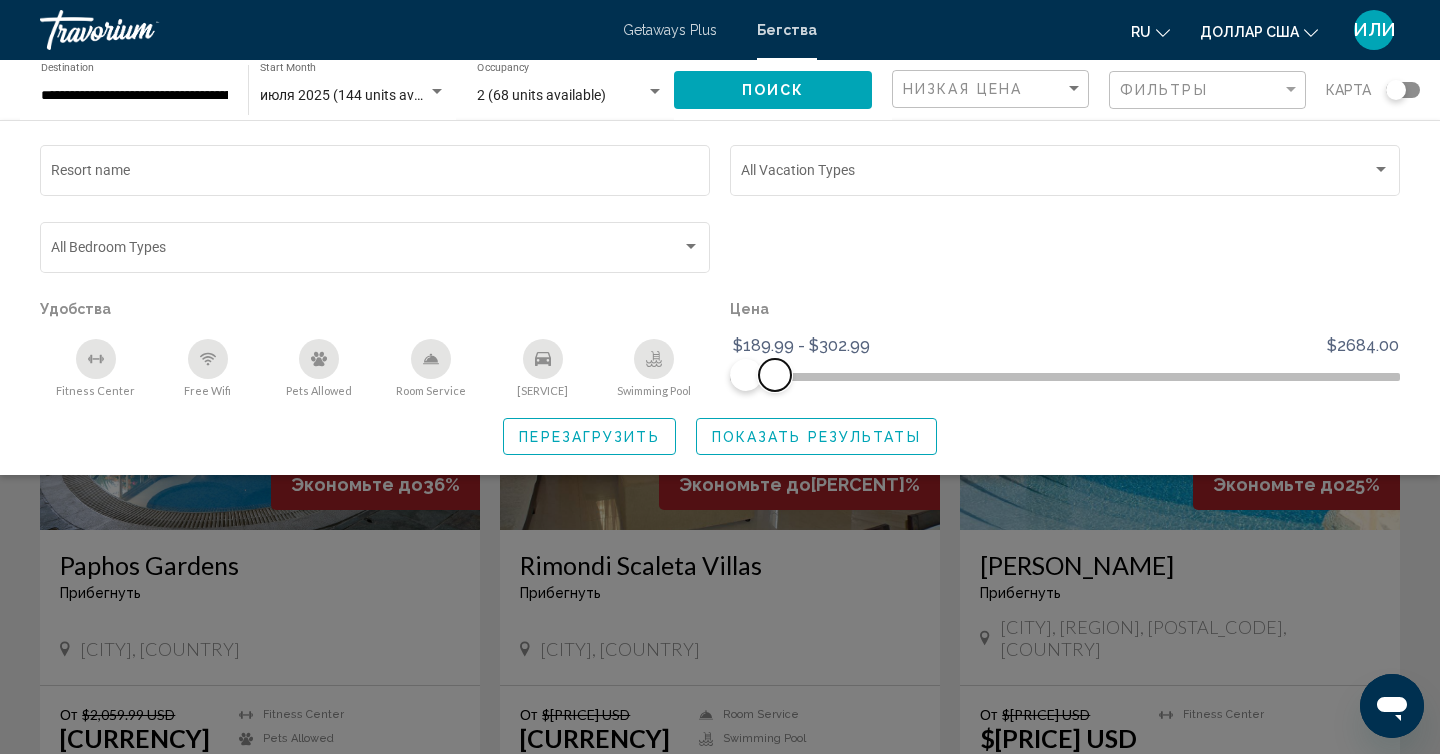drag, startPoint x: 1369, startPoint y: 376, endPoint x: 775, endPoint y: 379, distance: 594.00757 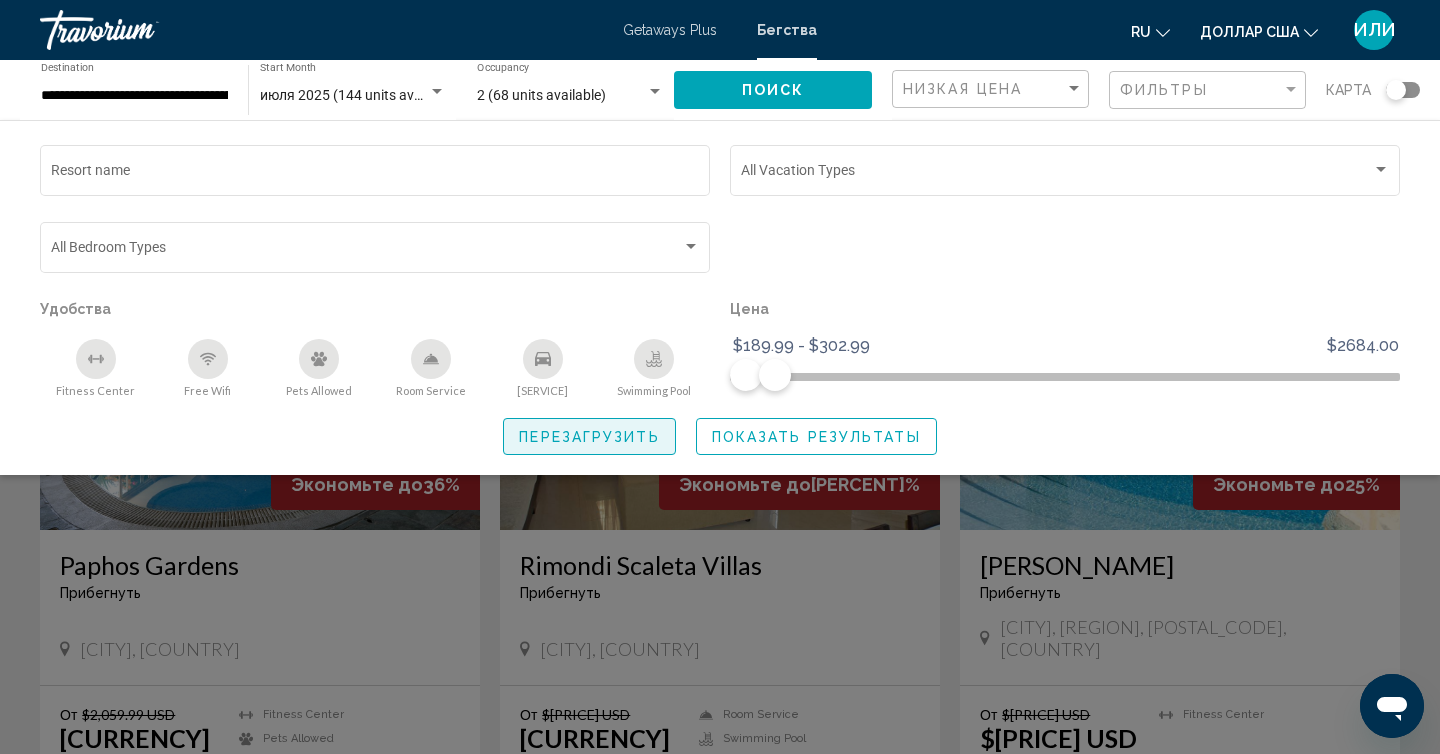 click on "Перезагрузить" at bounding box center [589, 437] 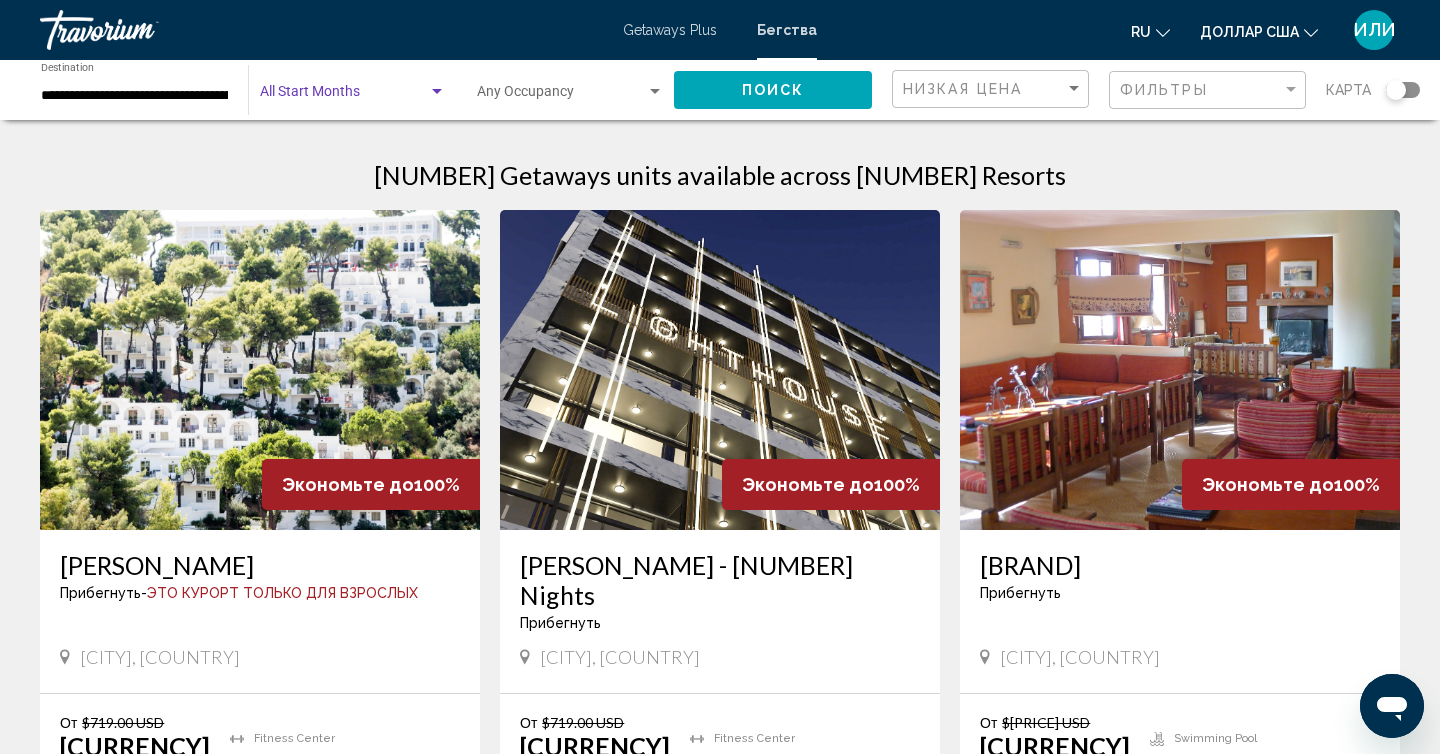 click at bounding box center (437, 91) 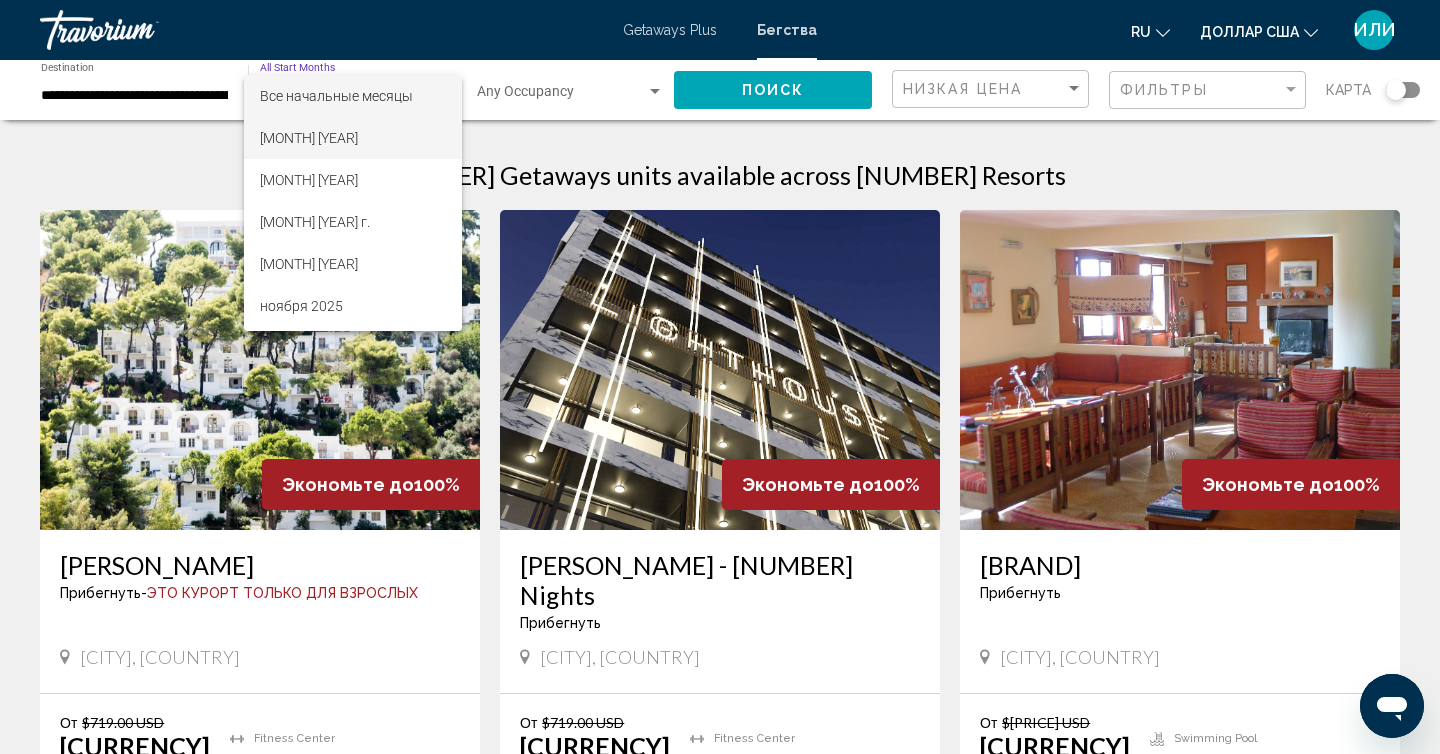 click on "[MONTH] [YEAR]" at bounding box center [353, 138] 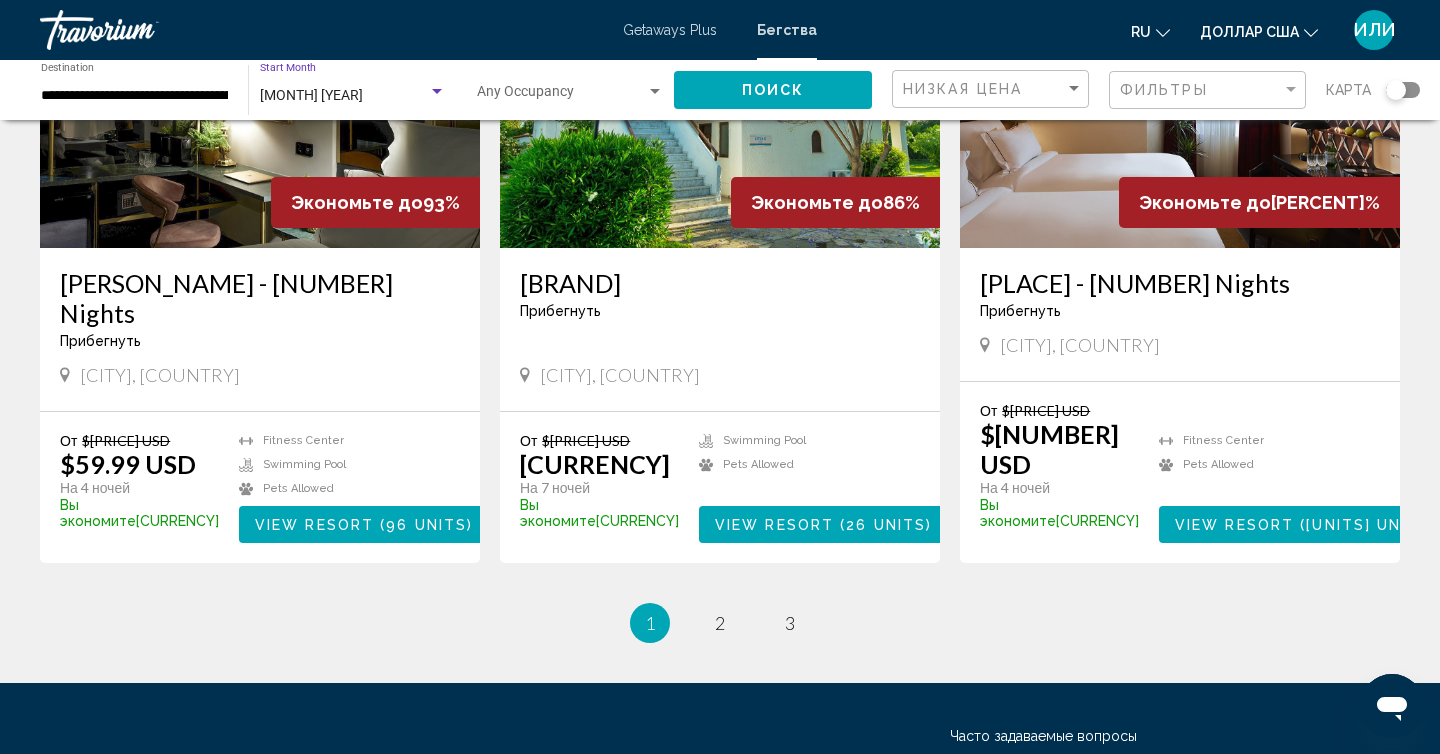 scroll, scrollTop: 2421, scrollLeft: 0, axis: vertical 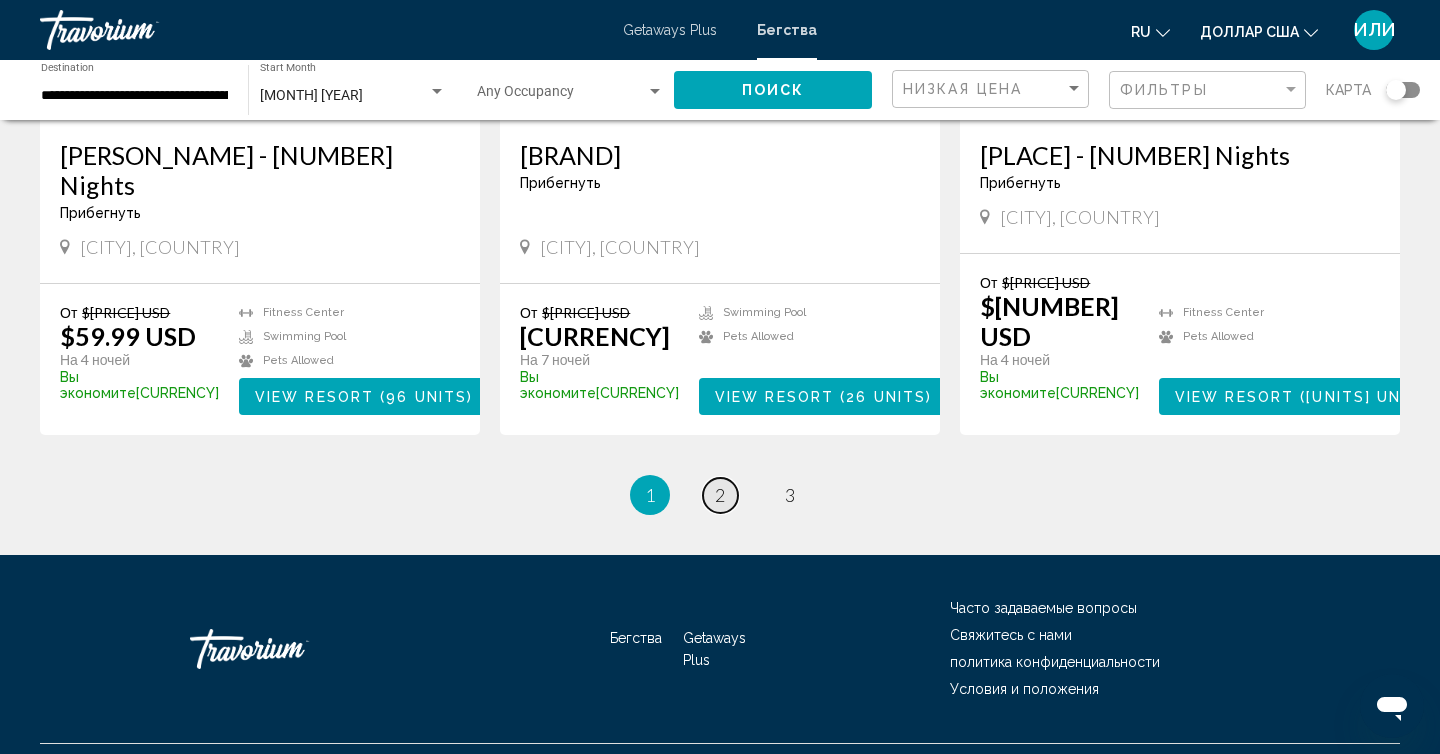 click on "page [PAGE_NUM]" at bounding box center [720, 495] 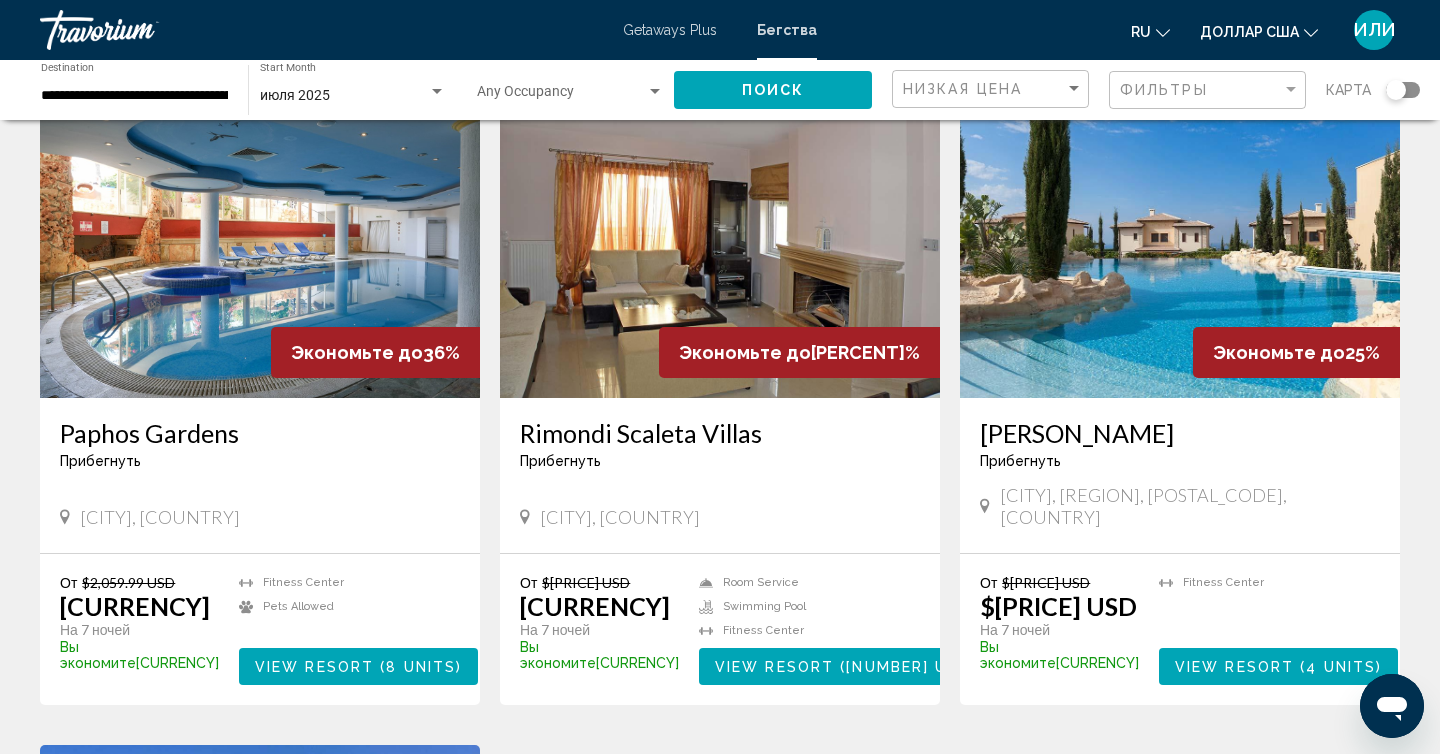 scroll, scrollTop: 134, scrollLeft: 0, axis: vertical 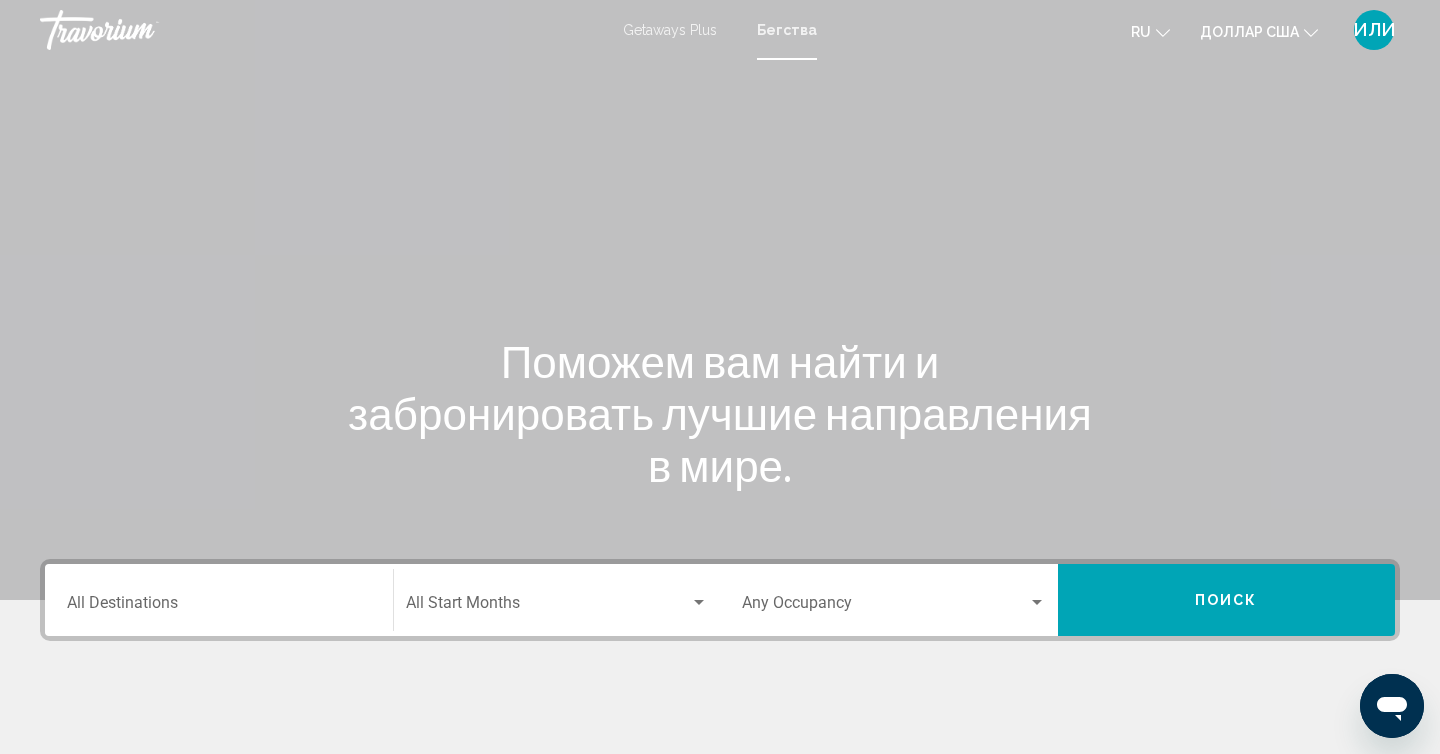 click on "Destination All Destinations" at bounding box center (219, 600) 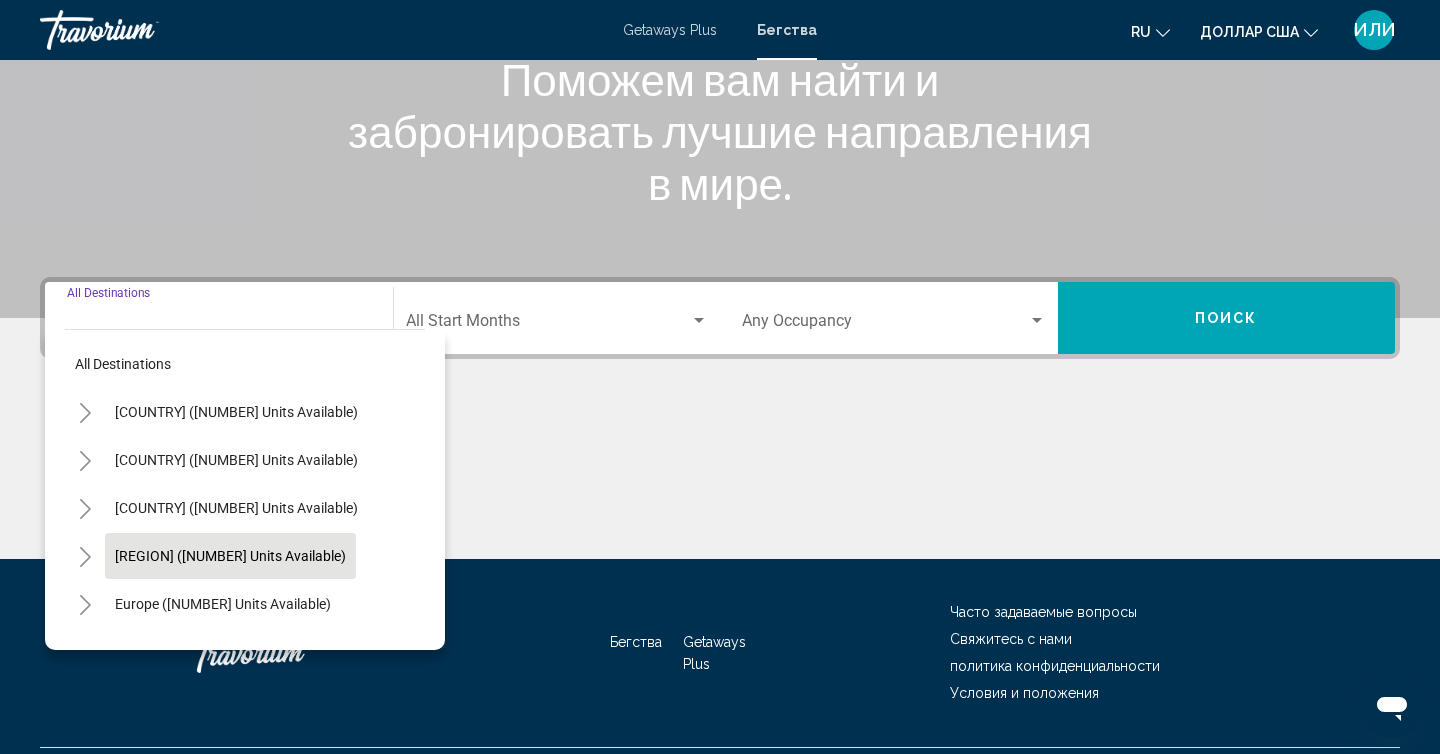 scroll, scrollTop: 332, scrollLeft: 0, axis: vertical 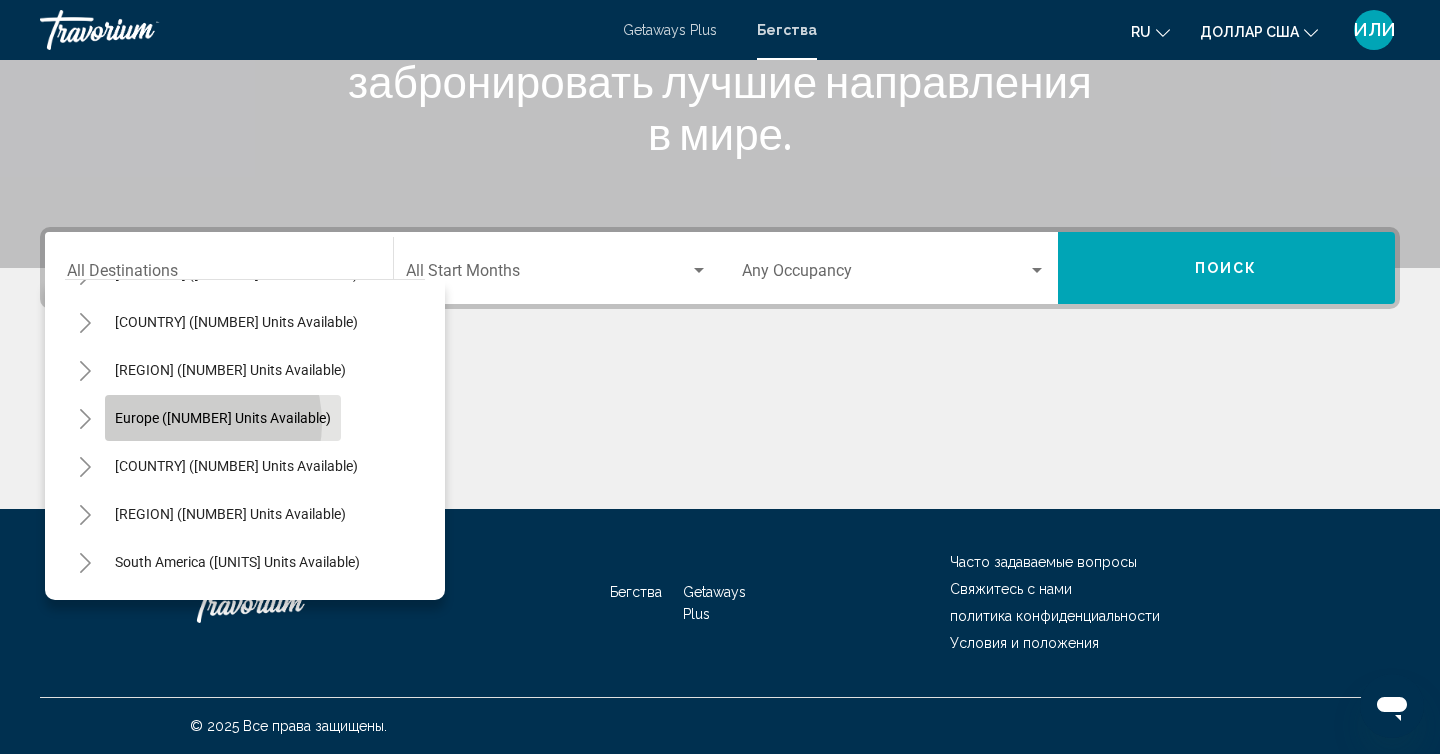 click on "Europe ([NUMBER] units available)" at bounding box center (223, 418) 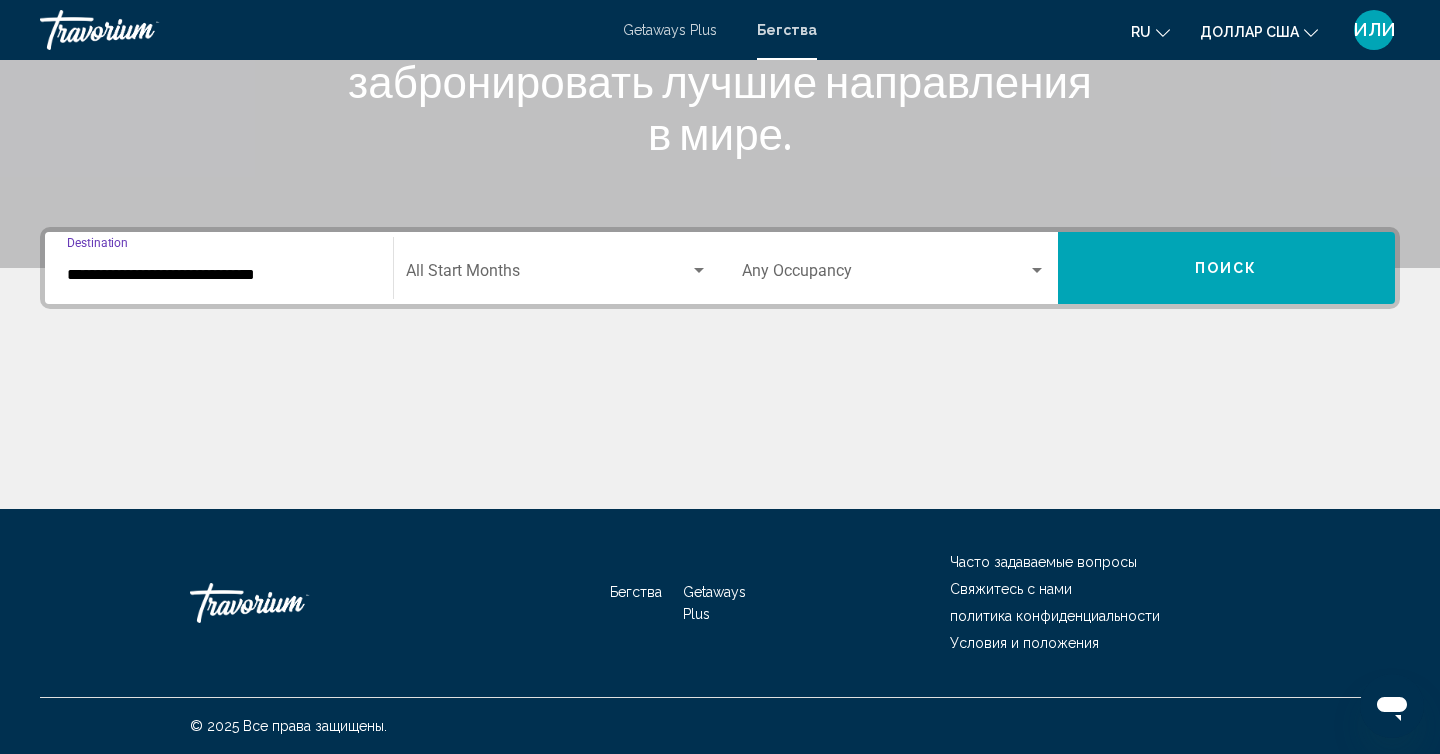 click on "**********" at bounding box center [219, 268] 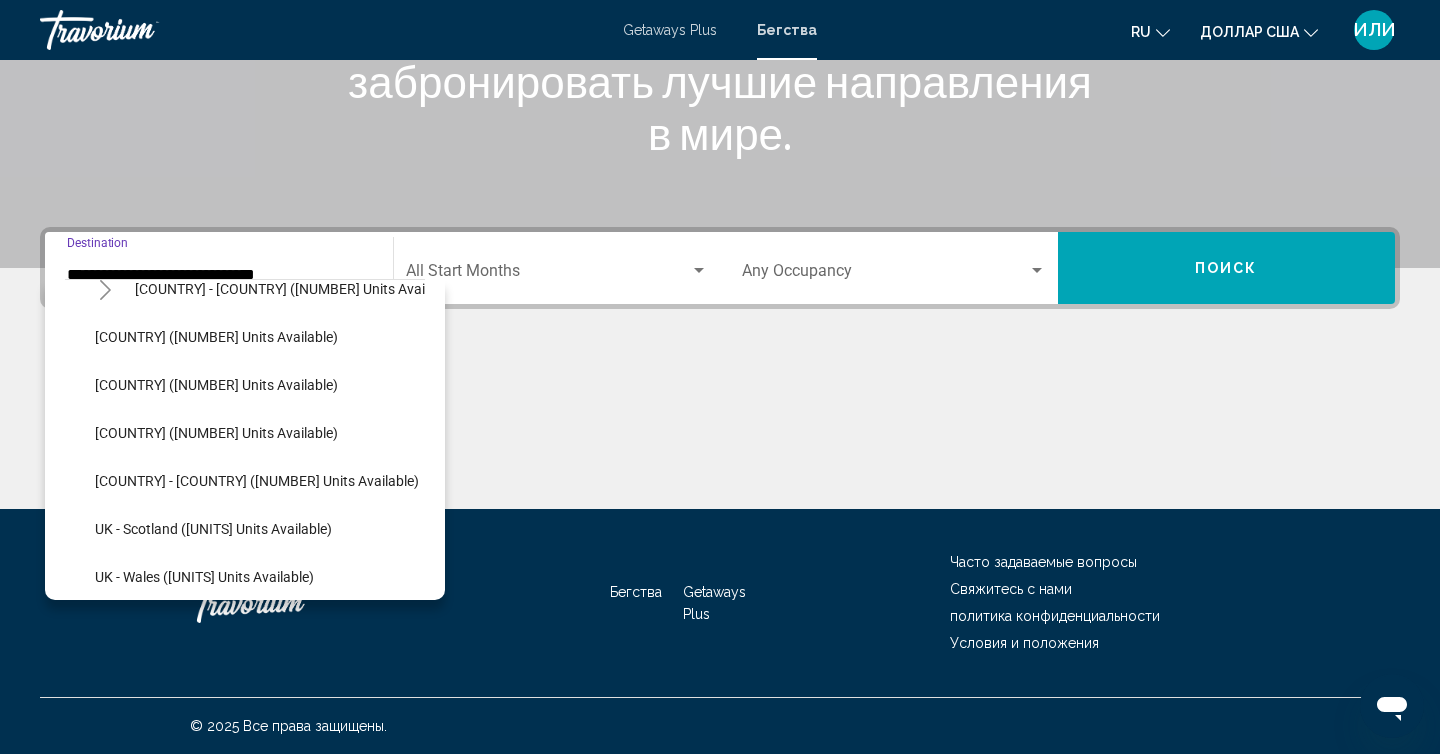 scroll, scrollTop: 1023, scrollLeft: 0, axis: vertical 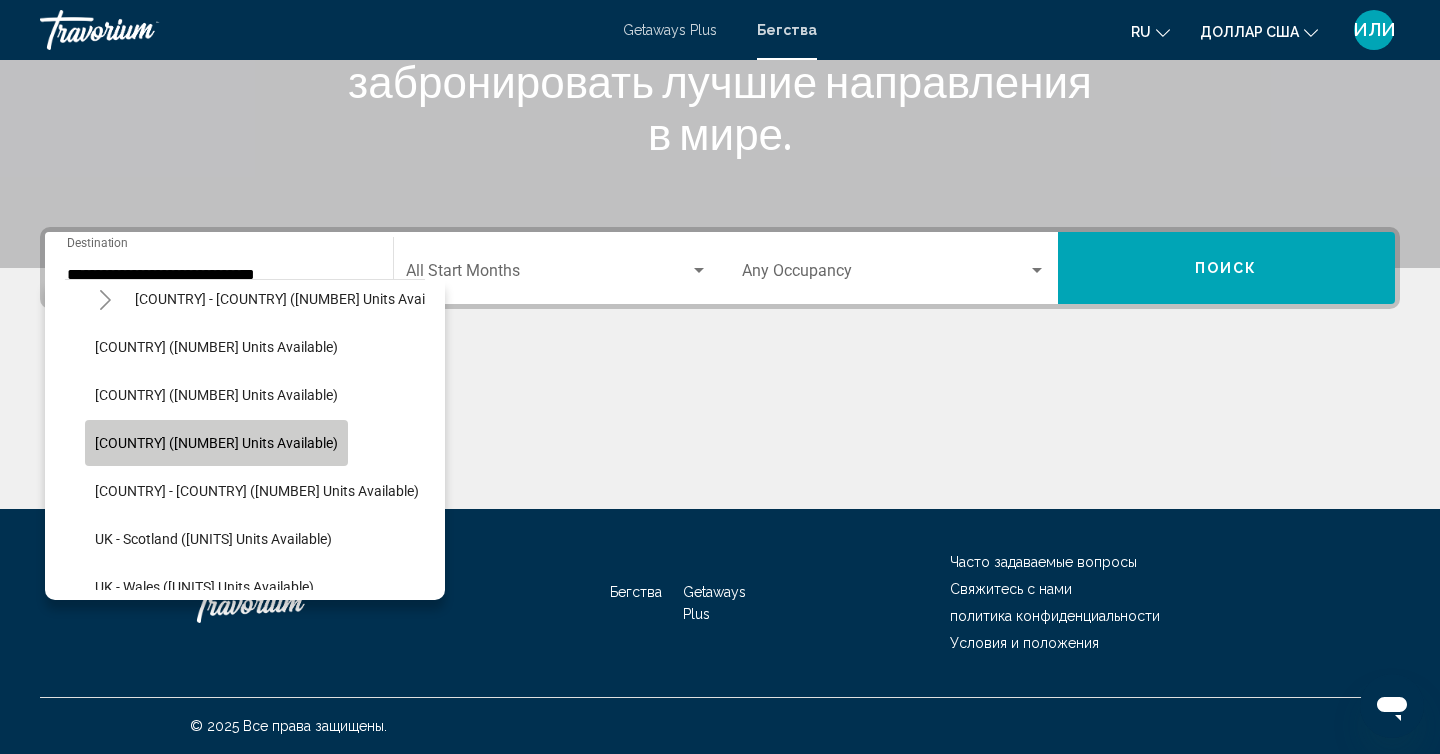 click on "[COUNTRY] ([NUMBER] units available)" at bounding box center [216, 443] 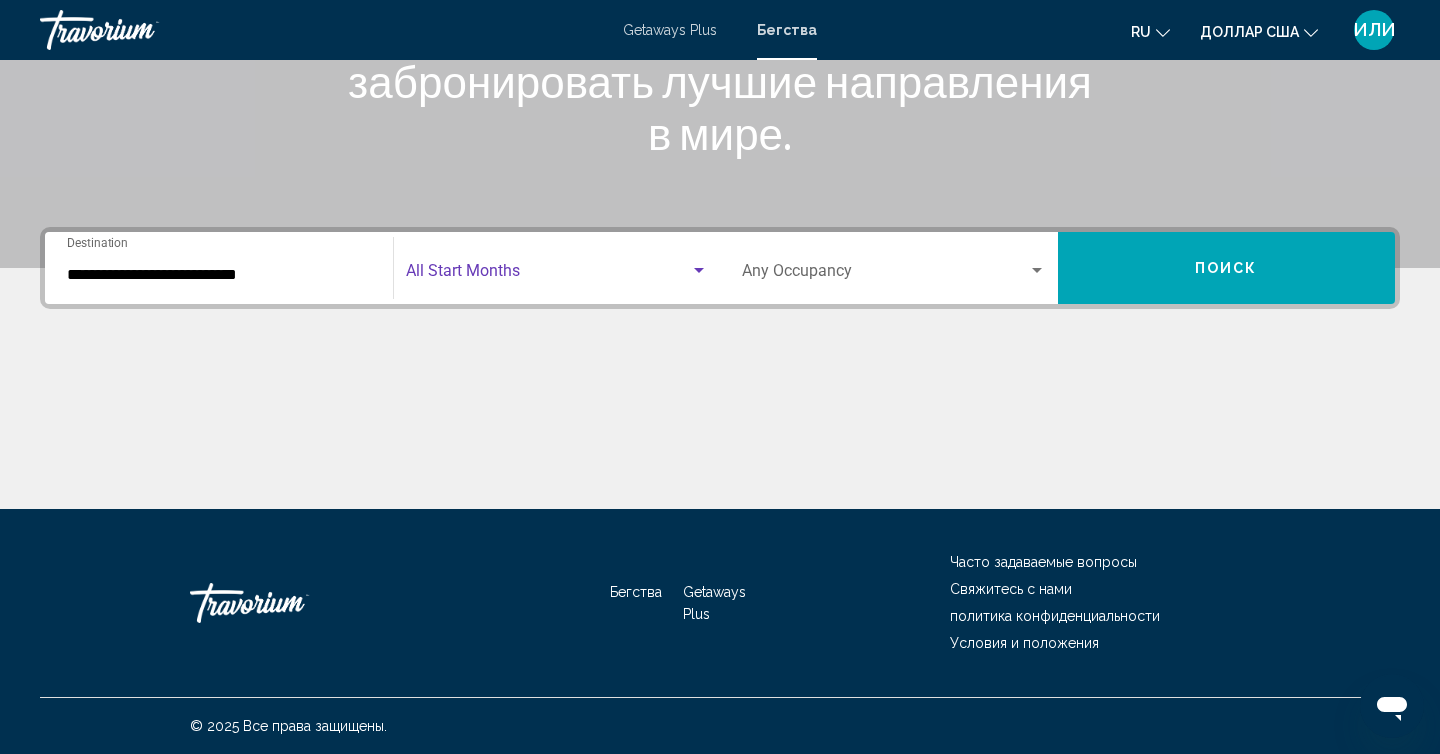 click at bounding box center [699, 271] 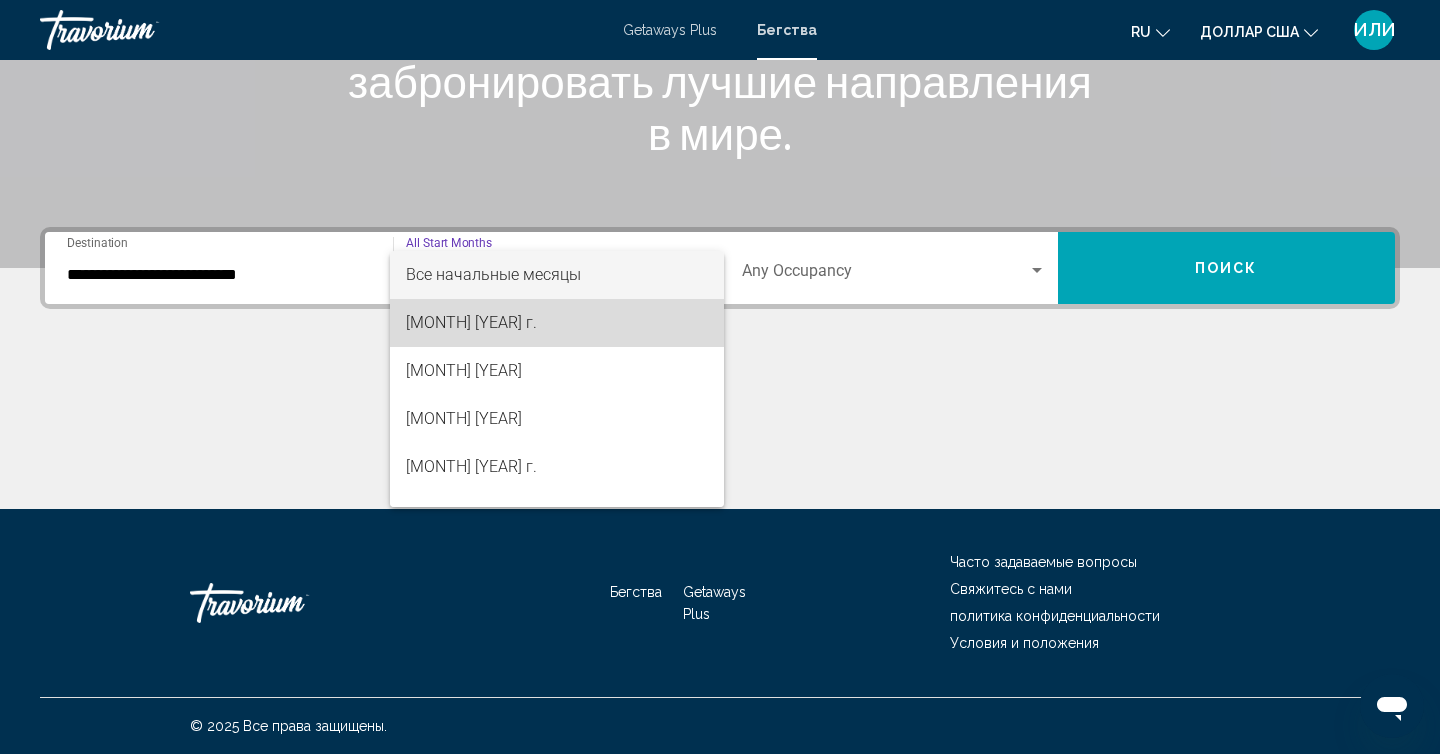 click on "[MONTH] [YEAR] г." at bounding box center (557, 323) 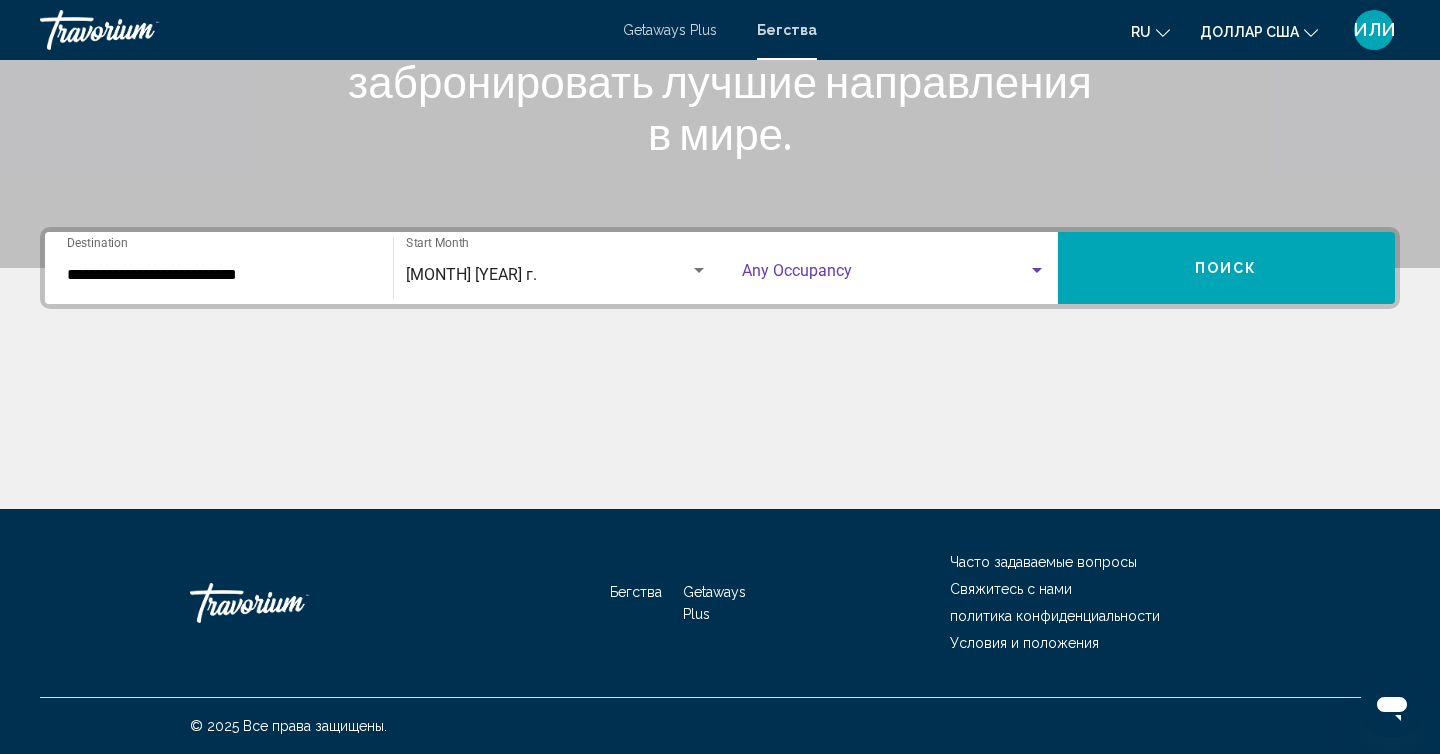 click at bounding box center [1037, 270] 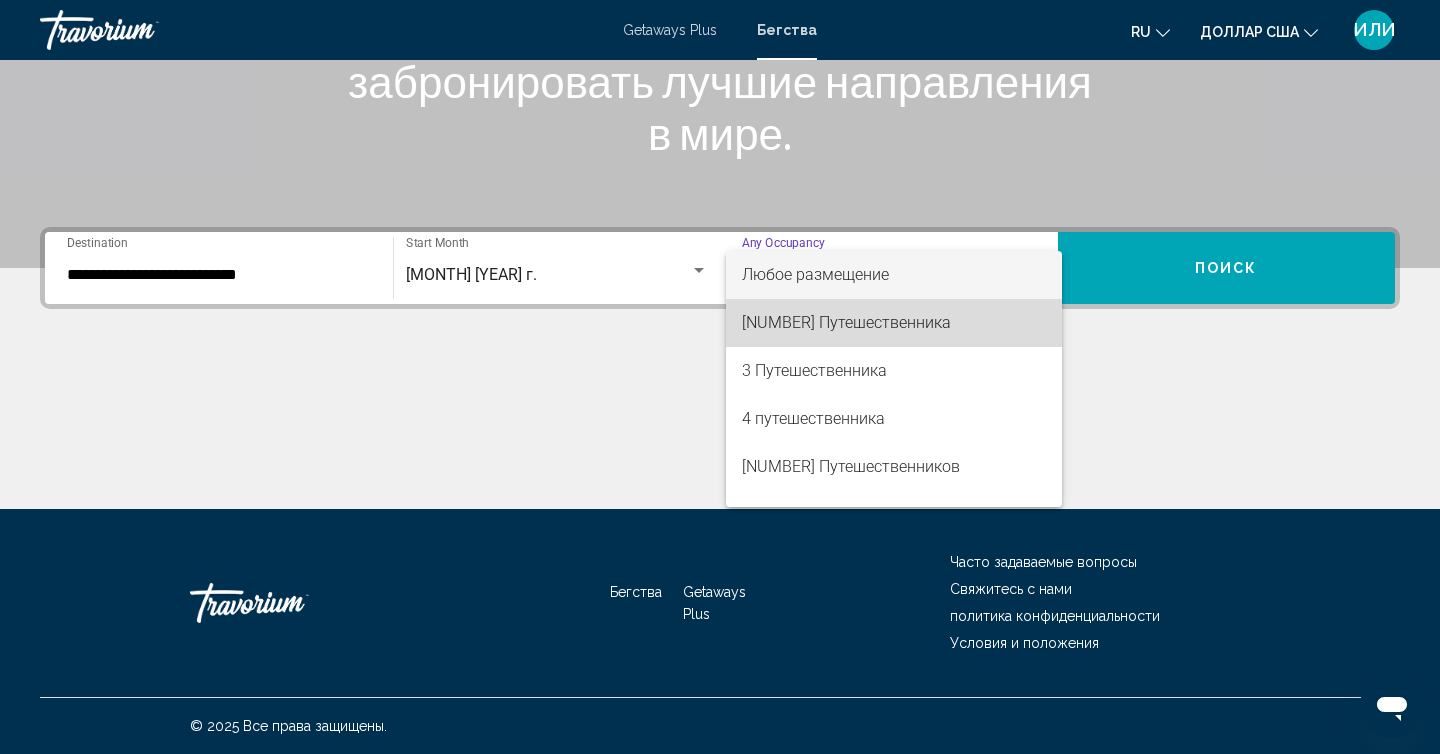 click on "[NUMBER] Путешественника" at bounding box center (894, 323) 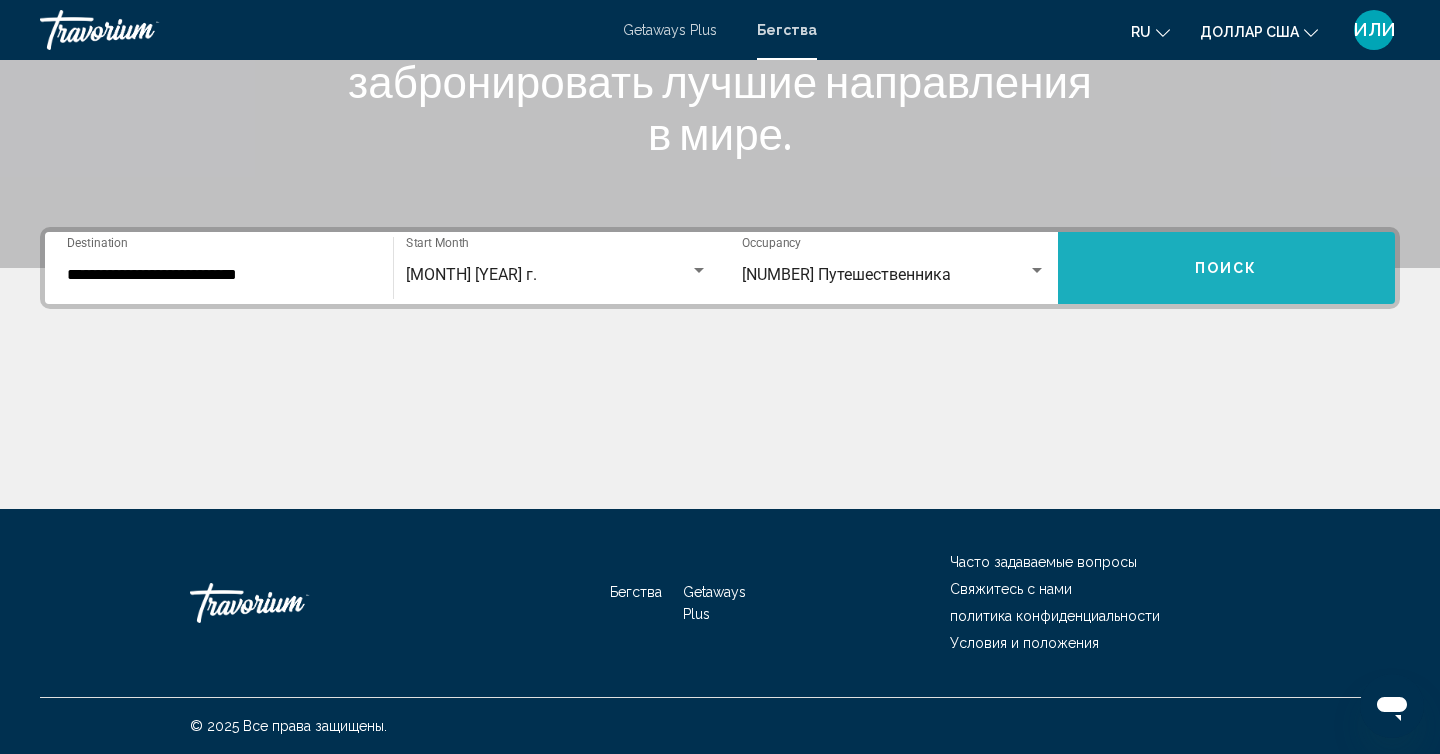click on "Поиск" at bounding box center [1226, 269] 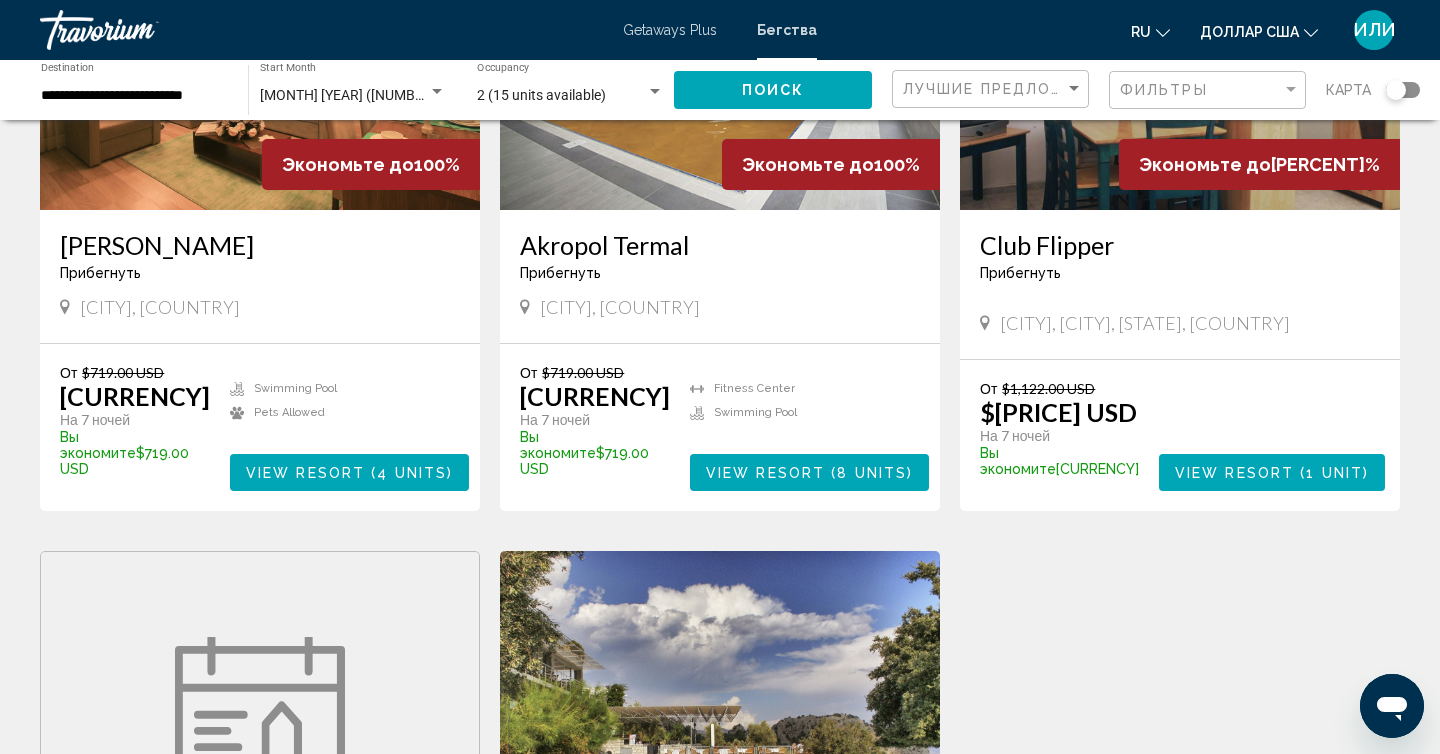 scroll, scrollTop: 0, scrollLeft: 0, axis: both 